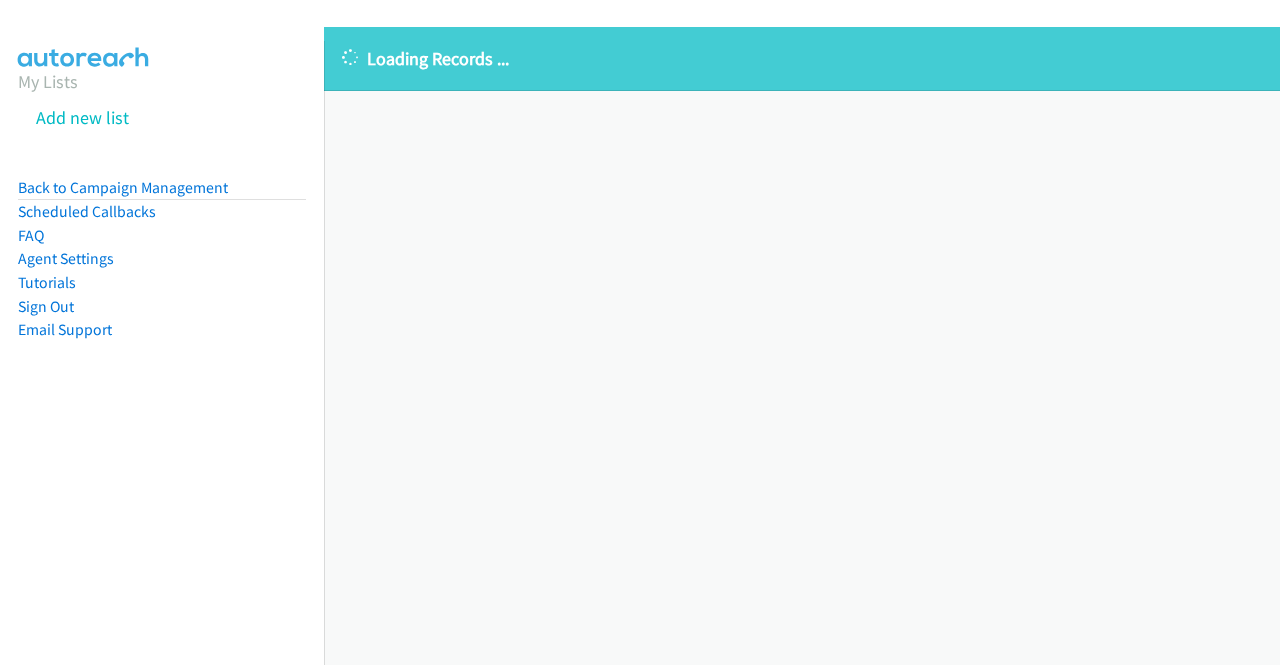 scroll, scrollTop: 0, scrollLeft: 0, axis: both 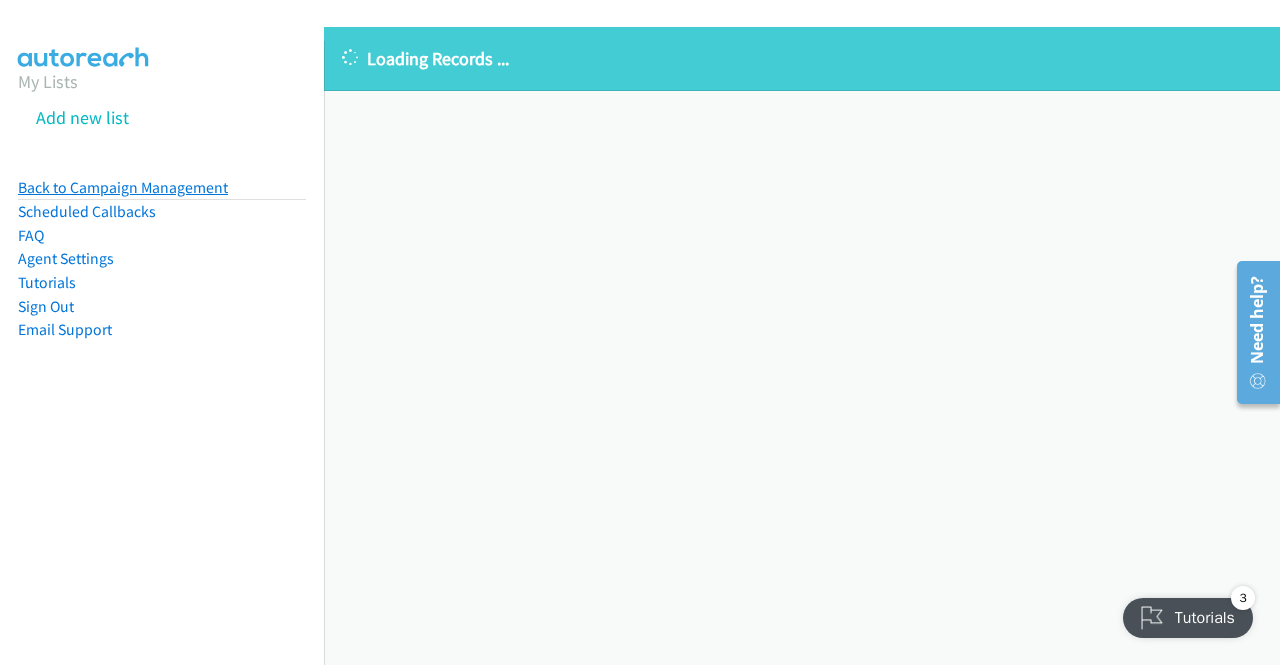 click on "Back to Campaign Management" at bounding box center (123, 187) 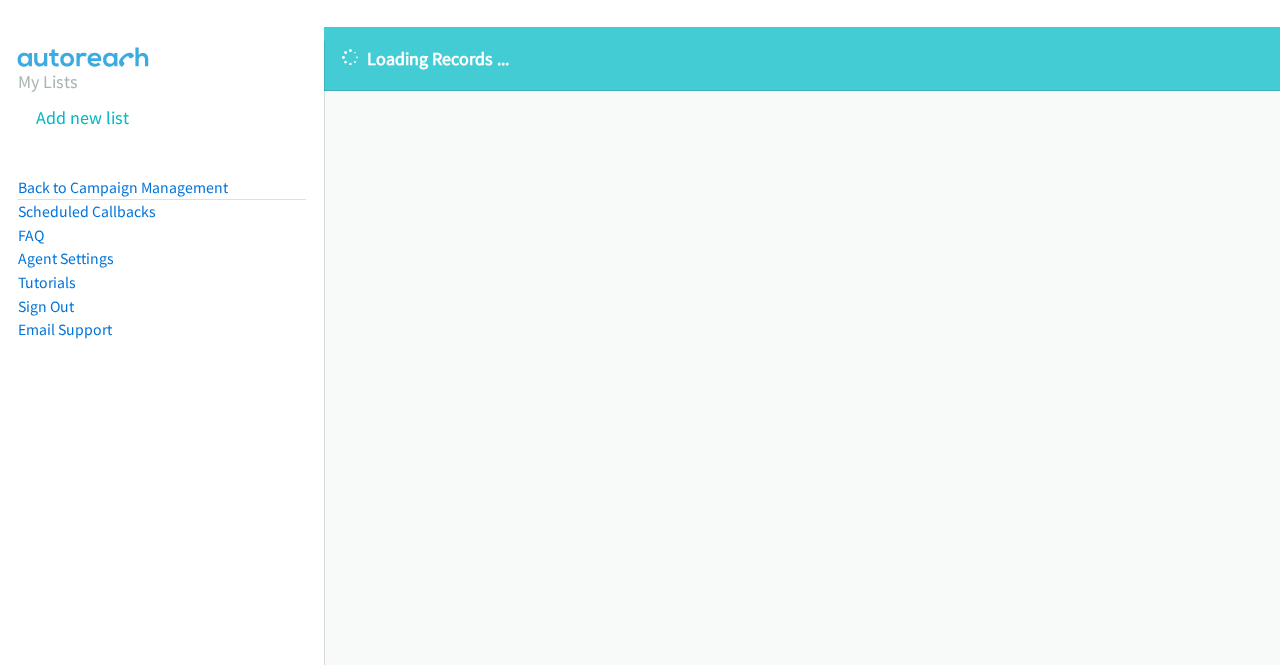 scroll, scrollTop: 0, scrollLeft: 0, axis: both 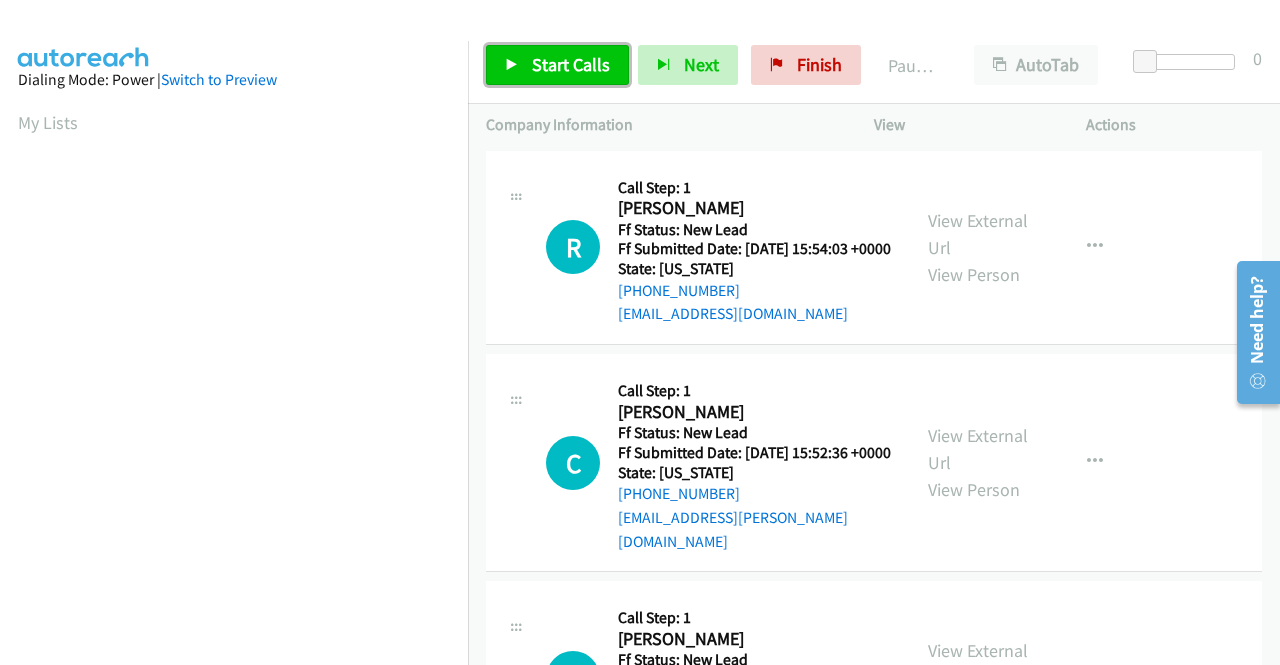 click on "Start Calls" at bounding box center [571, 64] 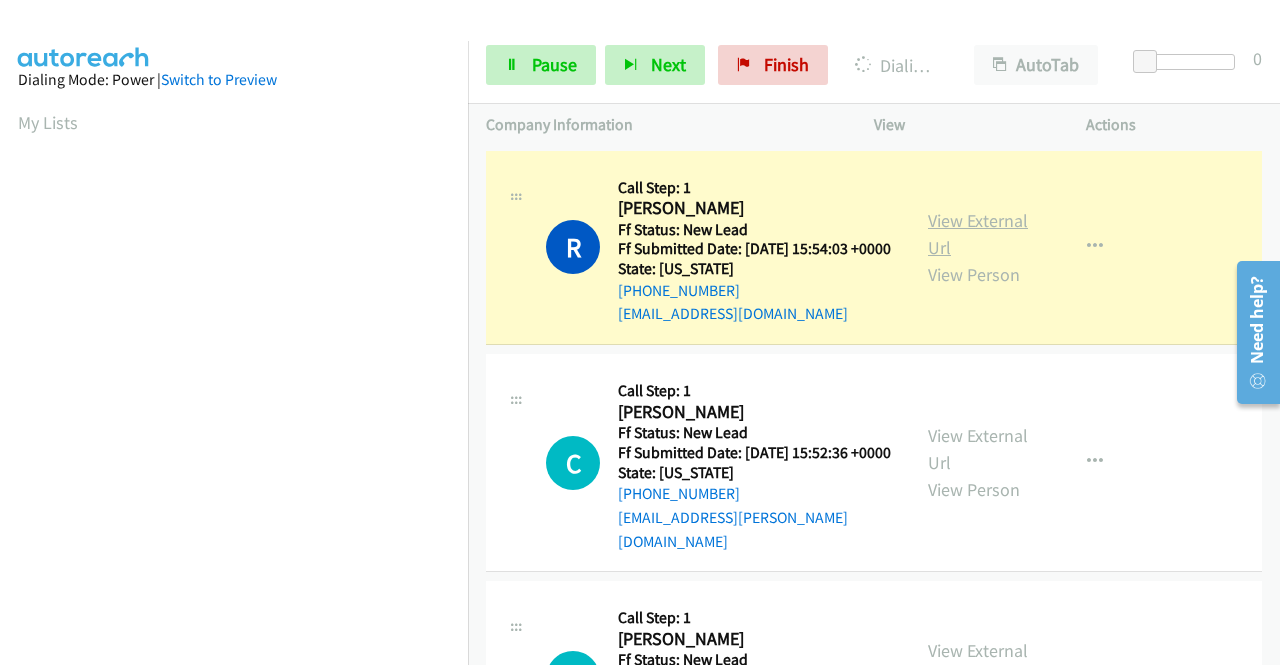 click on "View External Url" at bounding box center (978, 234) 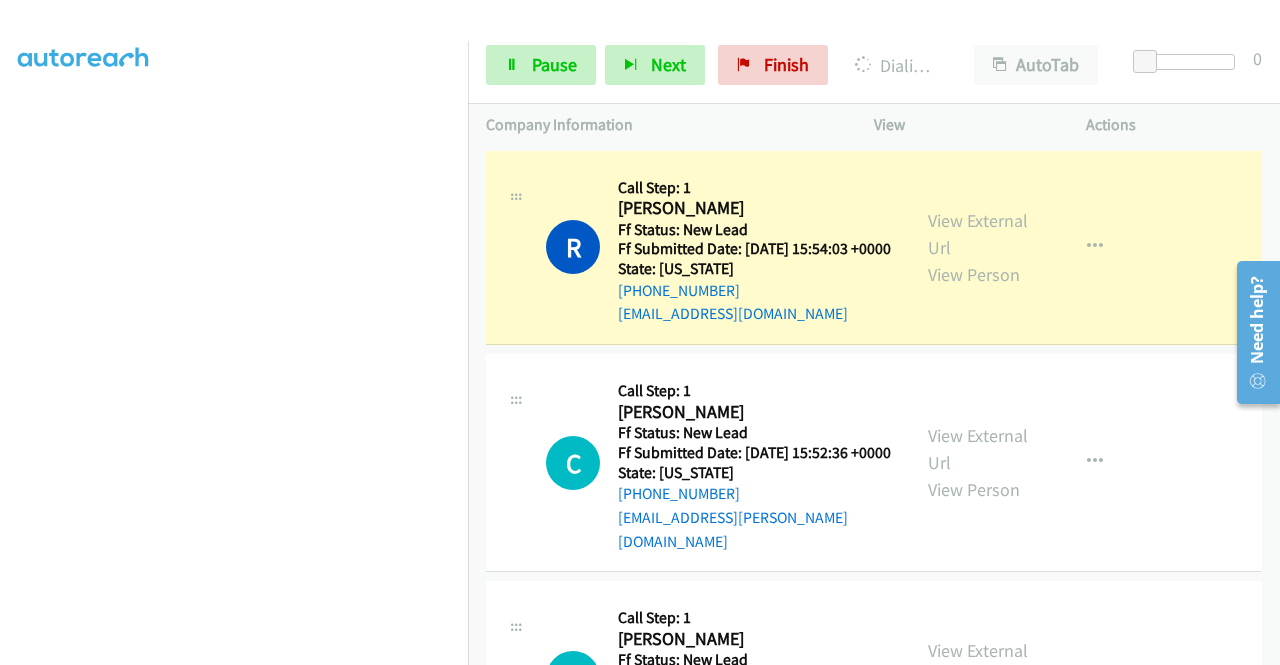 scroll, scrollTop: 456, scrollLeft: 0, axis: vertical 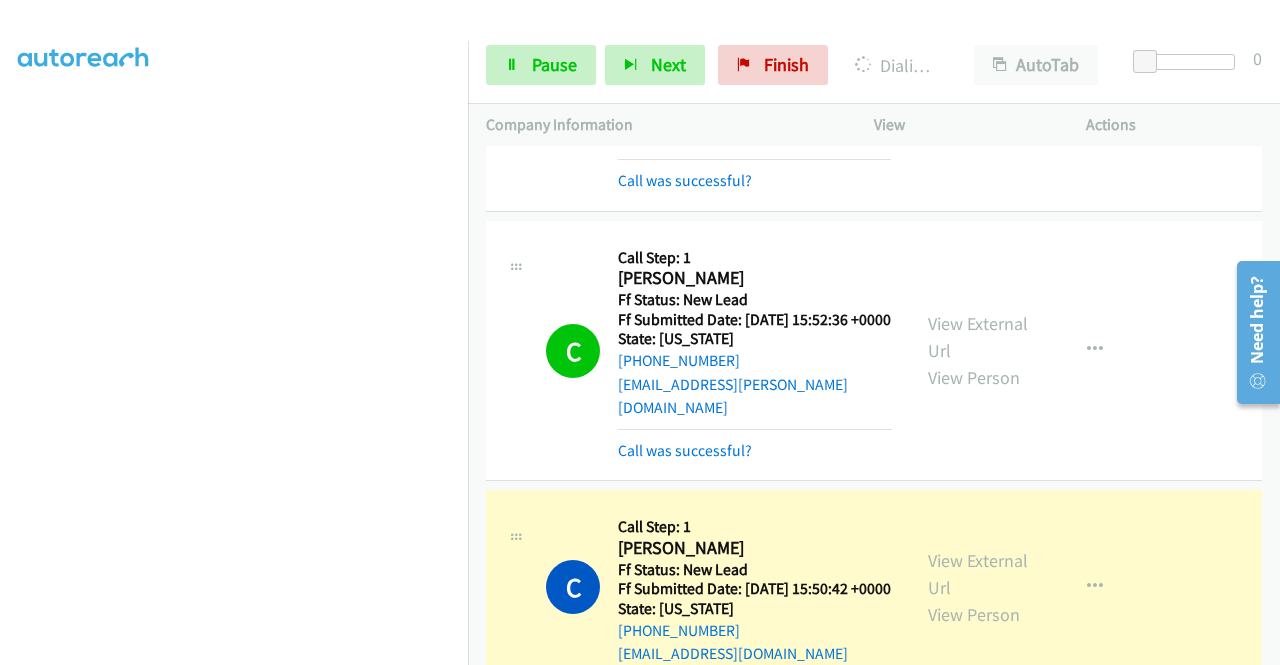 drag, startPoint x: 1278, startPoint y: 225, endPoint x: 5, endPoint y: 25, distance: 1288.6151 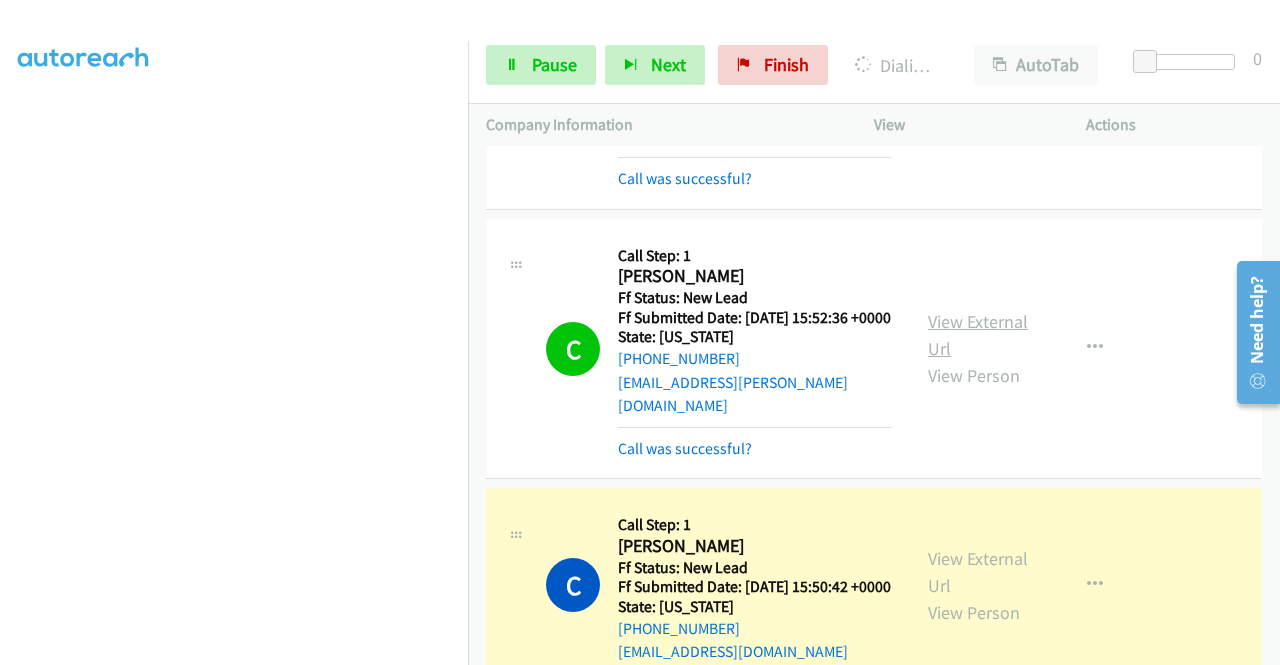 click on "View External Url" at bounding box center (978, 335) 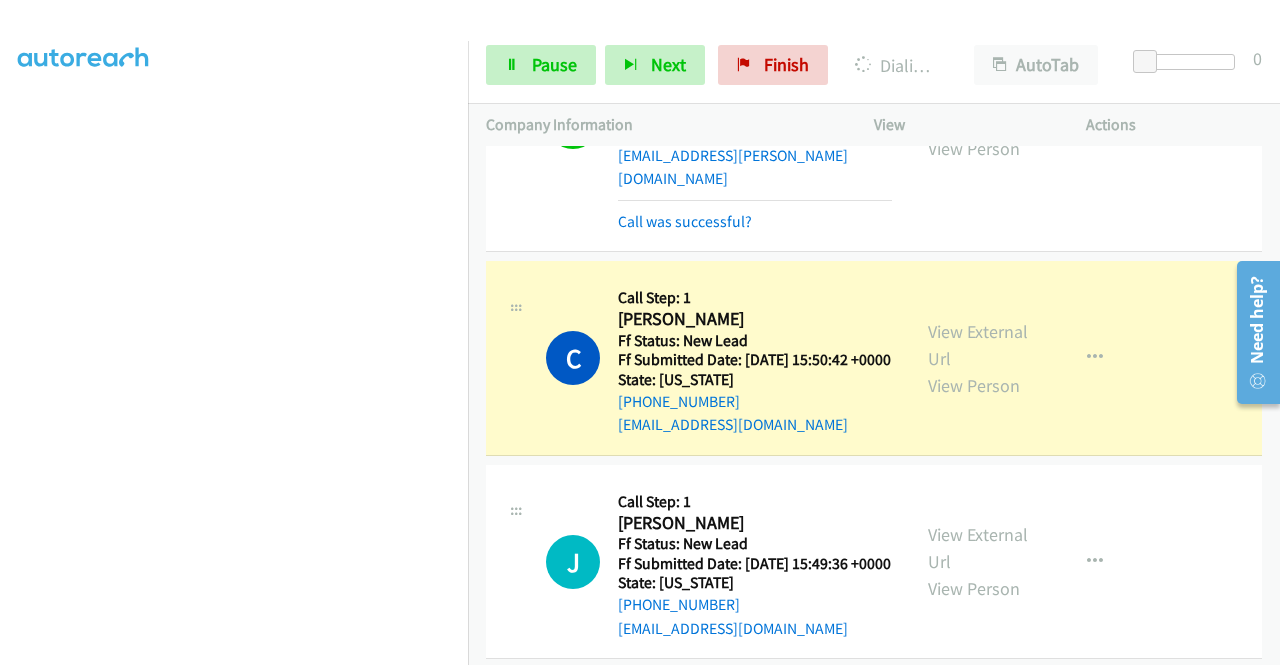 scroll, scrollTop: 485, scrollLeft: 0, axis: vertical 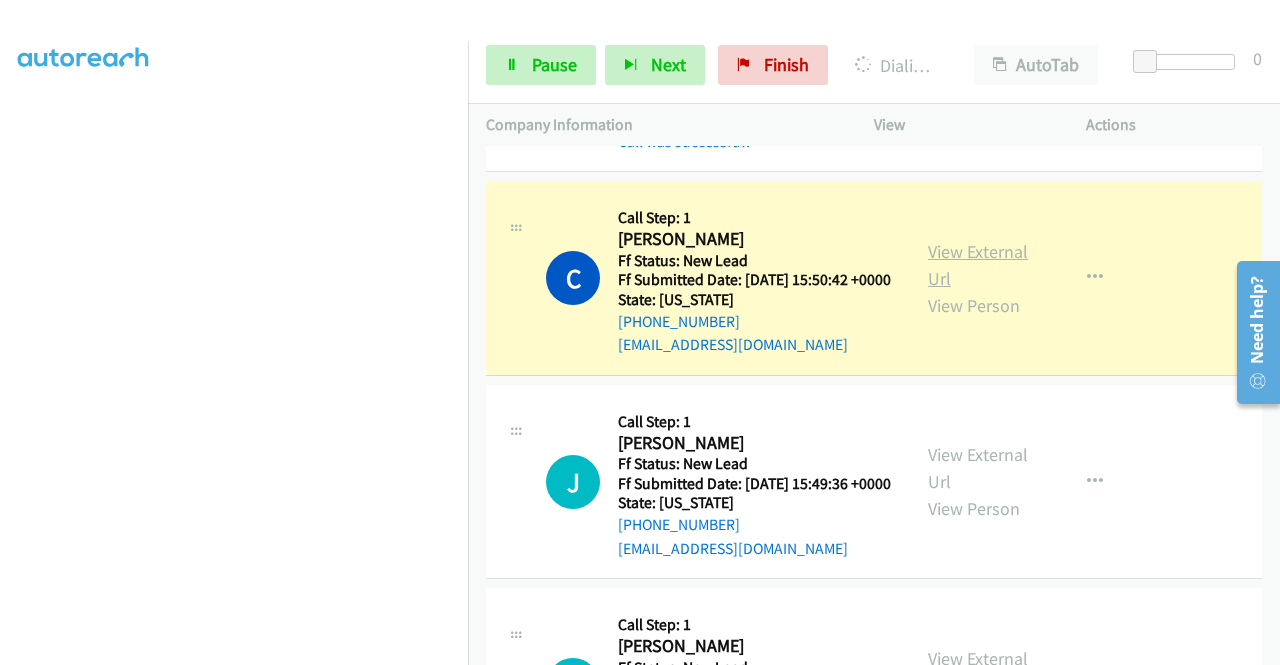 click on "View External Url" at bounding box center [978, 265] 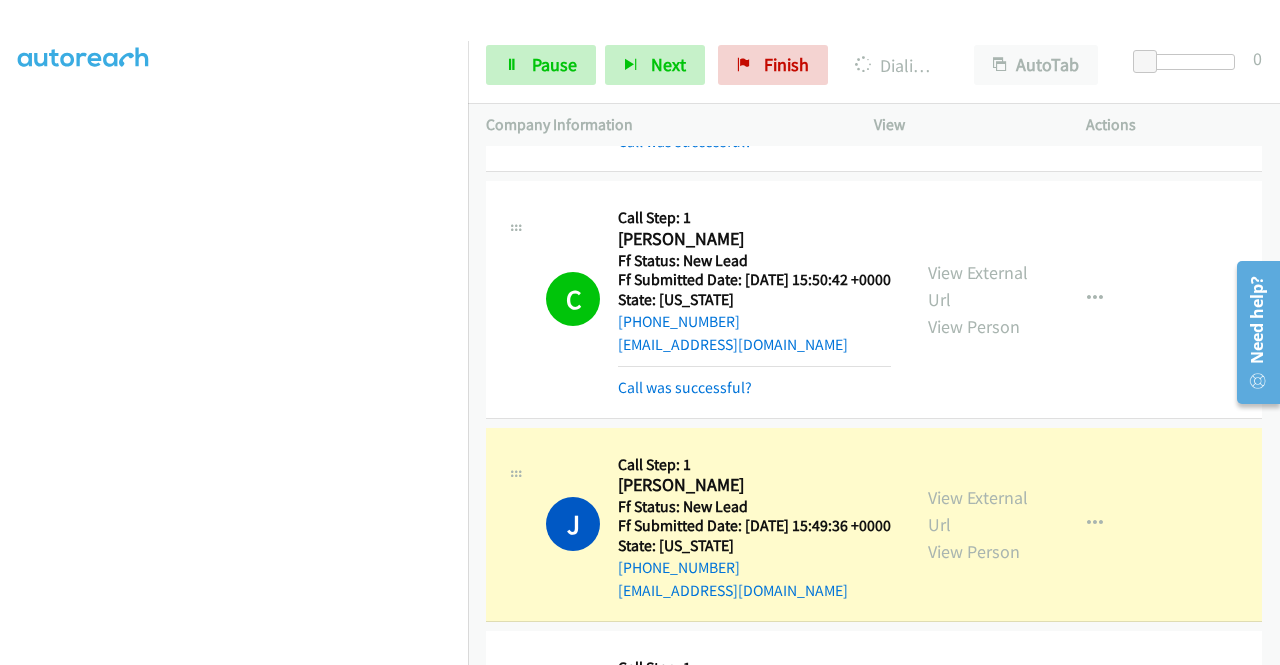 click on "View External Url
View Person" at bounding box center (980, 524) 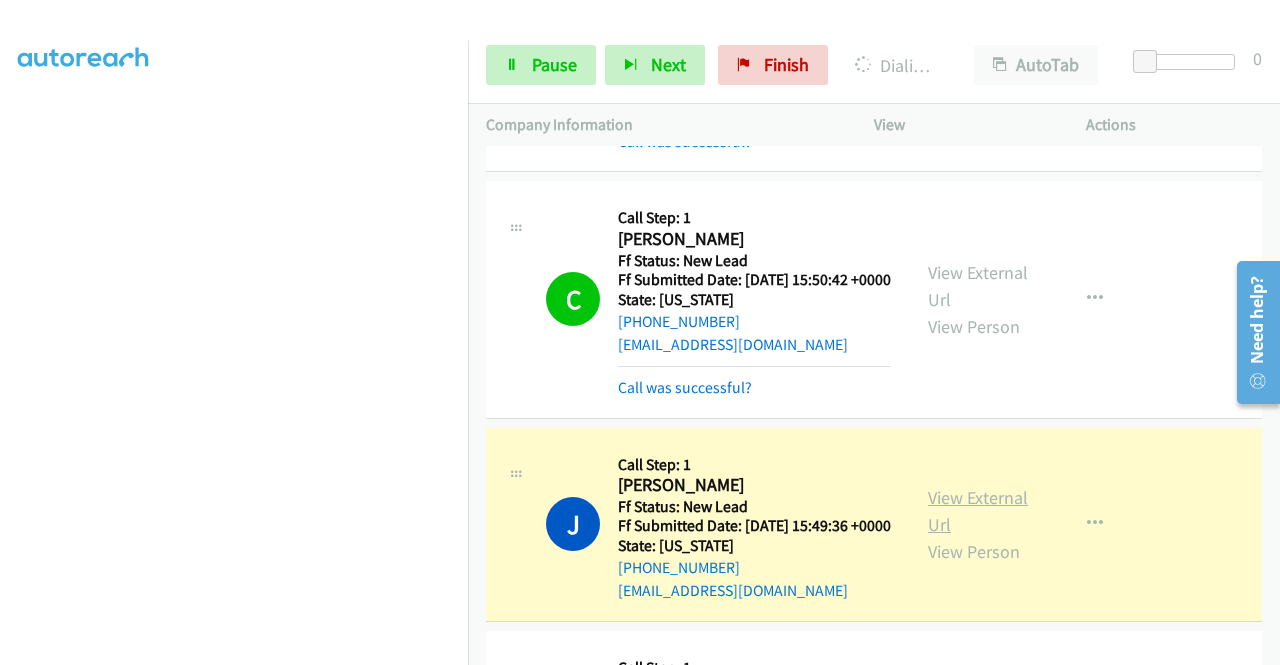 click on "View External Url" at bounding box center [978, 511] 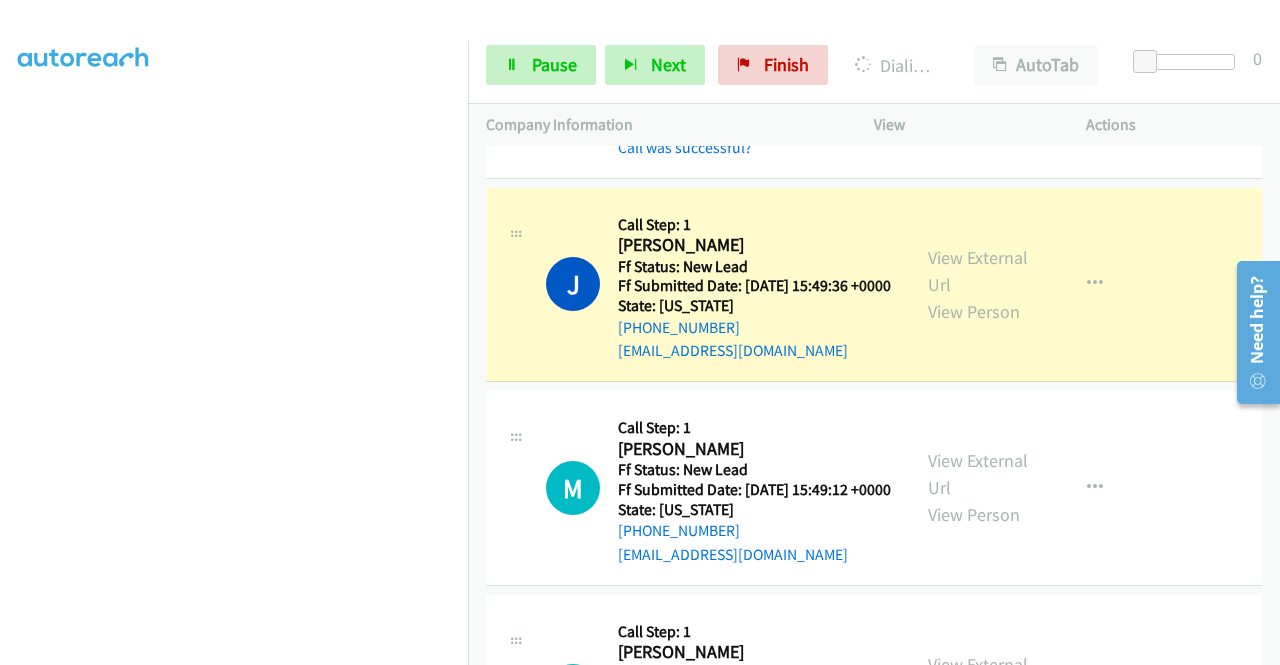 scroll, scrollTop: 818, scrollLeft: 0, axis: vertical 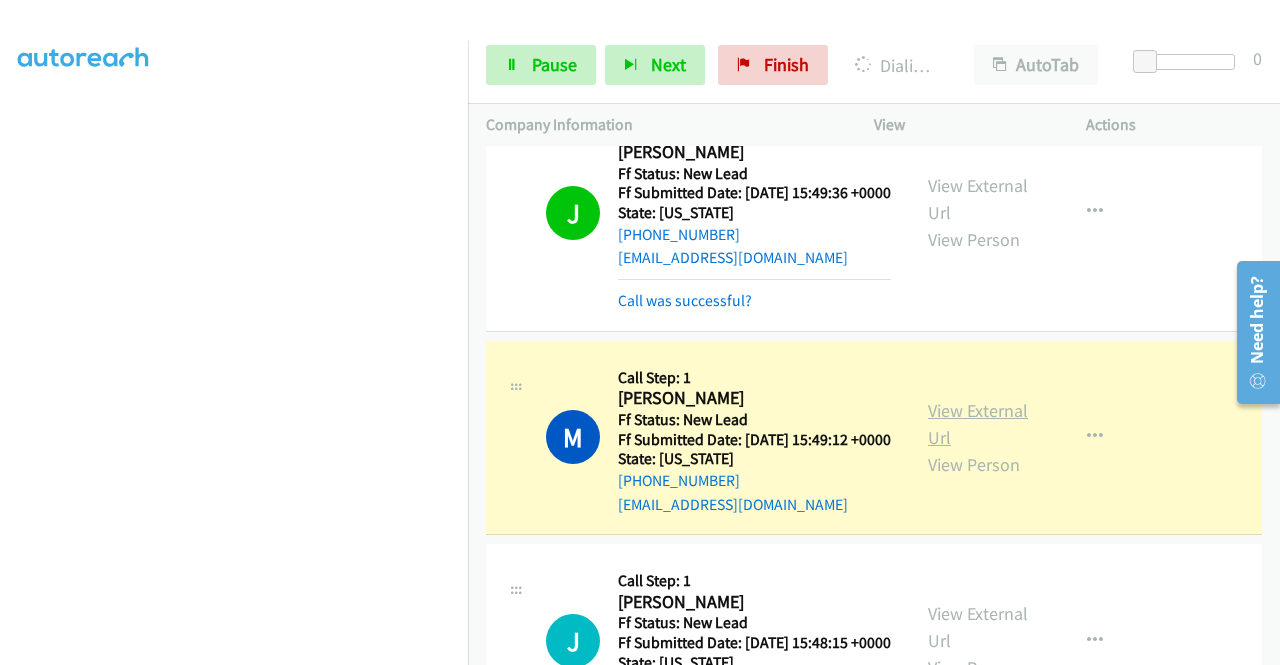 click on "View External Url" at bounding box center [978, 424] 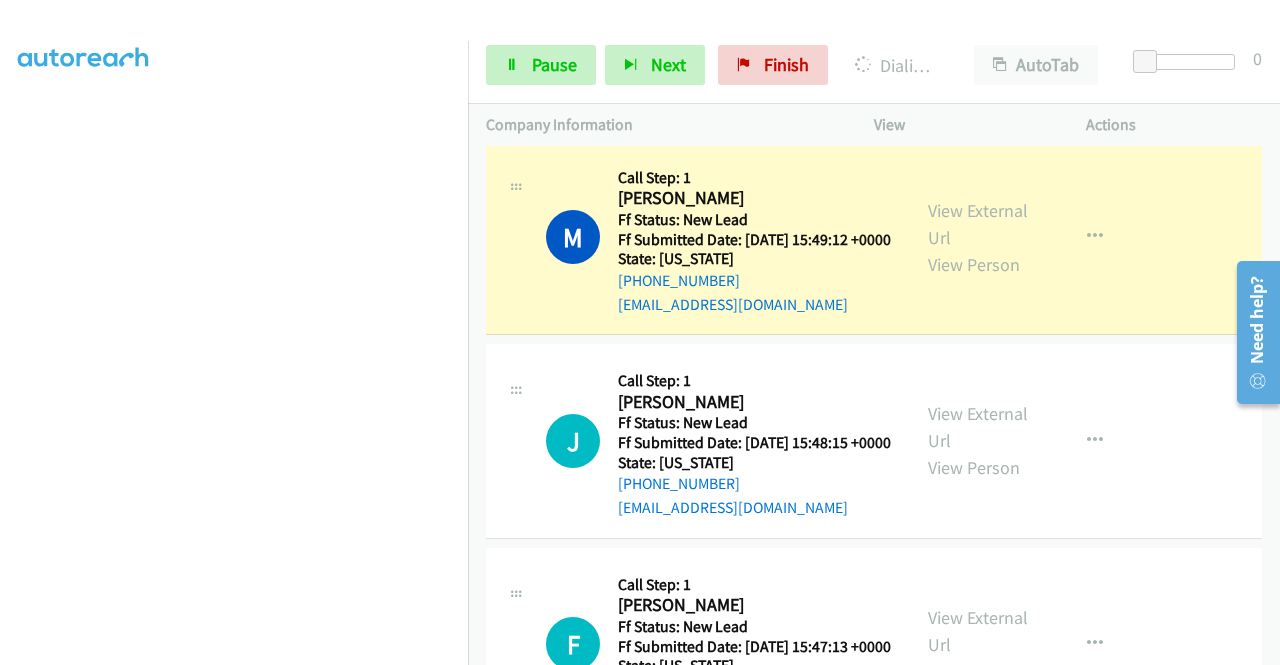 scroll, scrollTop: 1032, scrollLeft: 0, axis: vertical 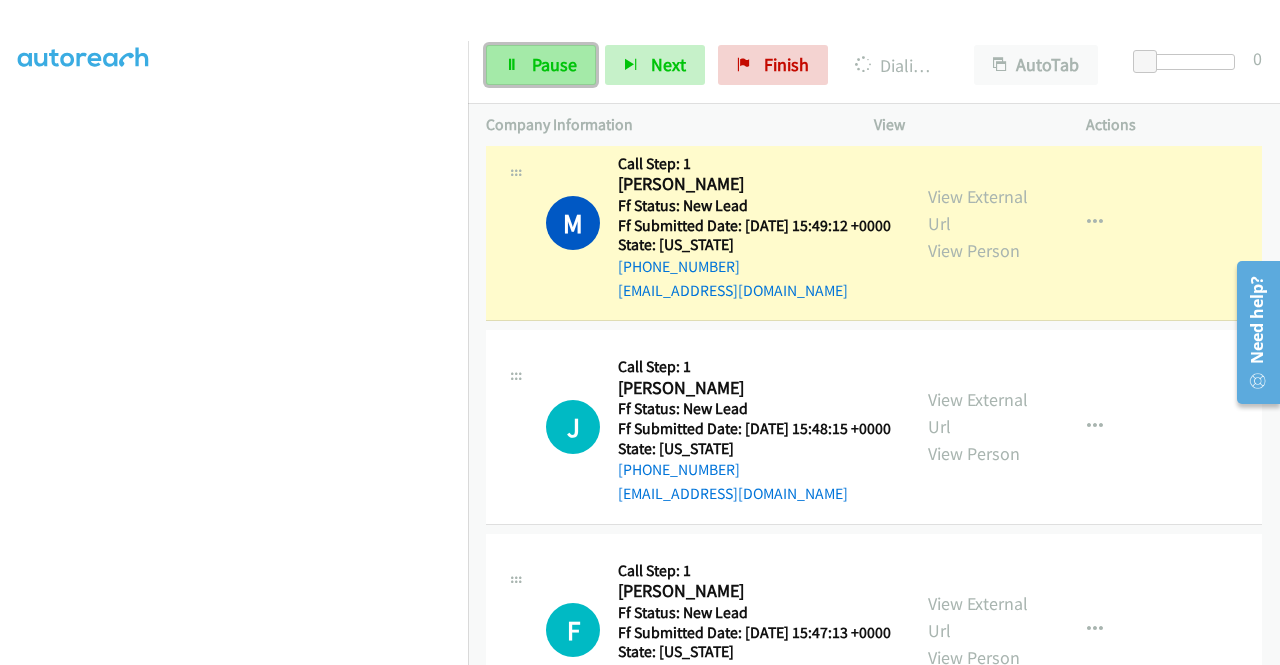 click on "Pause" at bounding box center (541, 65) 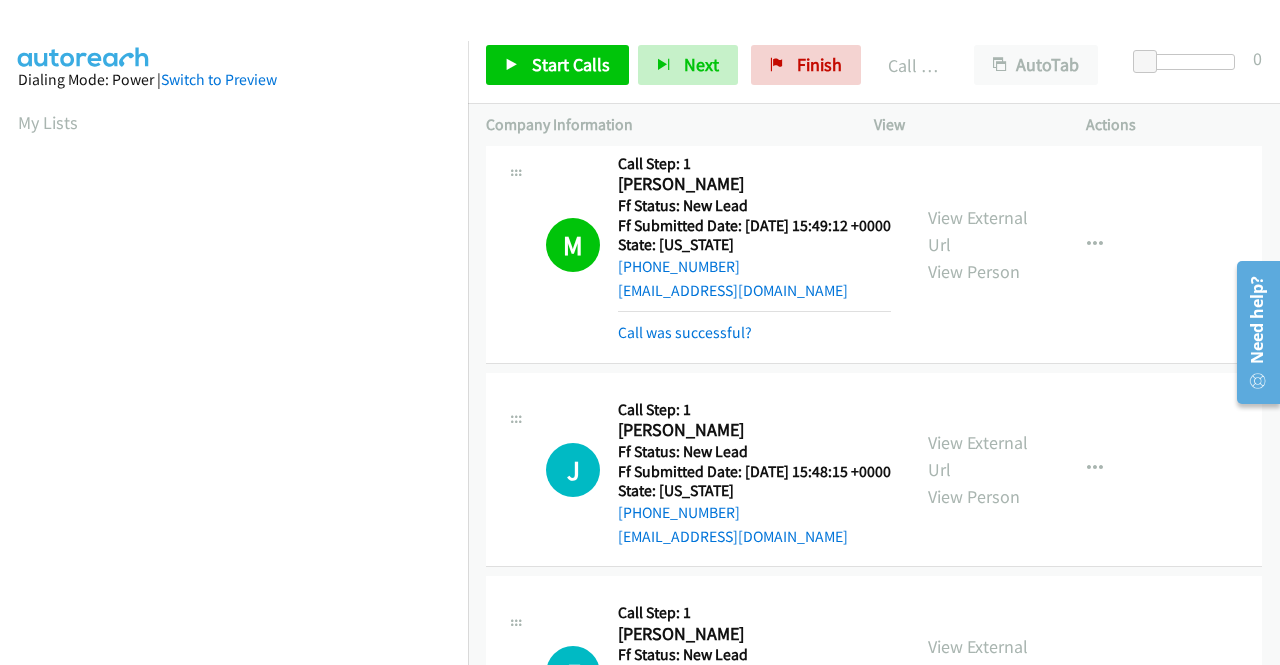 scroll, scrollTop: 456, scrollLeft: 0, axis: vertical 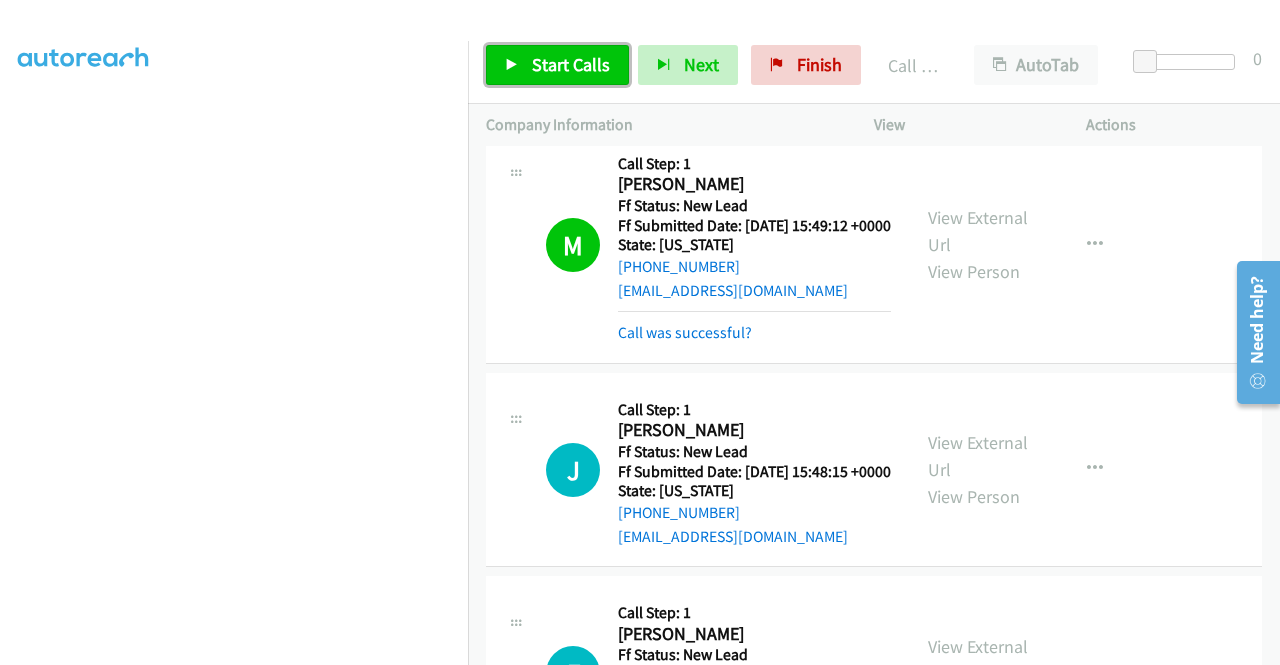 click on "Start Calls" at bounding box center (557, 65) 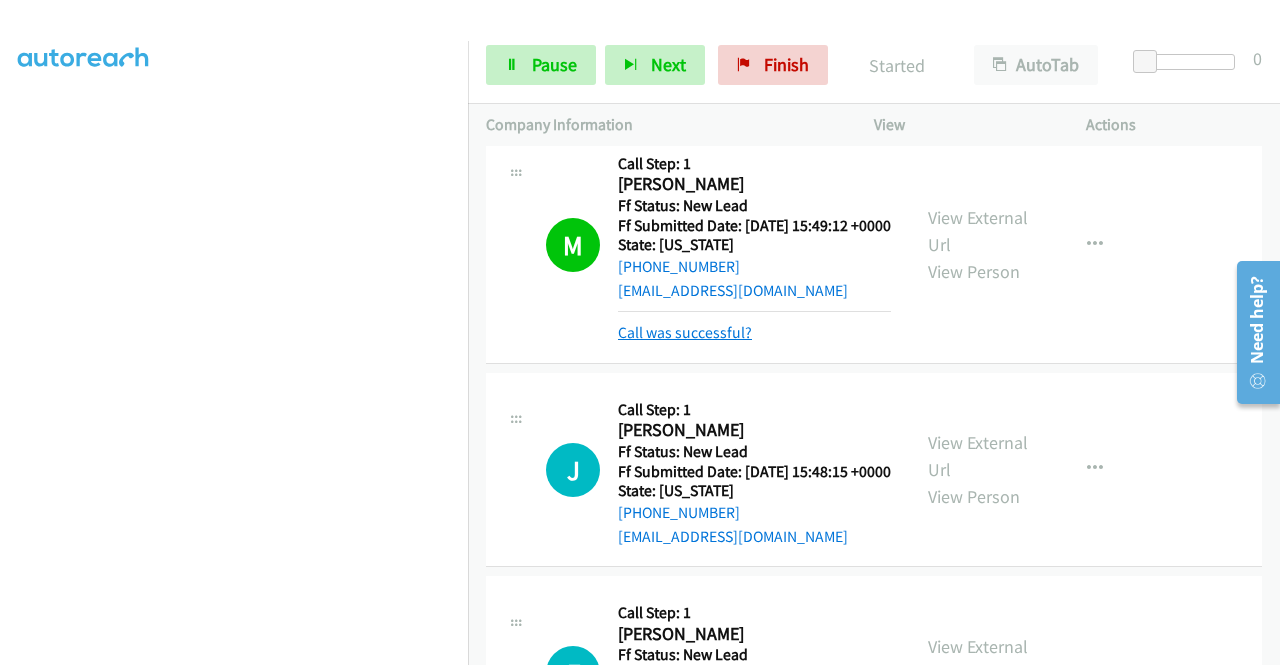 click on "Call was successful?" at bounding box center (685, 332) 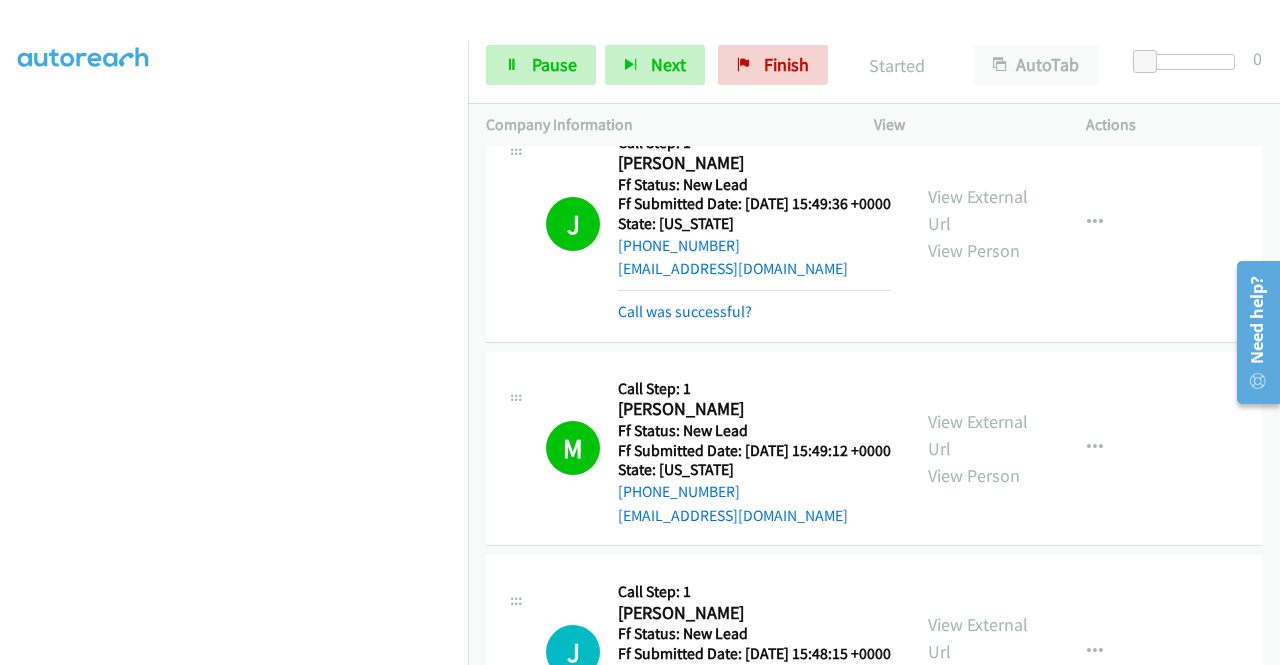 scroll, scrollTop: 721, scrollLeft: 0, axis: vertical 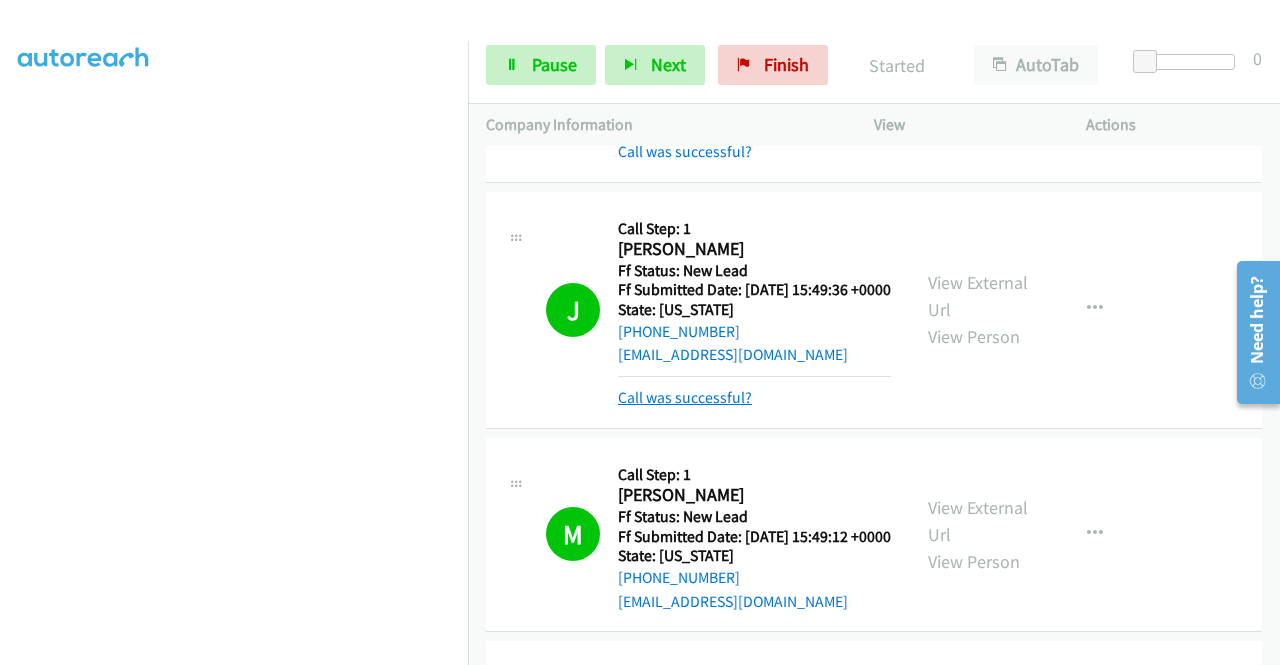 click on "Call was successful?" at bounding box center (685, 397) 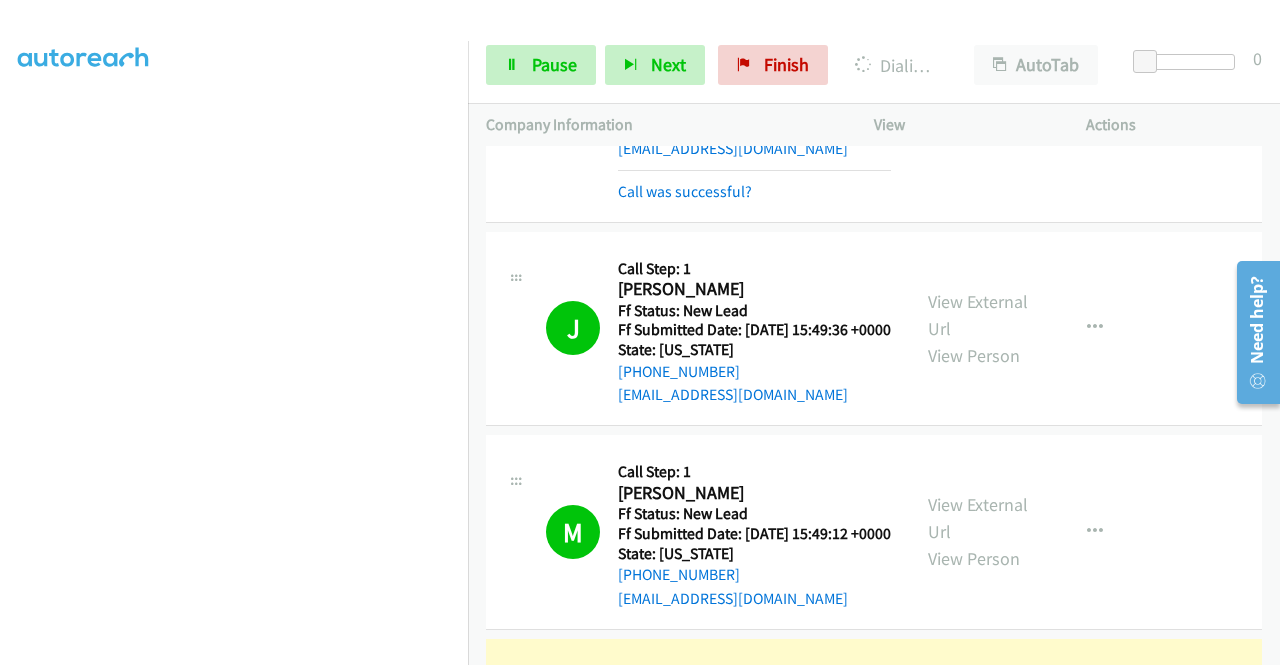 scroll, scrollTop: 494, scrollLeft: 0, axis: vertical 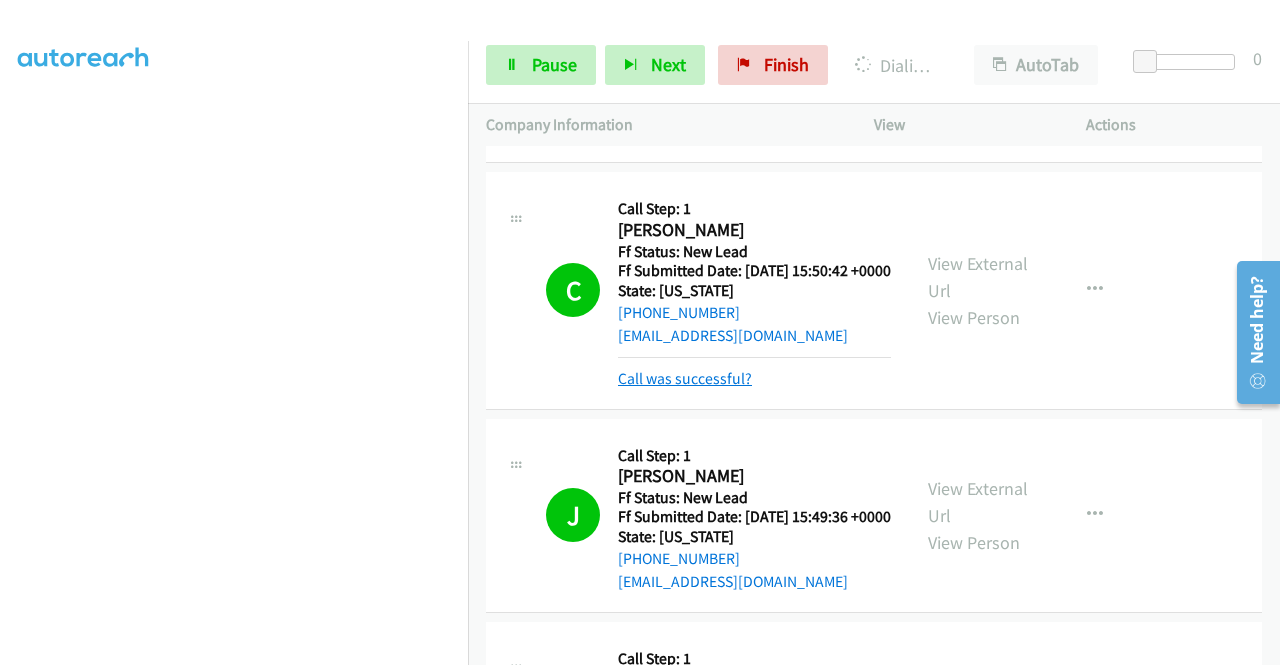 click on "Call was successful?" at bounding box center [685, 378] 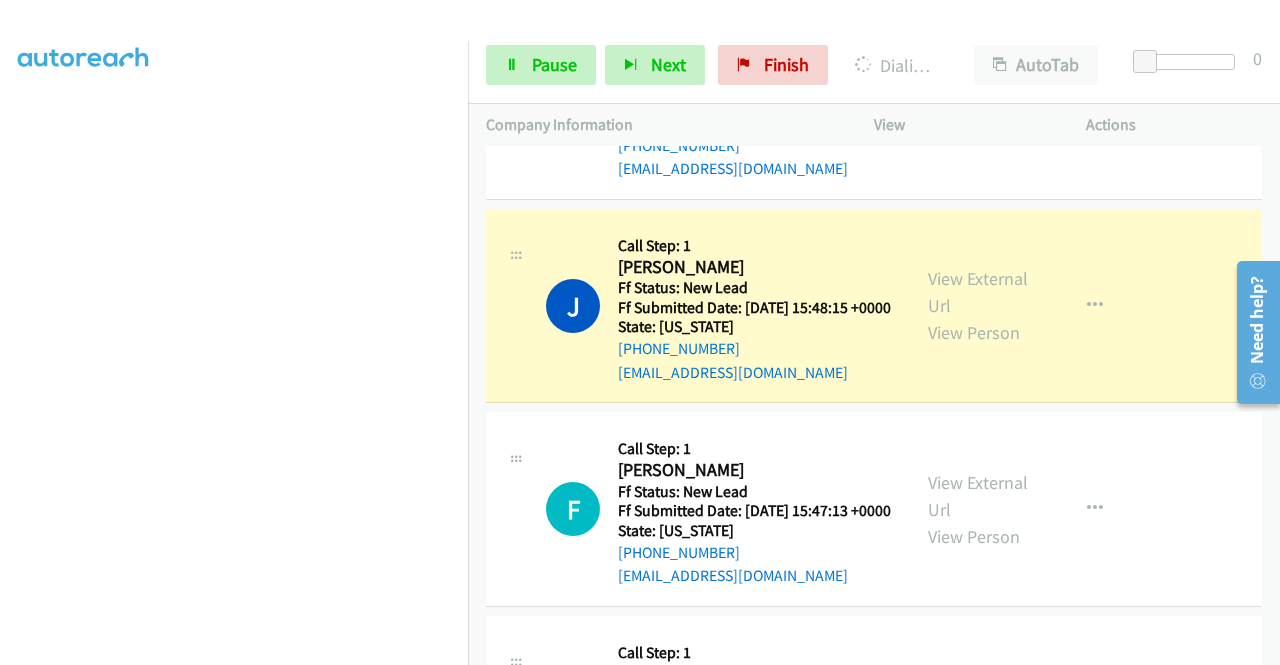 scroll, scrollTop: 1214, scrollLeft: 0, axis: vertical 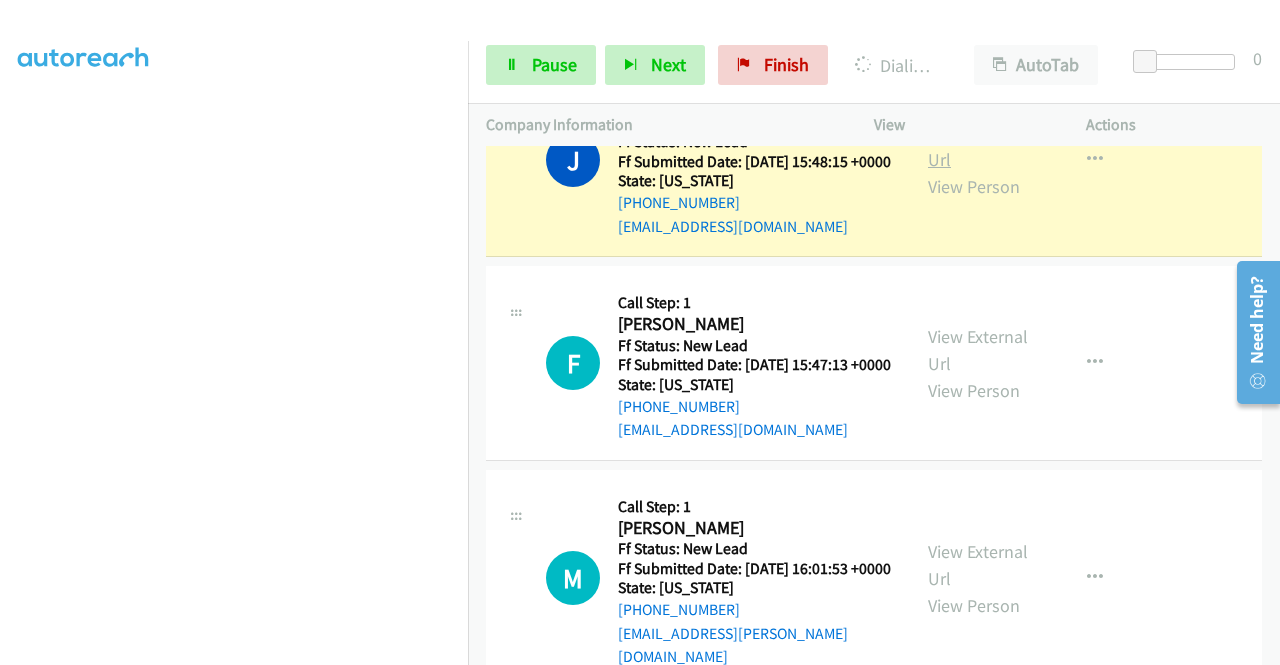 click on "View External Url" at bounding box center [978, 146] 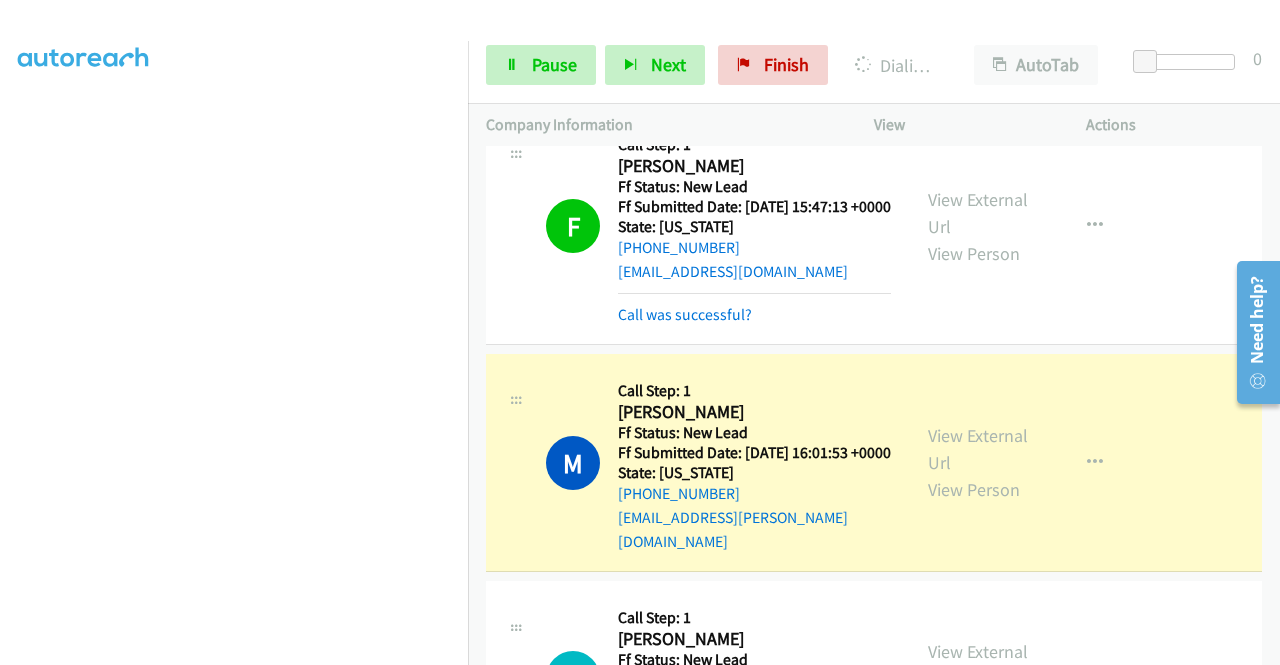 scroll, scrollTop: 1378, scrollLeft: 0, axis: vertical 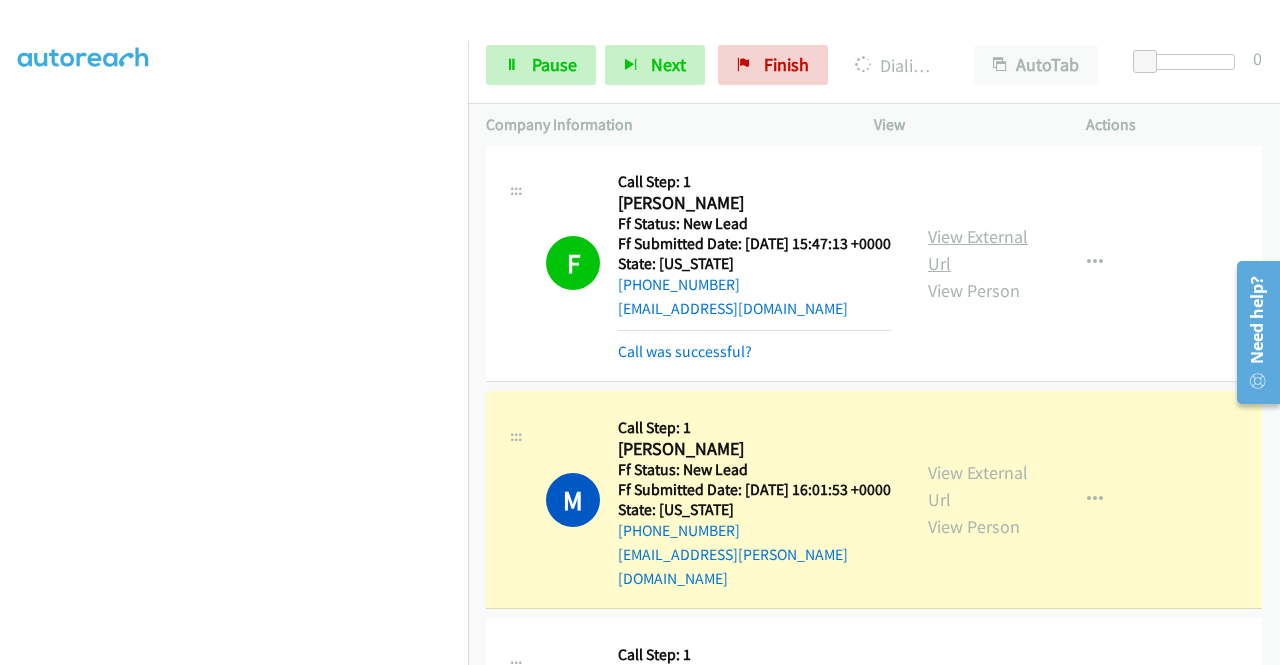 click on "View External Url" at bounding box center [978, 250] 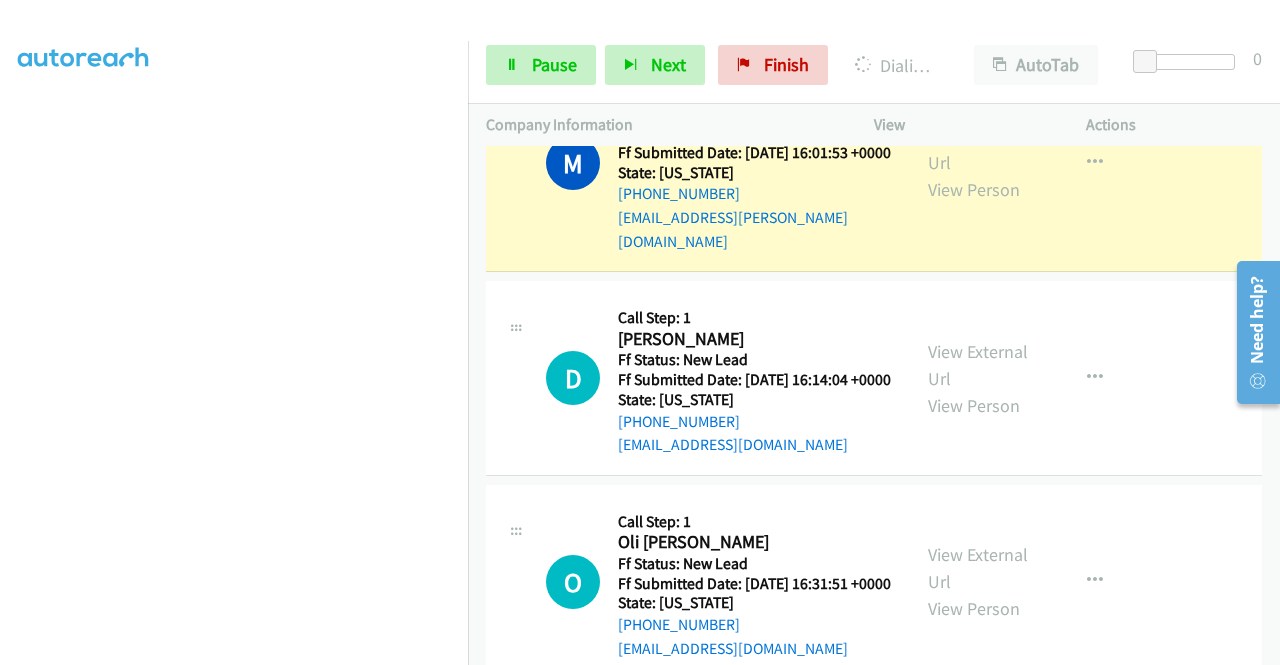 scroll, scrollTop: 1722, scrollLeft: 0, axis: vertical 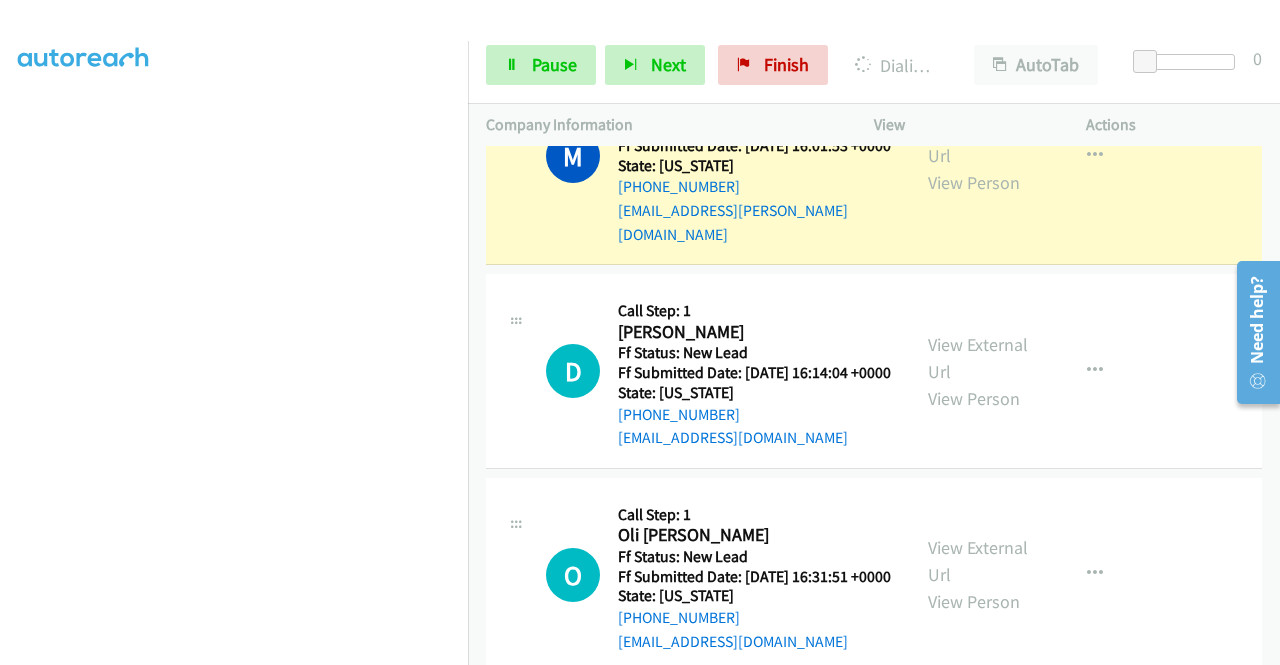 click on "View External Url
View Person" at bounding box center (980, 155) 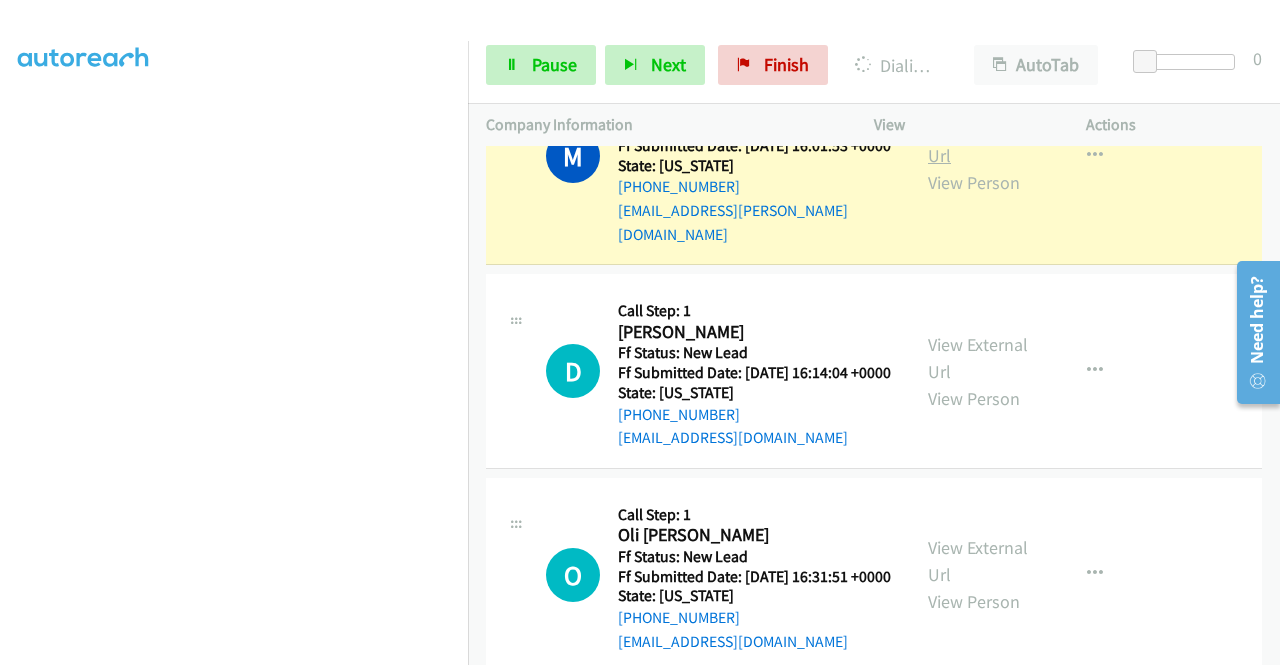 click on "View External Url" at bounding box center (978, 142) 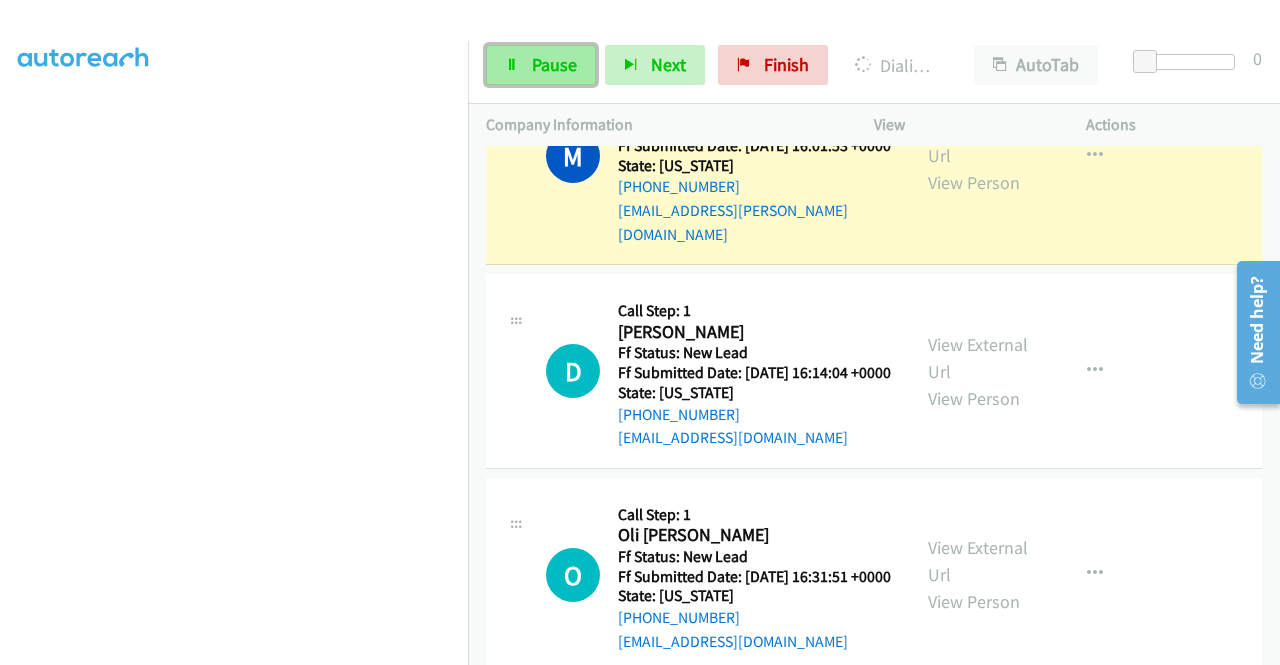 click on "Pause" at bounding box center [554, 64] 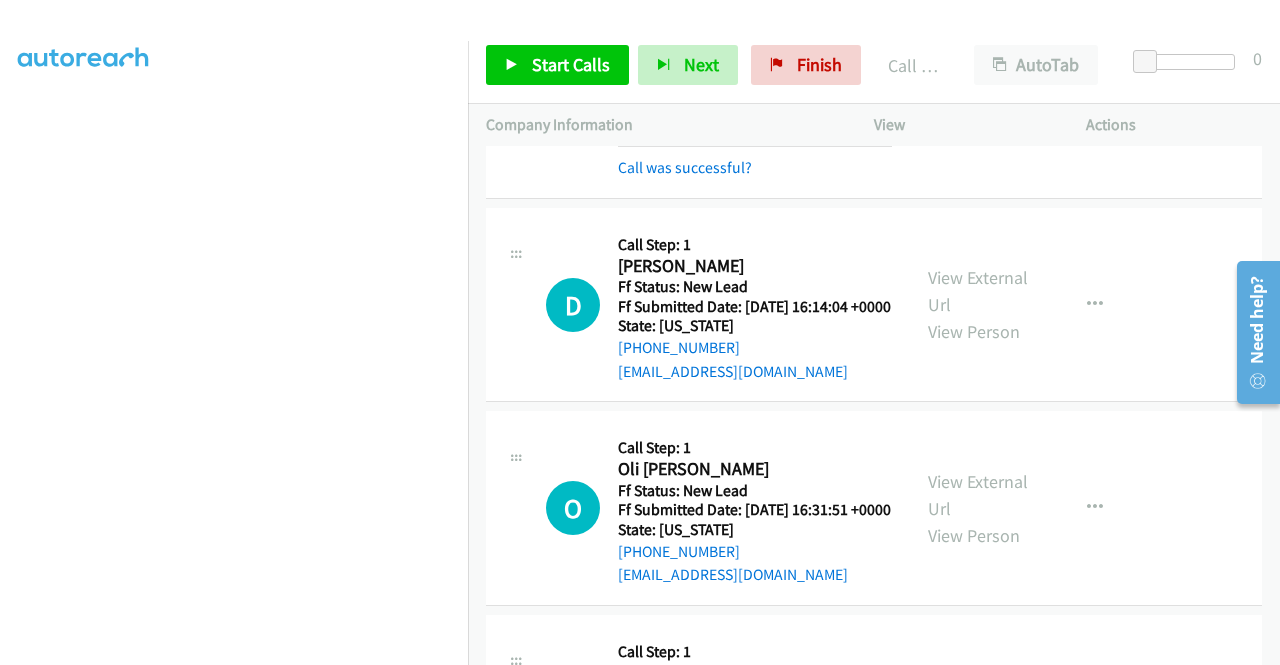 scroll, scrollTop: 1902, scrollLeft: 0, axis: vertical 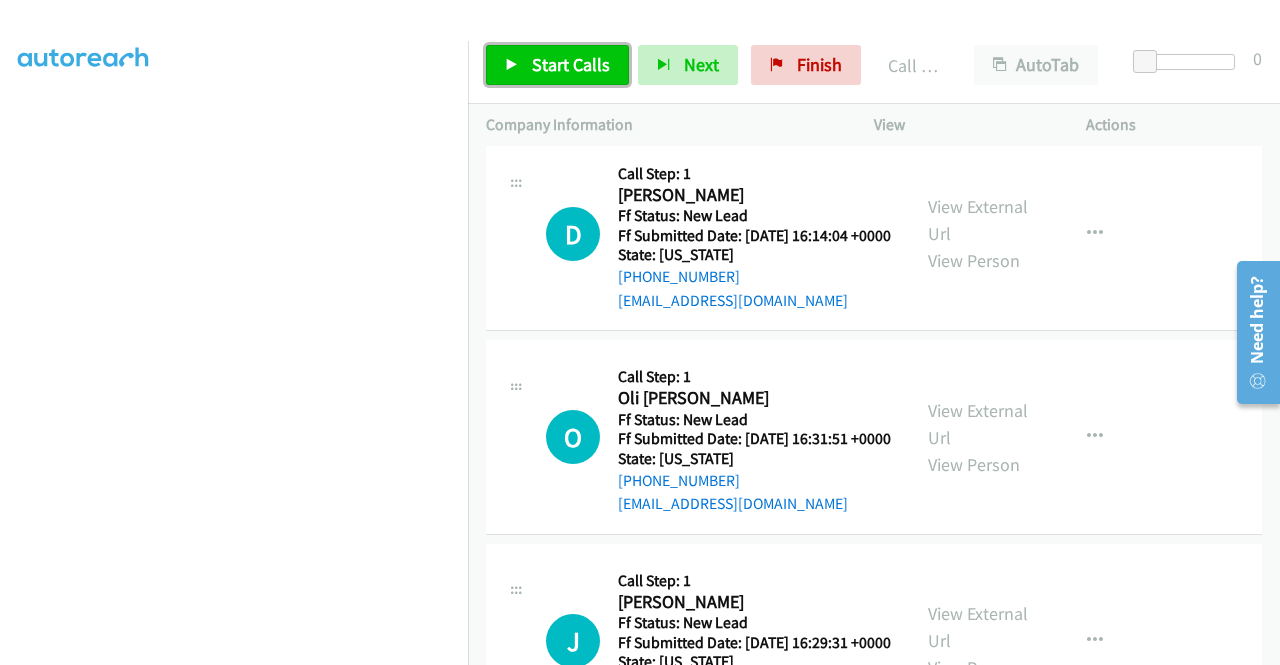 click on "Start Calls" at bounding box center (571, 64) 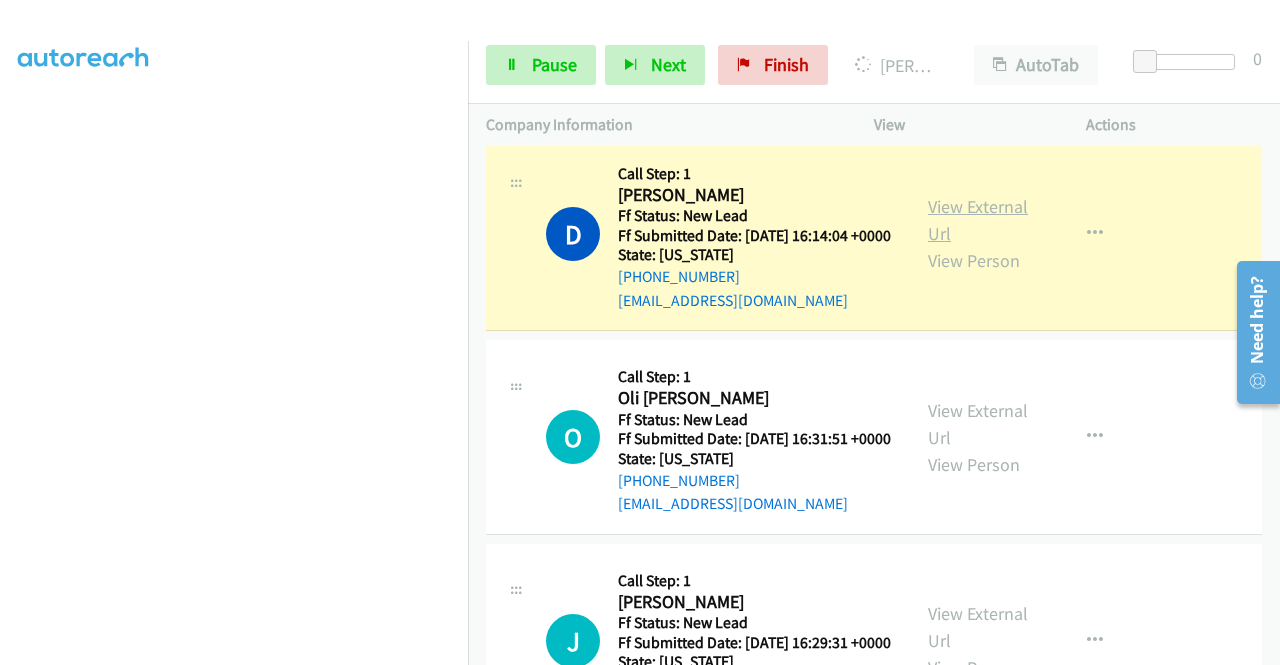 click on "View External Url" at bounding box center [978, 220] 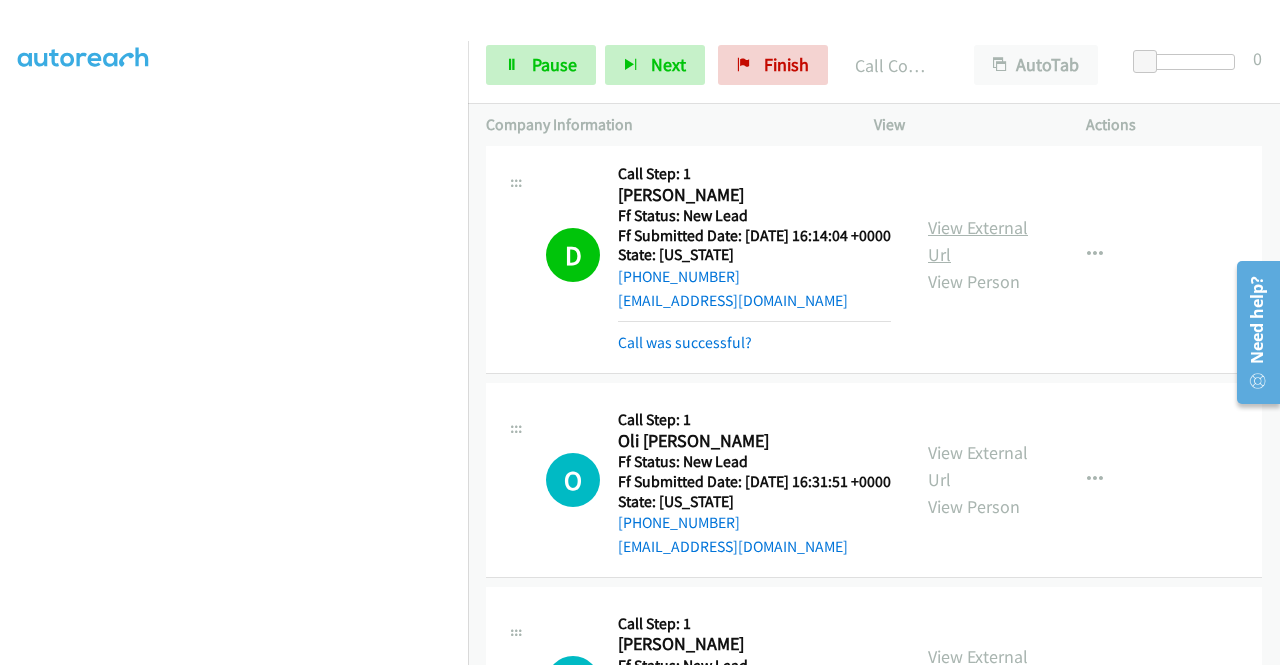 click on "View External Url" at bounding box center [978, 241] 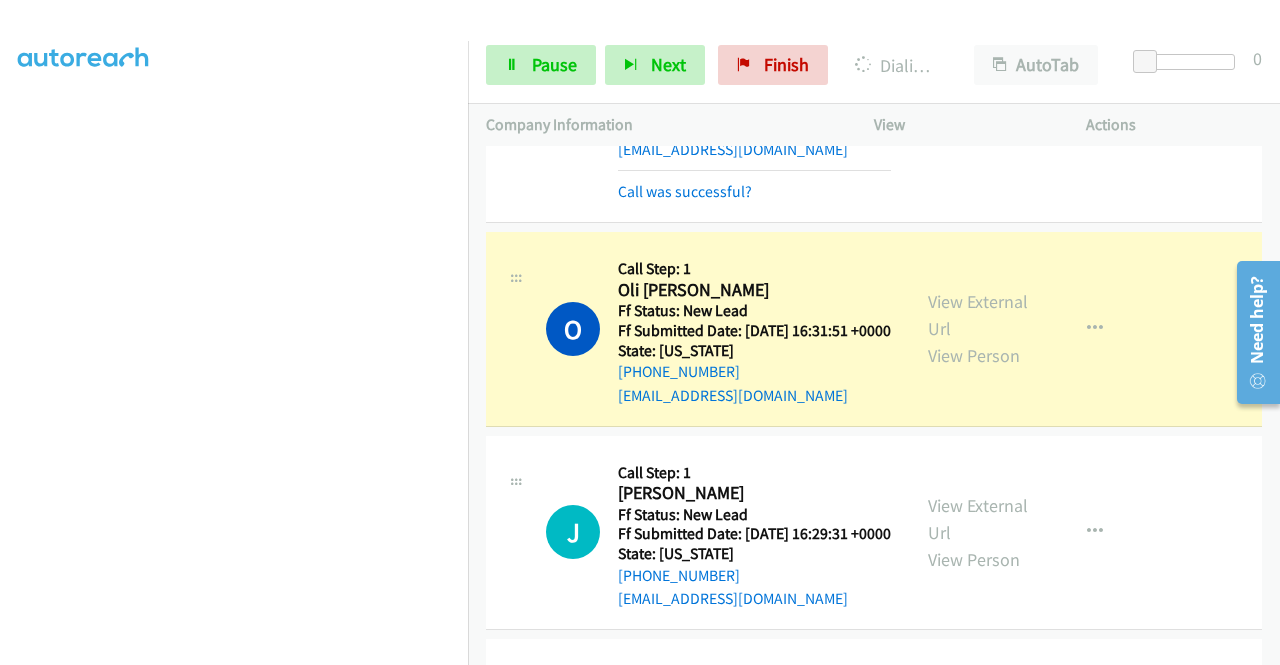 scroll, scrollTop: 2147, scrollLeft: 0, axis: vertical 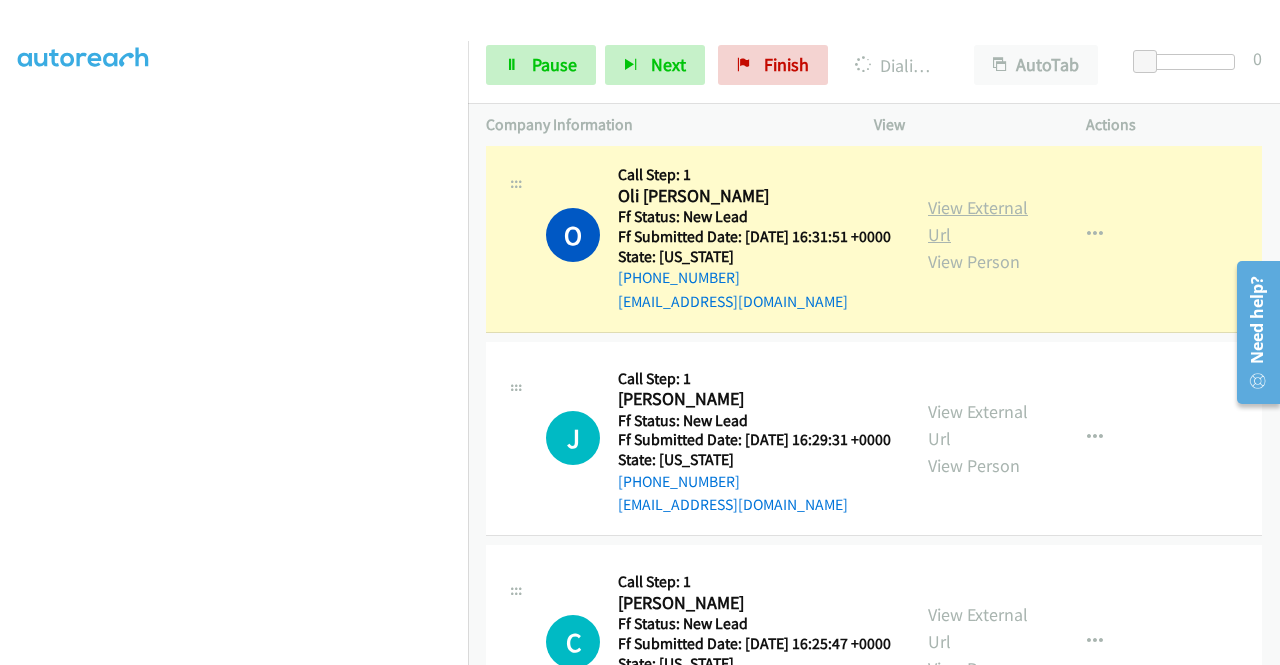 click on "View External Url" at bounding box center [978, 221] 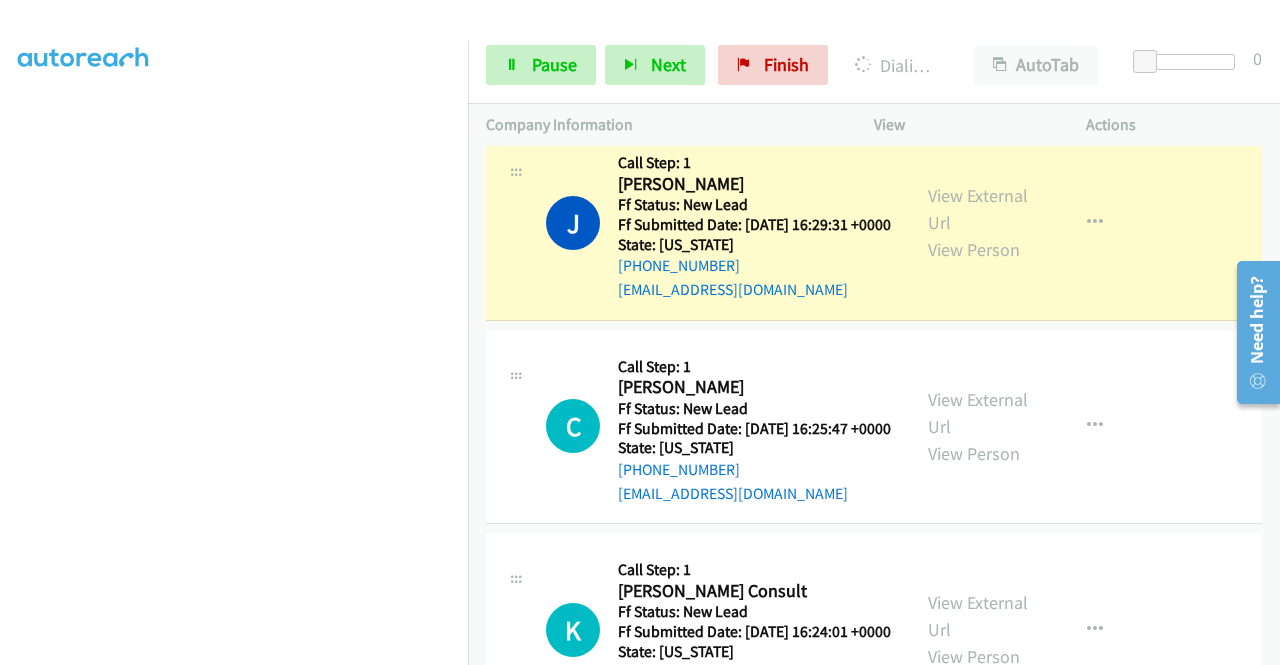 scroll, scrollTop: 2428, scrollLeft: 0, axis: vertical 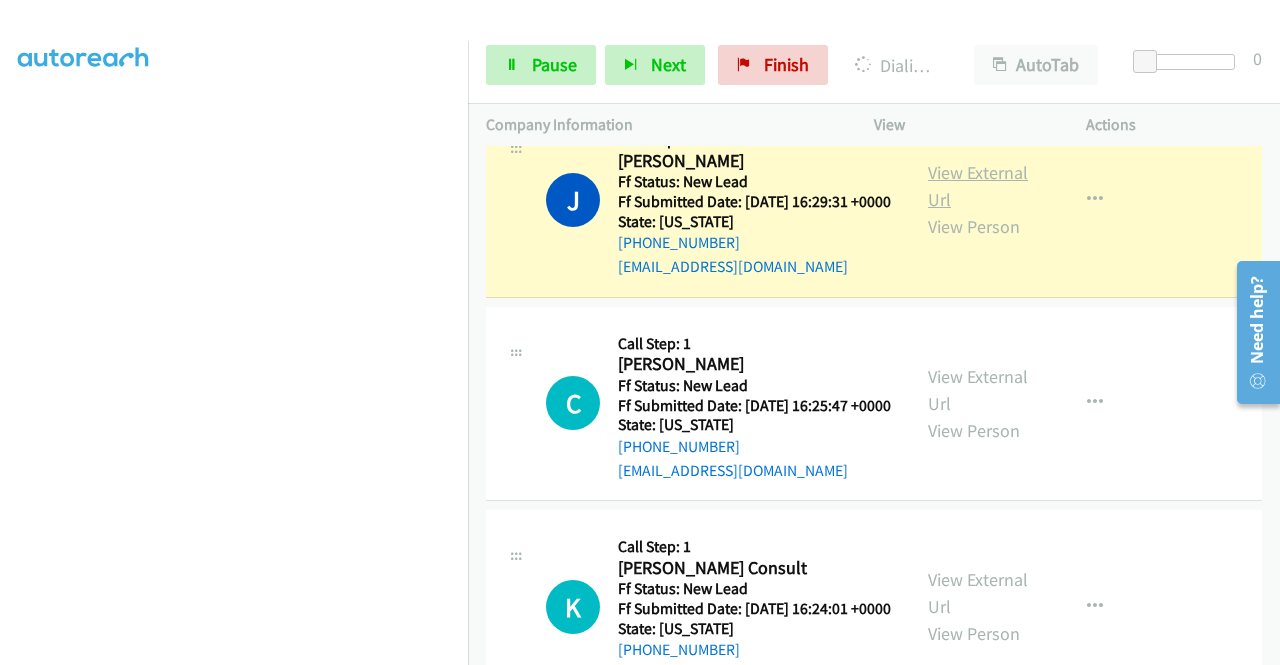 click on "View External Url" at bounding box center [978, 186] 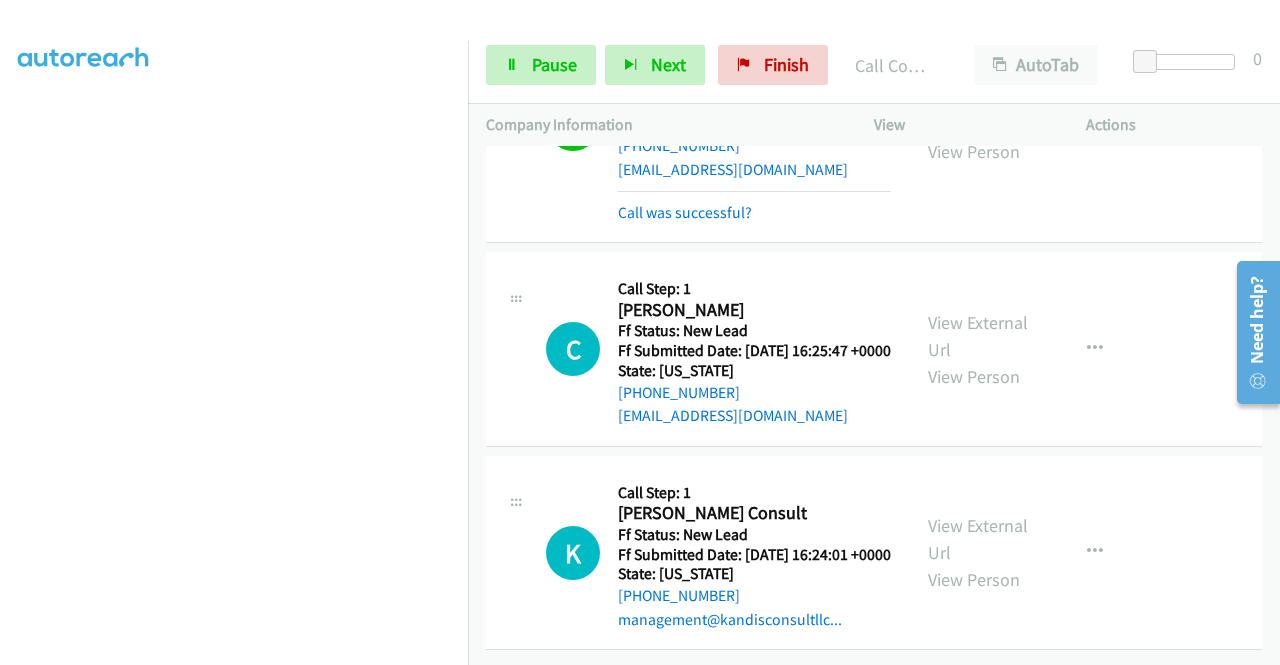 scroll, scrollTop: 2741, scrollLeft: 0, axis: vertical 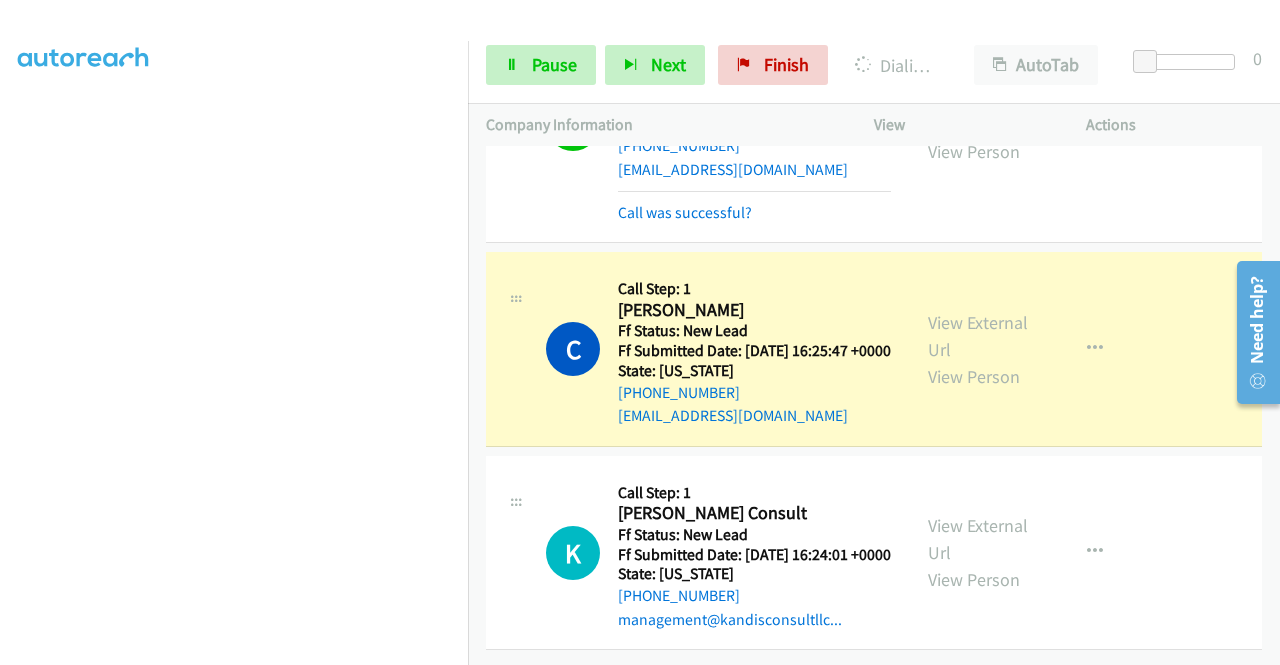 click on "View External Url
View Person
View External Url
Email
Schedule/Manage Callback
Skip Call
Add to do not call list" at bounding box center [1025, 349] 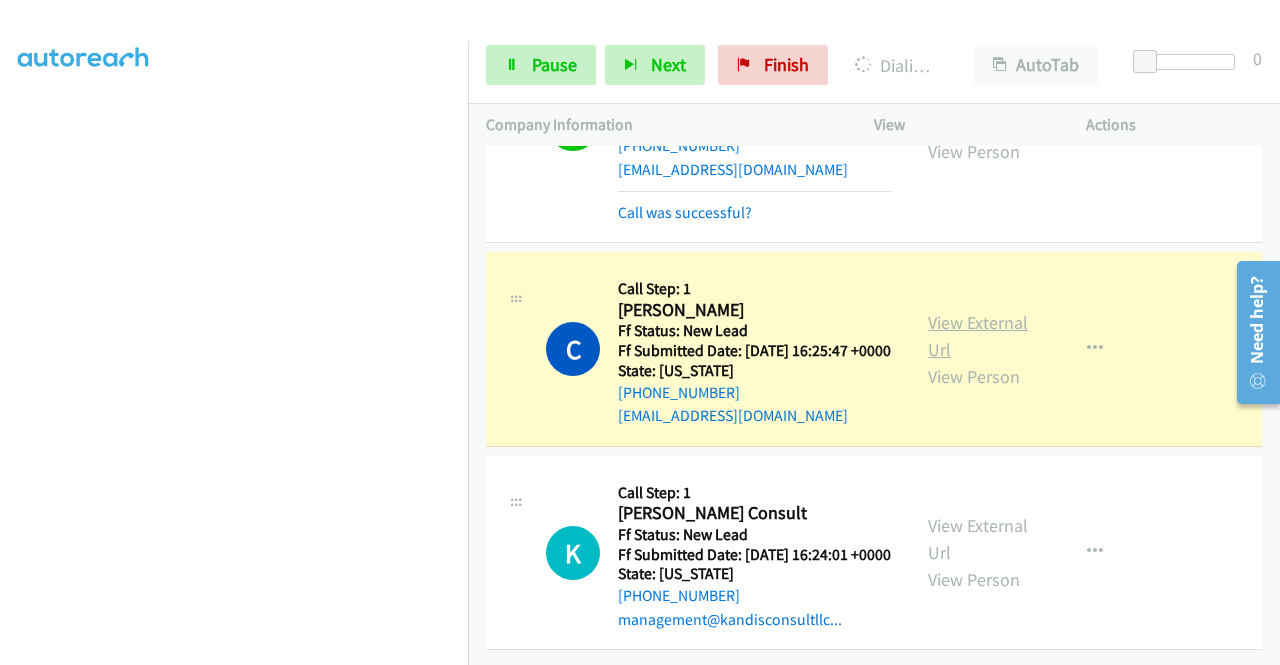 click on "View External Url" at bounding box center (978, 336) 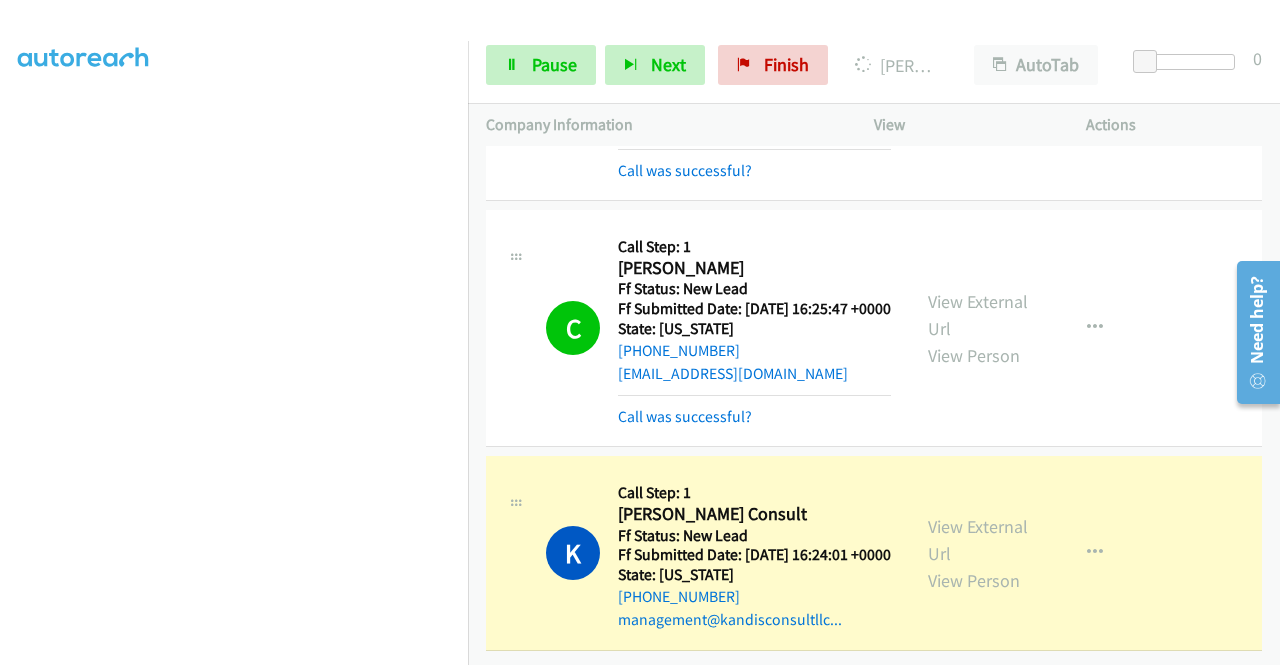 scroll, scrollTop: 2784, scrollLeft: 0, axis: vertical 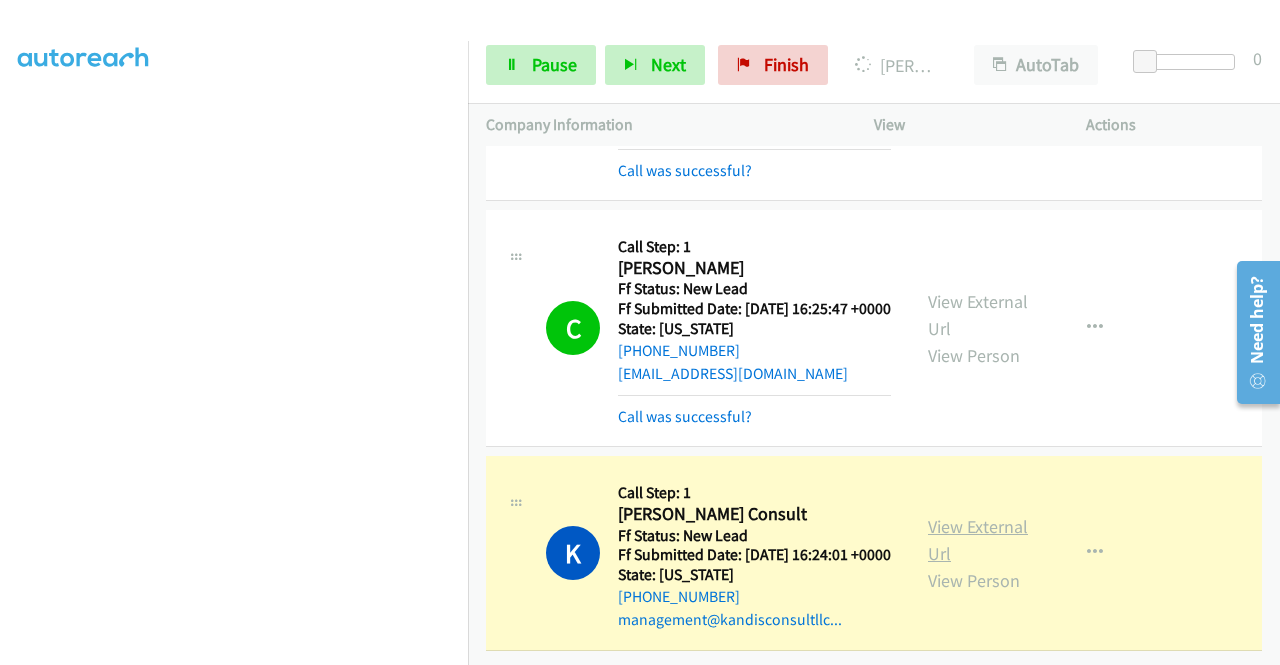 click on "View External Url" at bounding box center (978, 540) 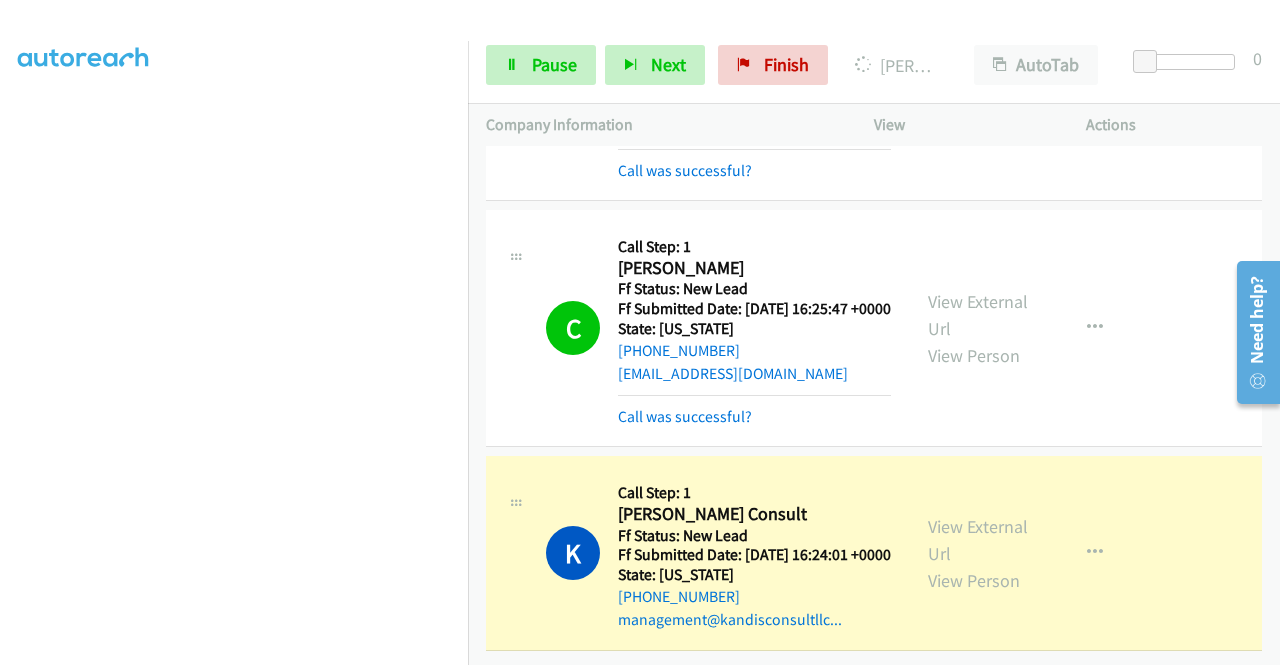 scroll, scrollTop: 2784, scrollLeft: 0, axis: vertical 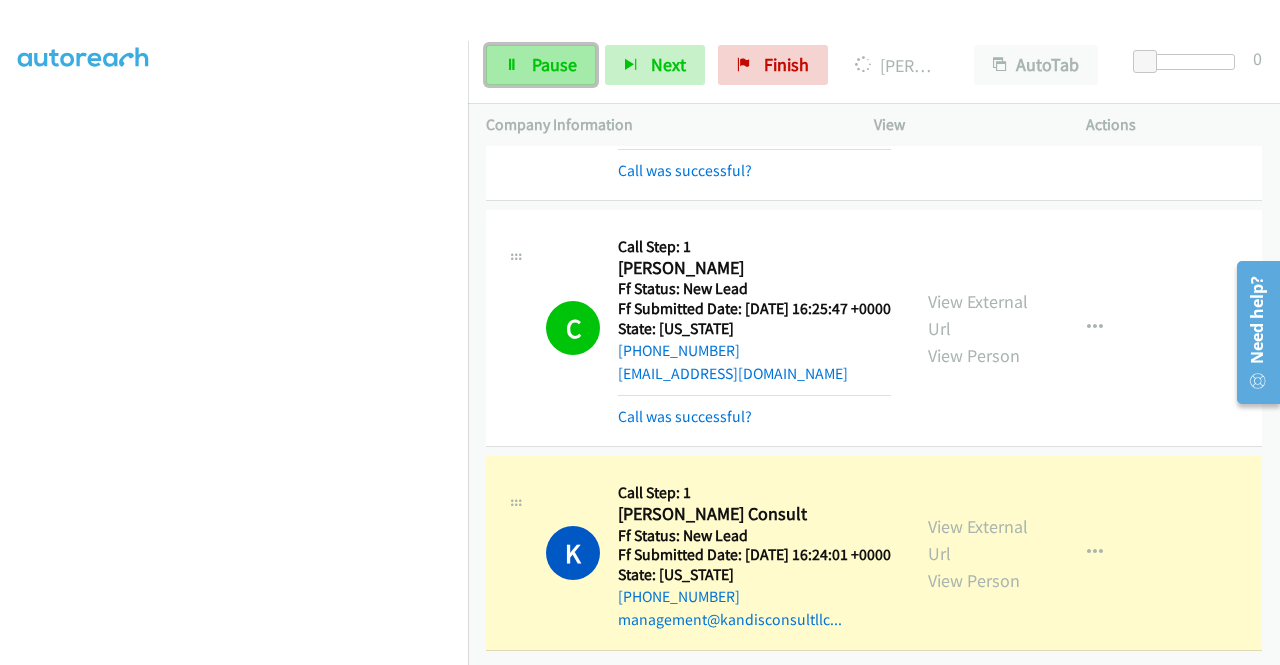 click on "Pause" at bounding box center (541, 65) 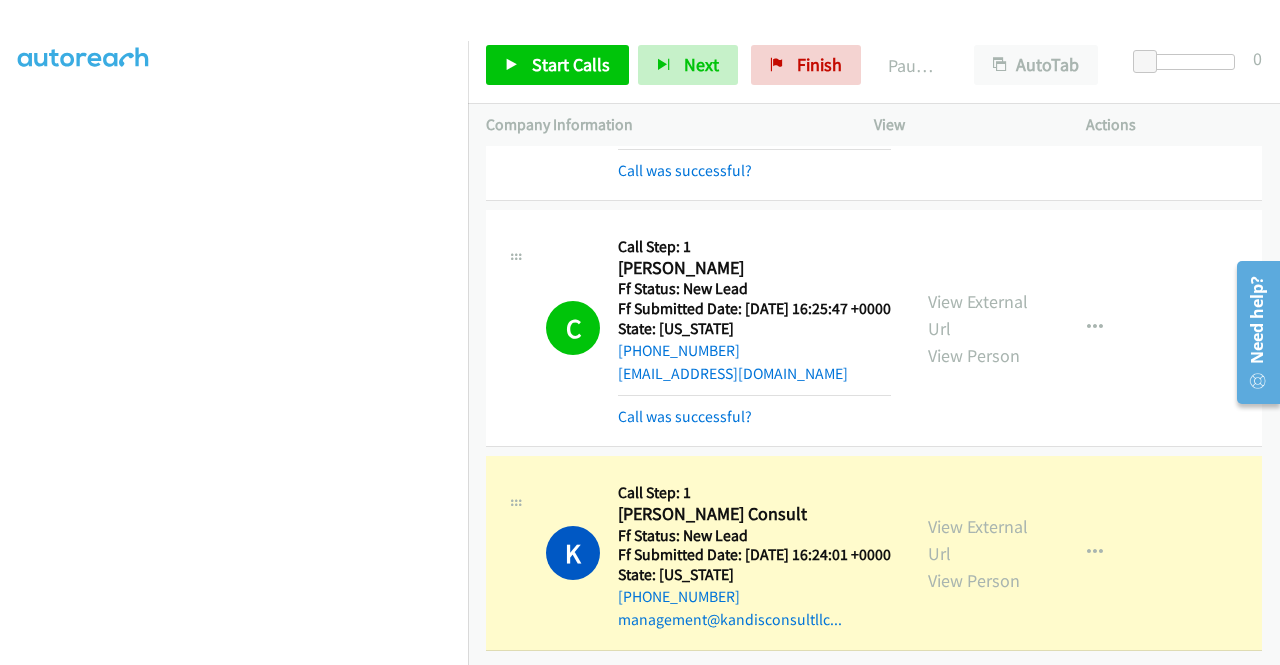 scroll, scrollTop: 0, scrollLeft: 0, axis: both 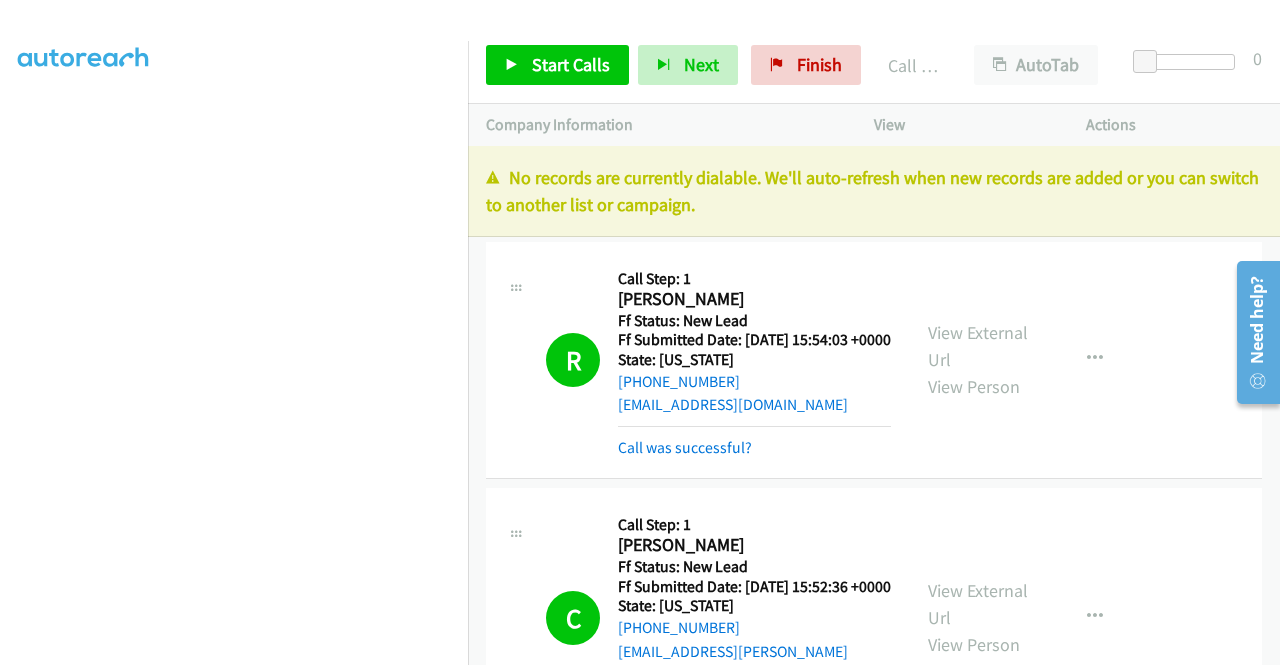 click on "No records are currently dialable. We'll auto-refresh when new records are added or you can switch to another list or campaign." at bounding box center (874, 191) 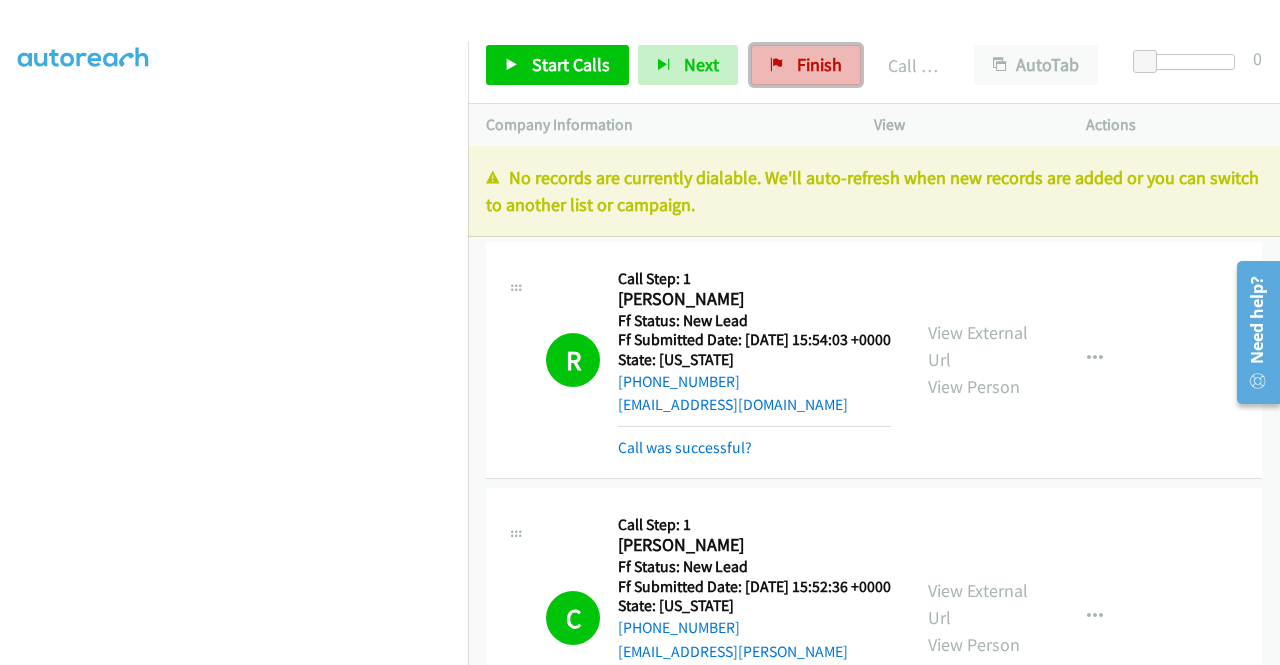 click on "Finish" at bounding box center [806, 65] 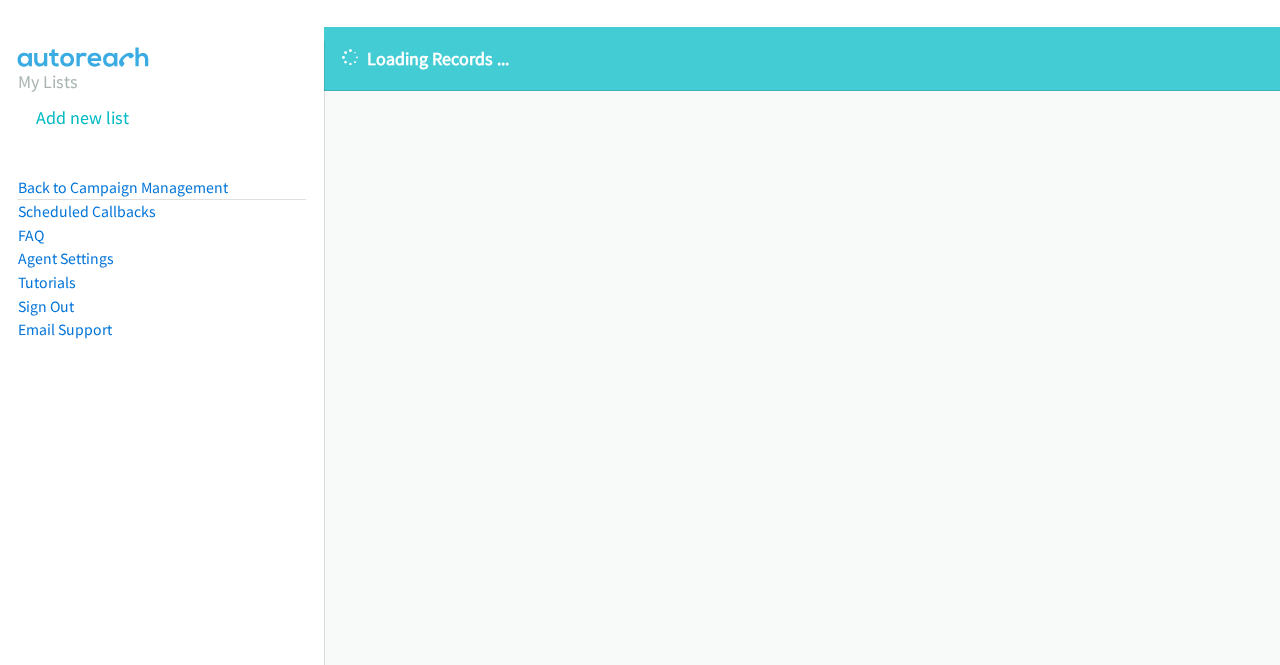 scroll, scrollTop: 0, scrollLeft: 0, axis: both 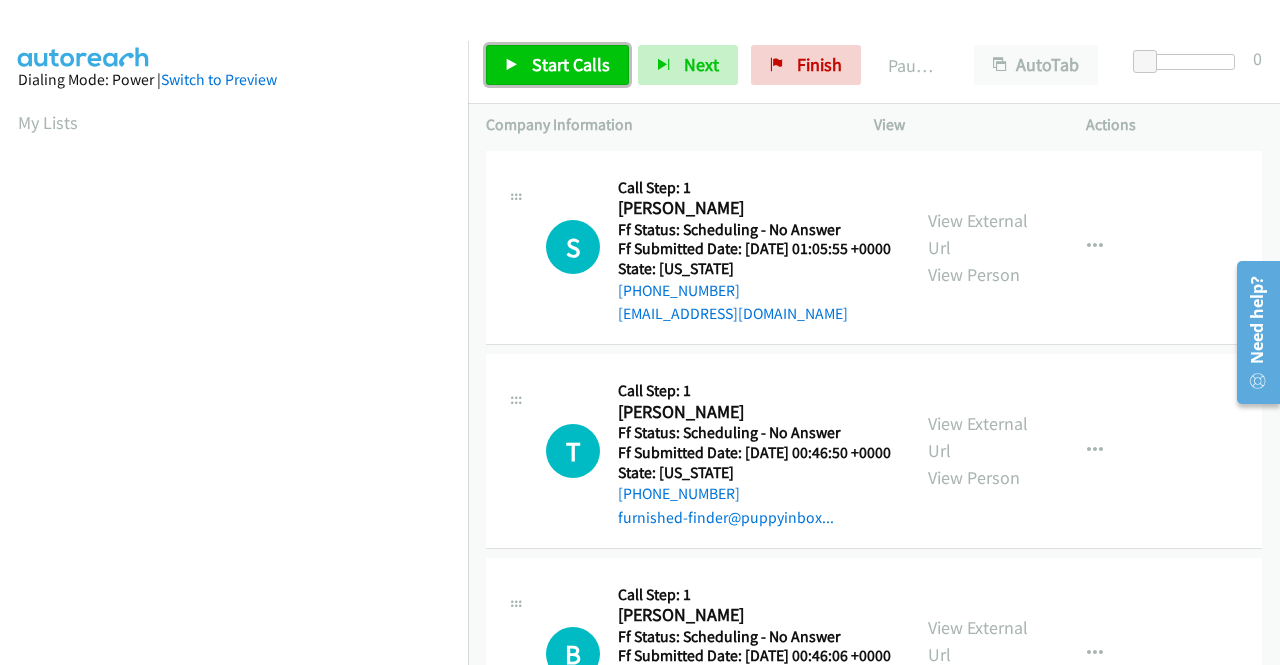 click on "Start Calls" at bounding box center [557, 65] 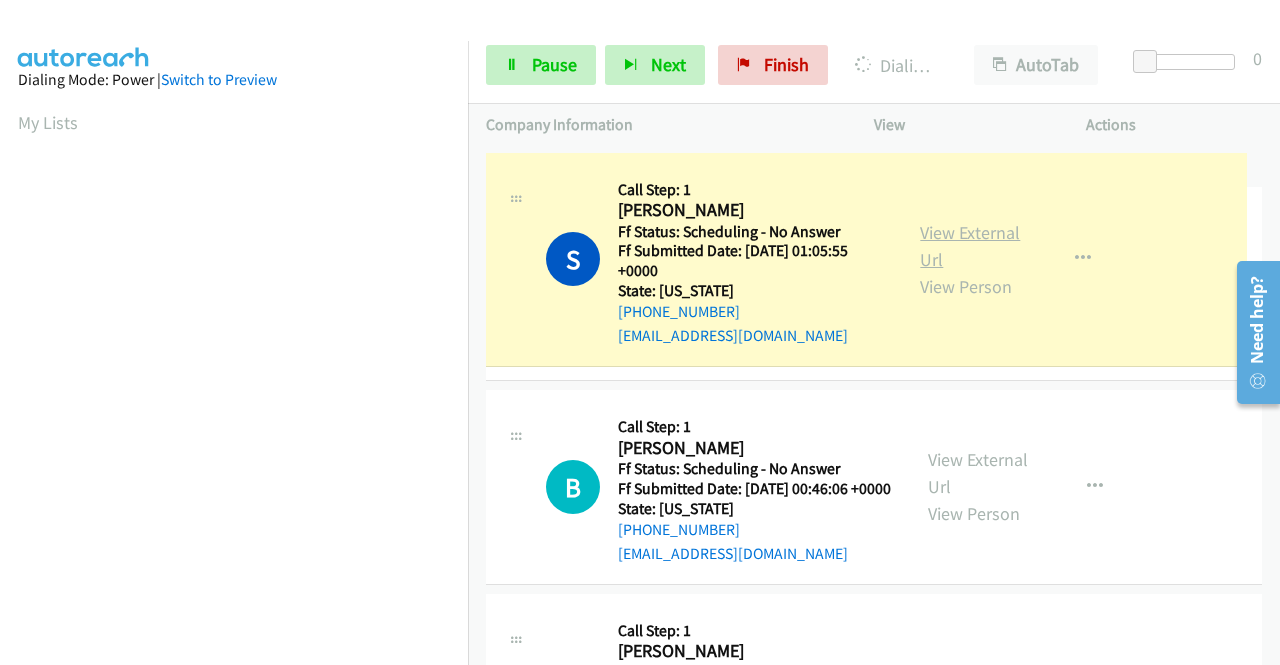drag, startPoint x: 970, startPoint y: 242, endPoint x: 1014, endPoint y: 223, distance: 47.92703 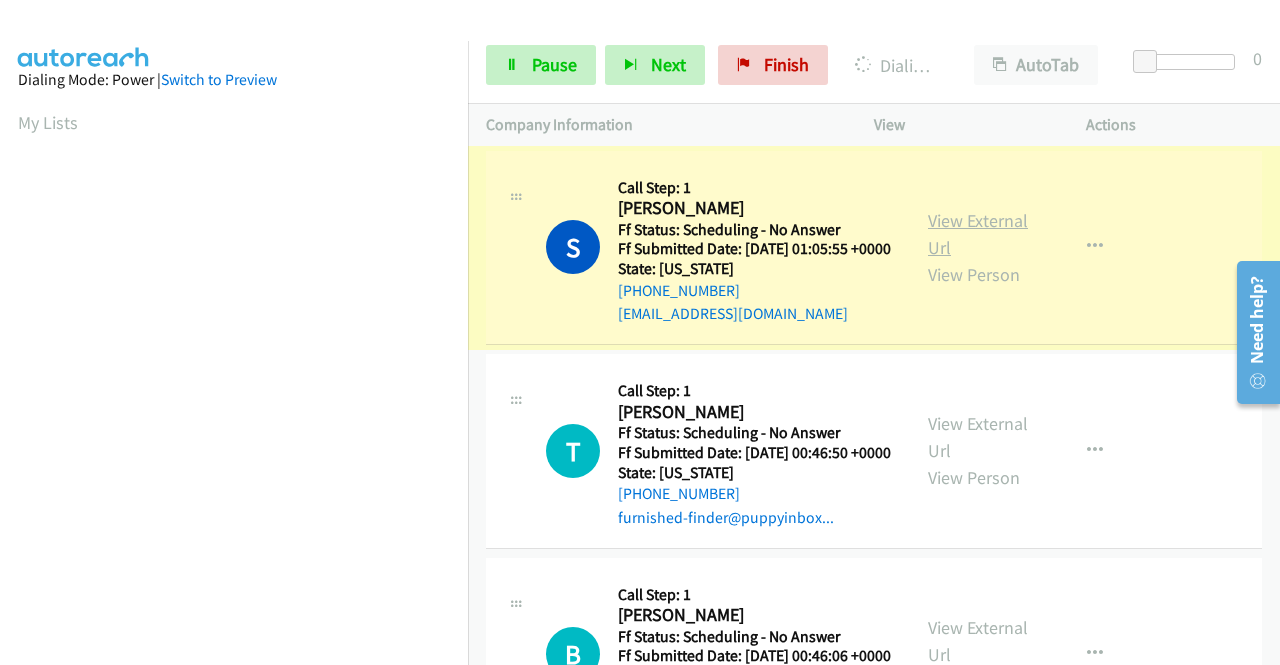 click on "View External Url" at bounding box center (978, 234) 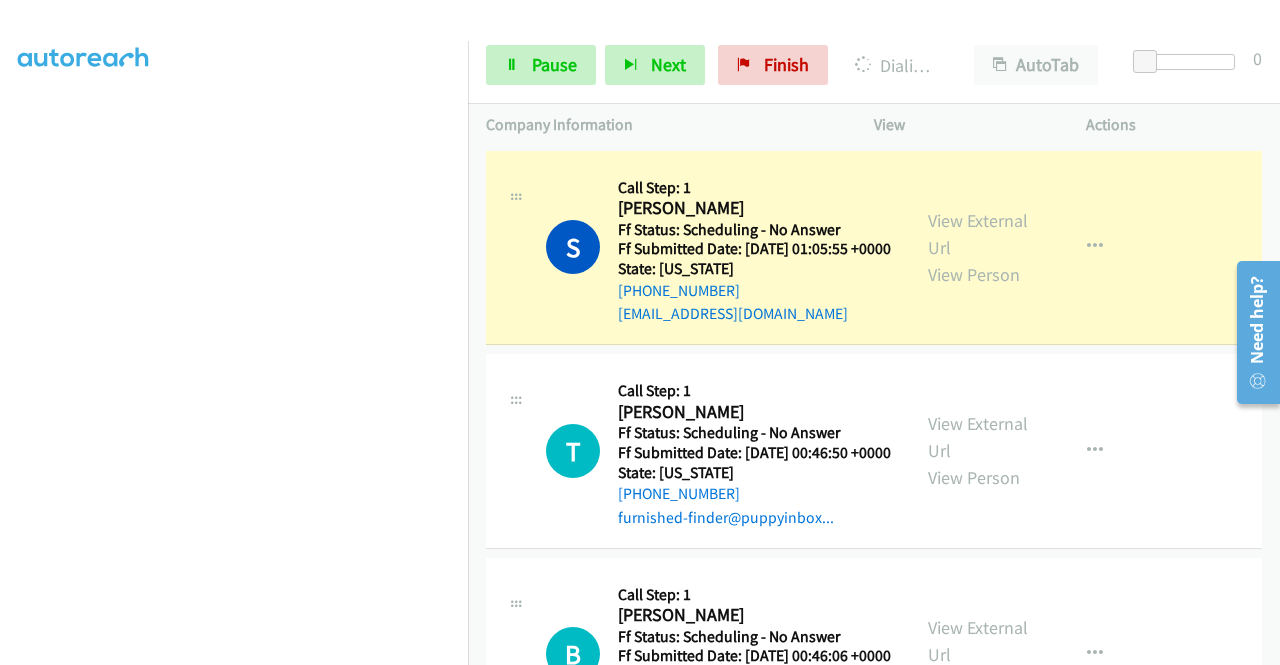 scroll, scrollTop: 454, scrollLeft: 0, axis: vertical 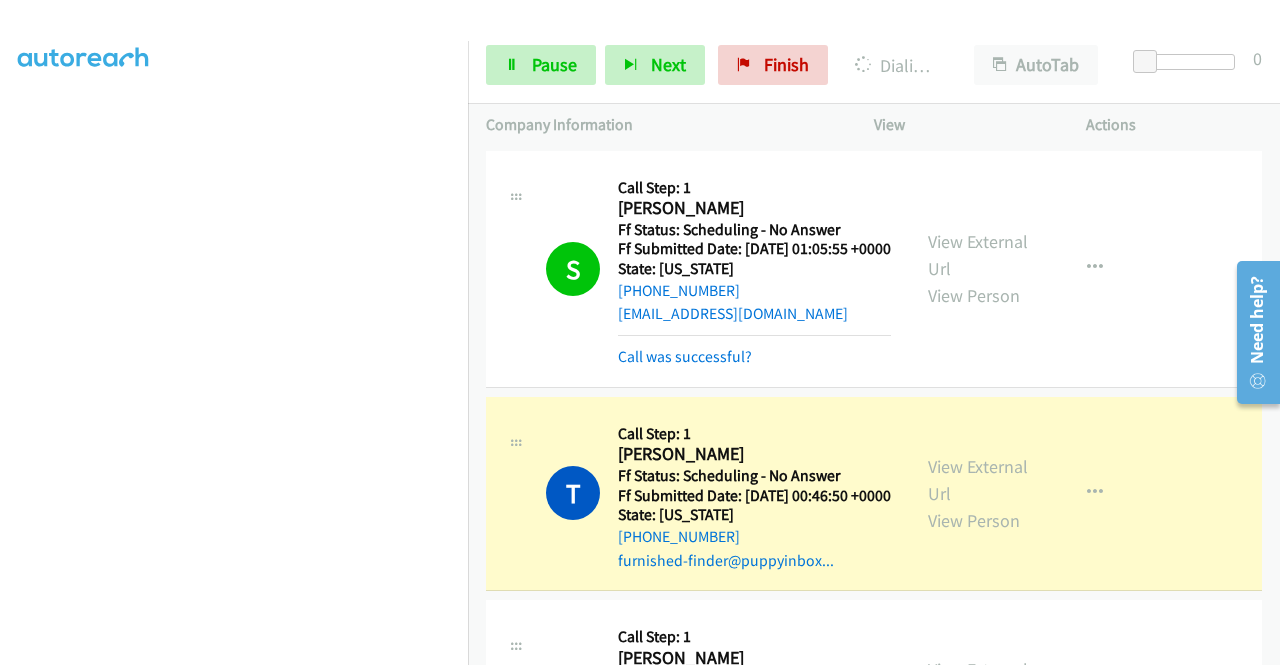 click on "View External Url
View Person
View External Url
Email
Schedule/Manage Callback
Skip Call
Add to do not call list" at bounding box center (1025, 494) 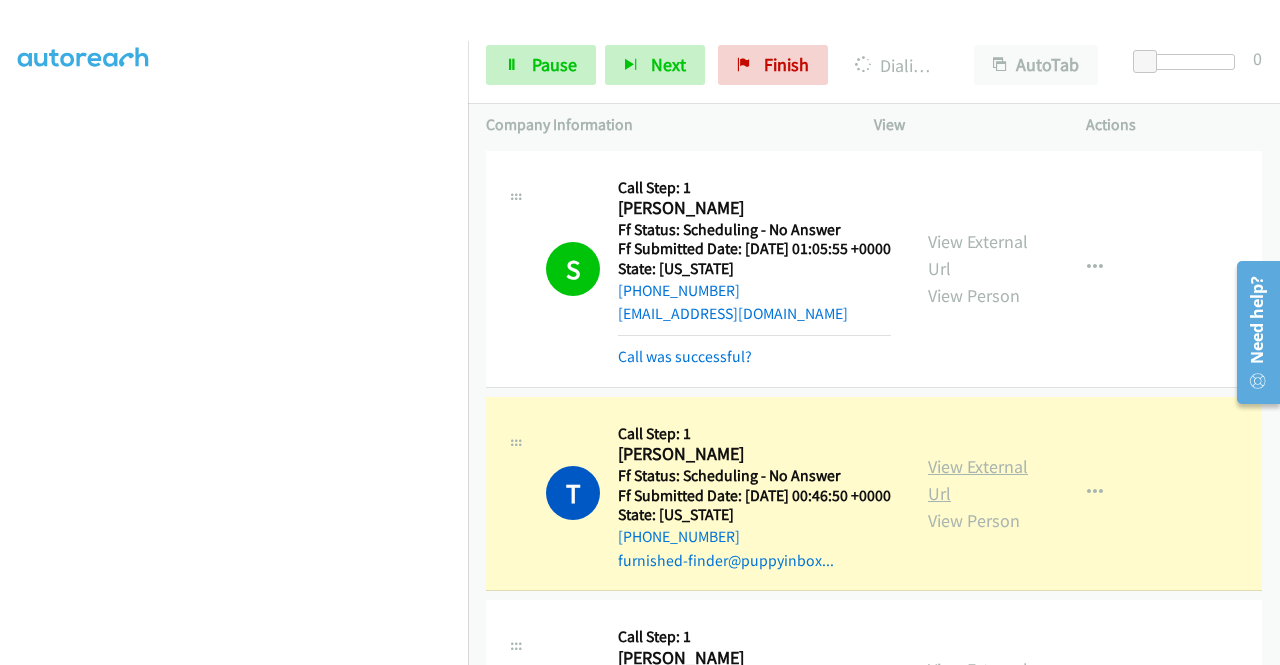 click on "View External Url" at bounding box center [978, 480] 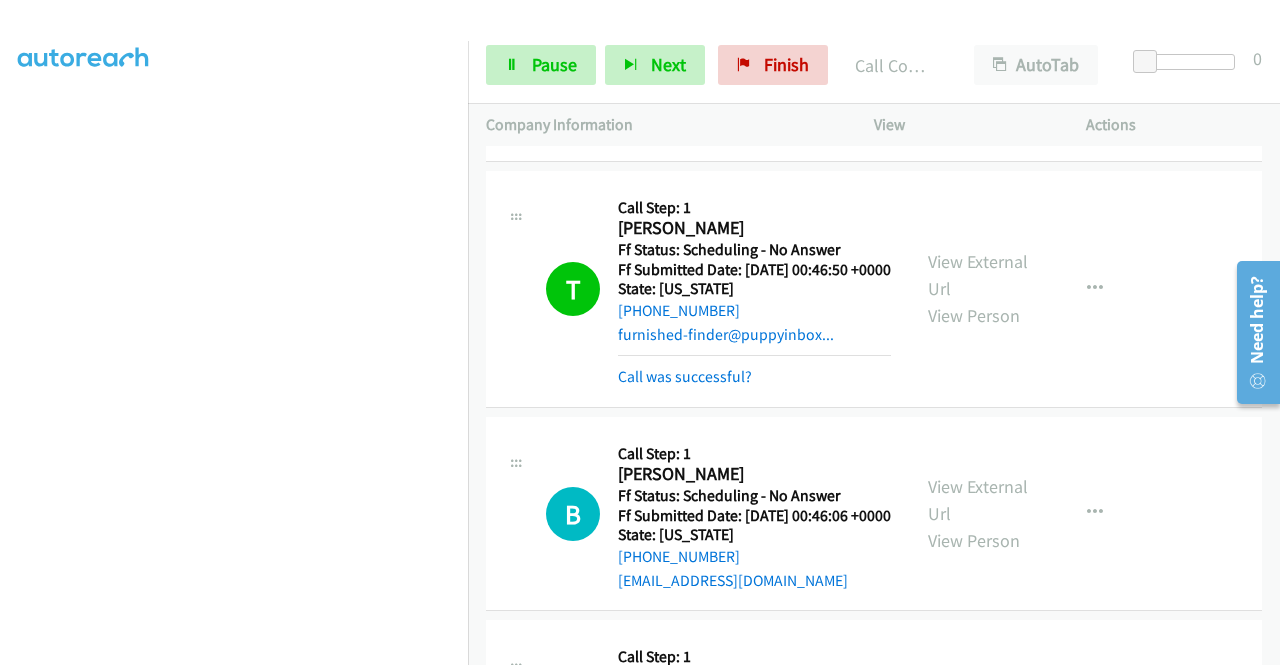 scroll, scrollTop: 413, scrollLeft: 0, axis: vertical 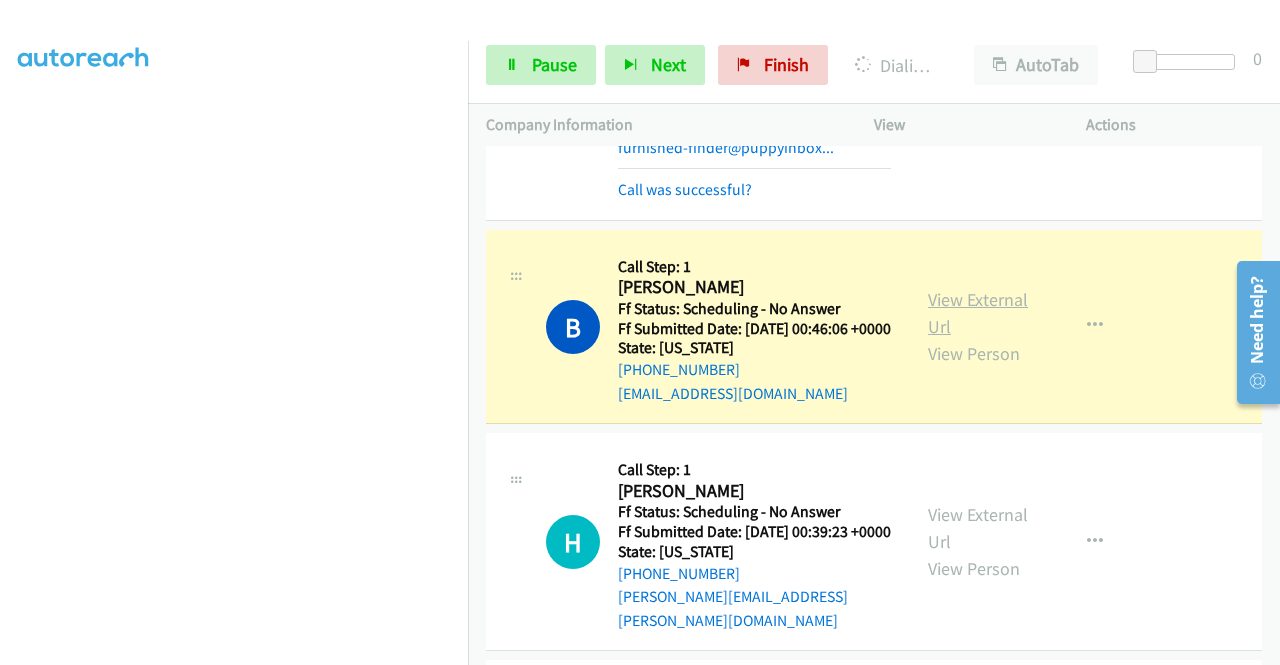 click on "View External Url" at bounding box center [978, 313] 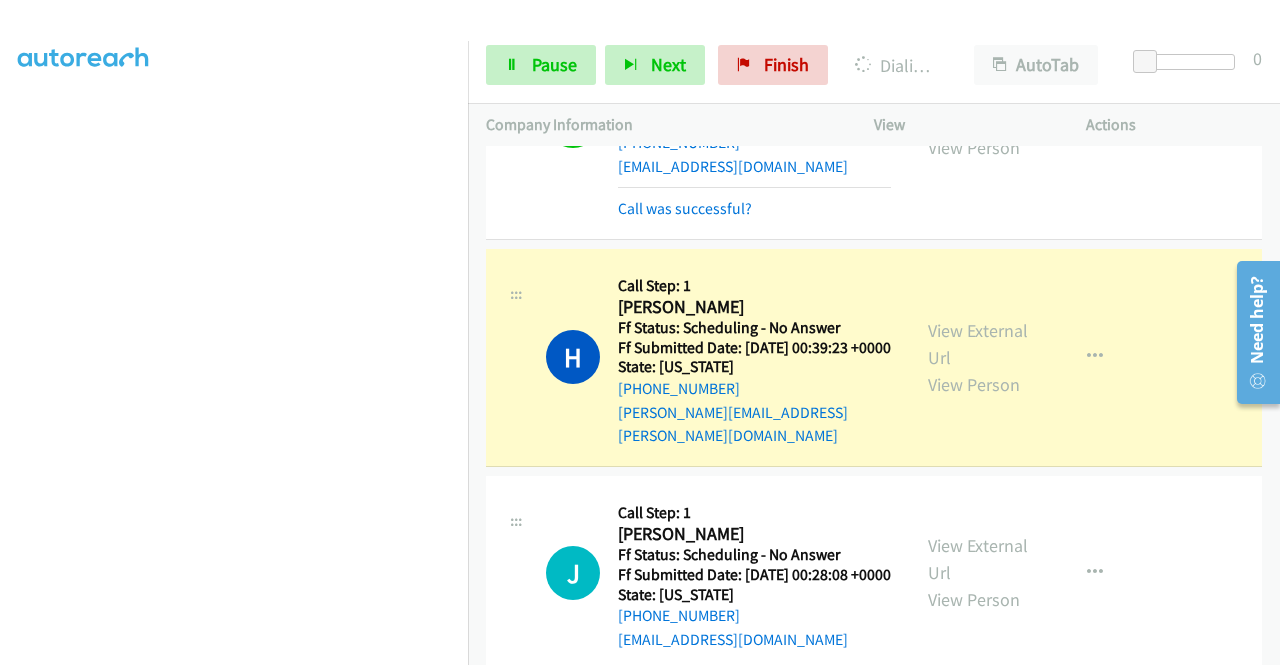 scroll, scrollTop: 746, scrollLeft: 0, axis: vertical 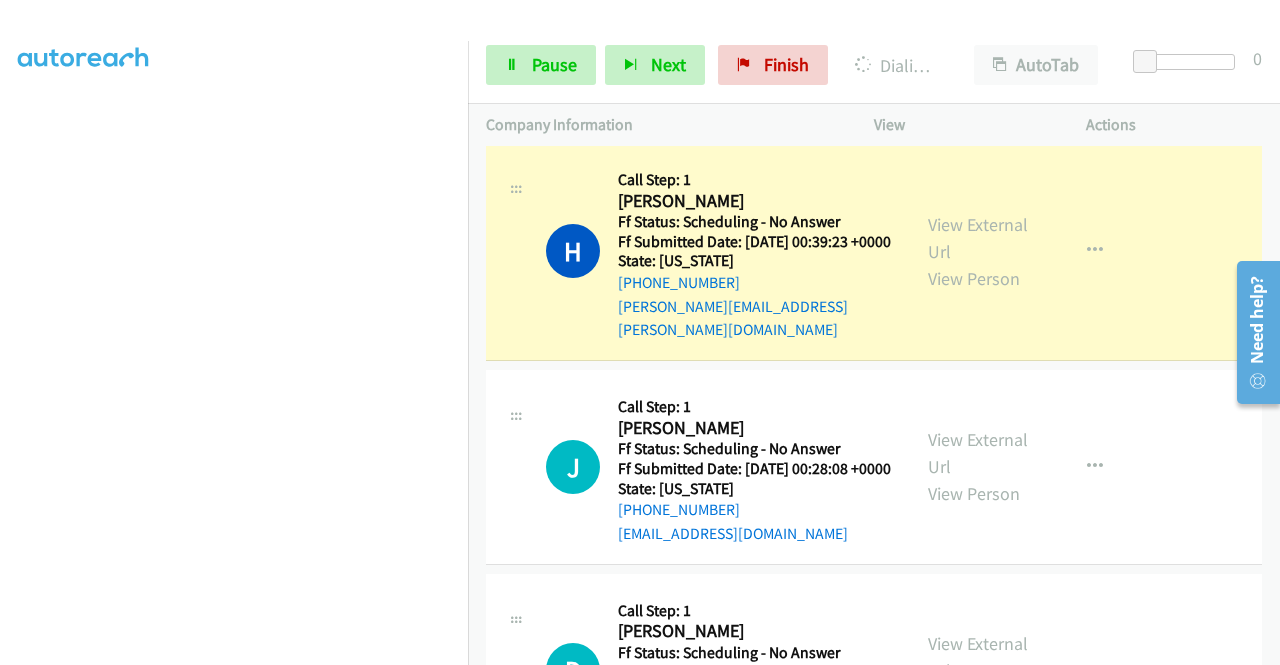 click on "View External Url
View Person" at bounding box center (980, 251) 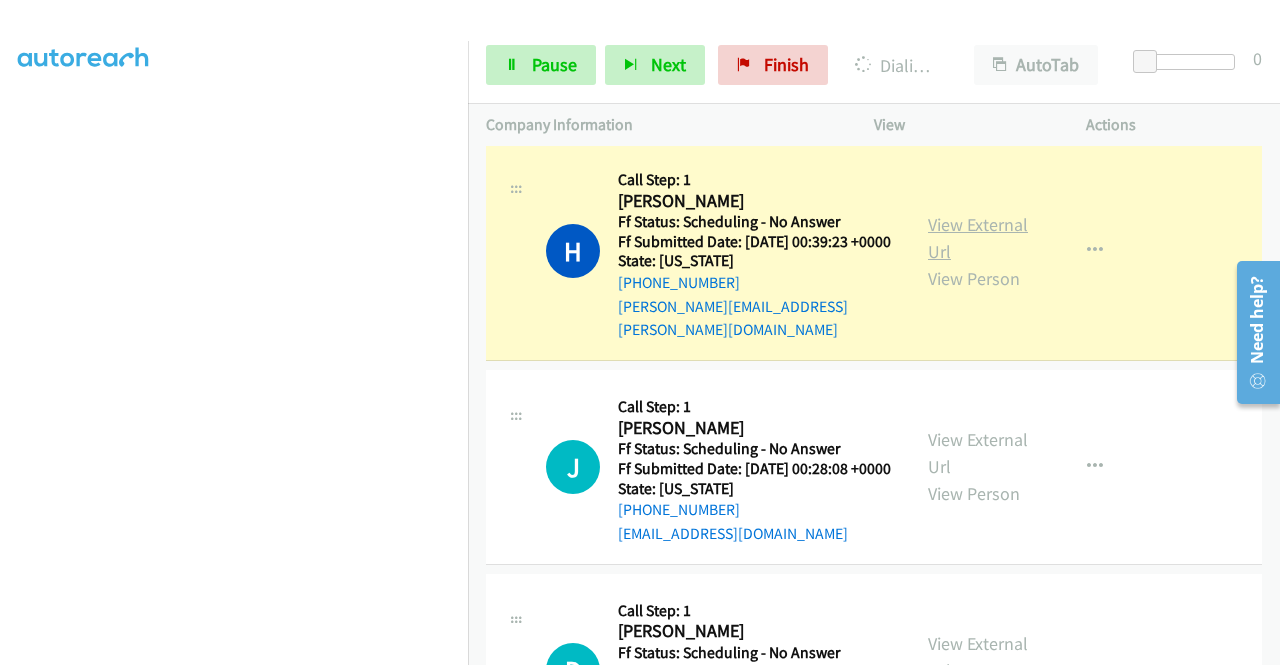 click on "View External Url" at bounding box center (978, 238) 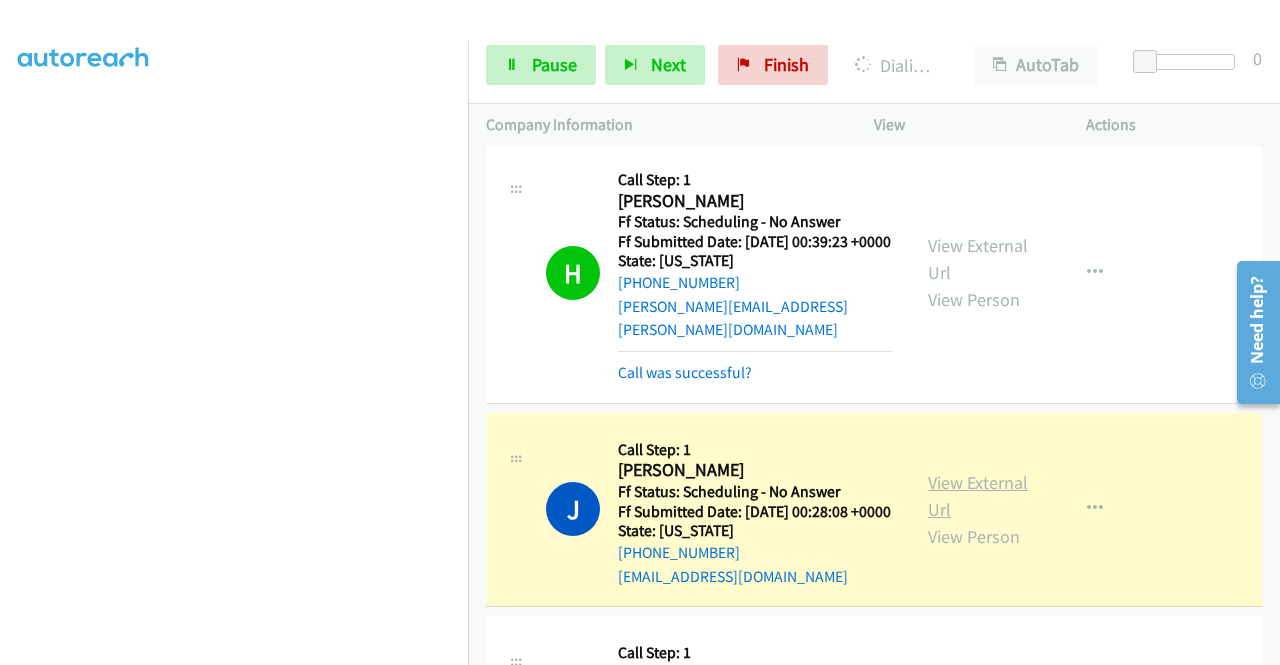 click on "View External Url" at bounding box center [978, 496] 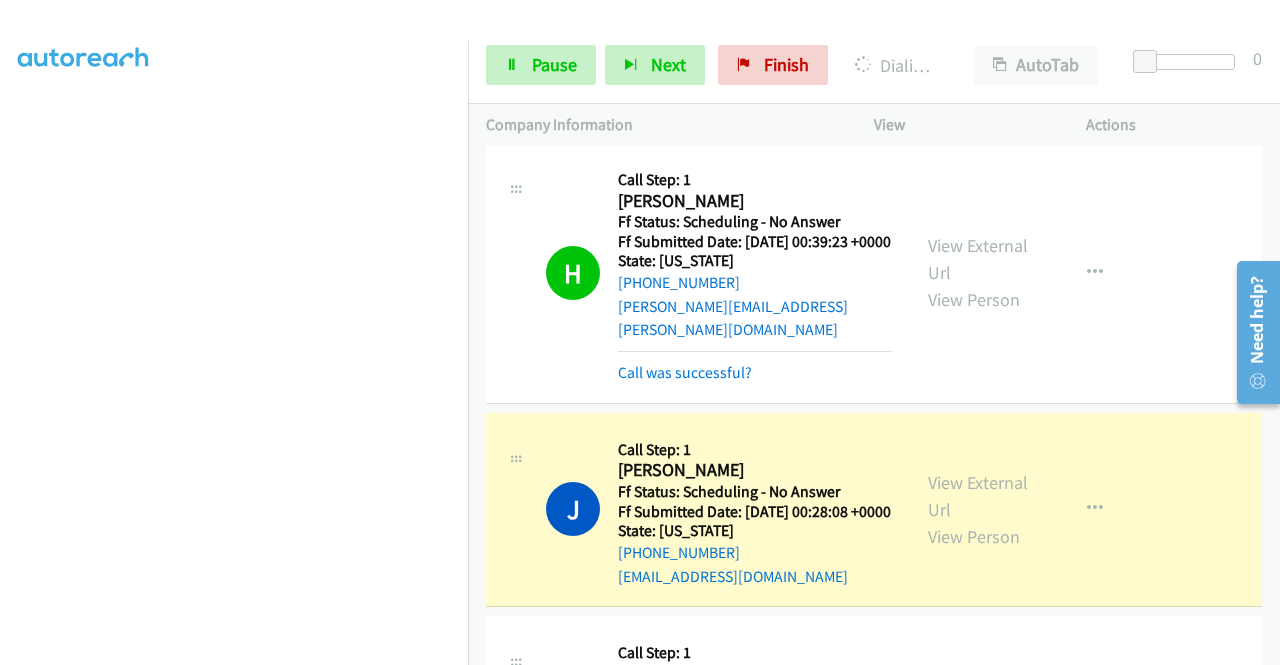 click on "Start Calls
Pause
Next
Finish
Dialing Julia Yoblonski
AutoTab
AutoTab
0" at bounding box center (874, 65) 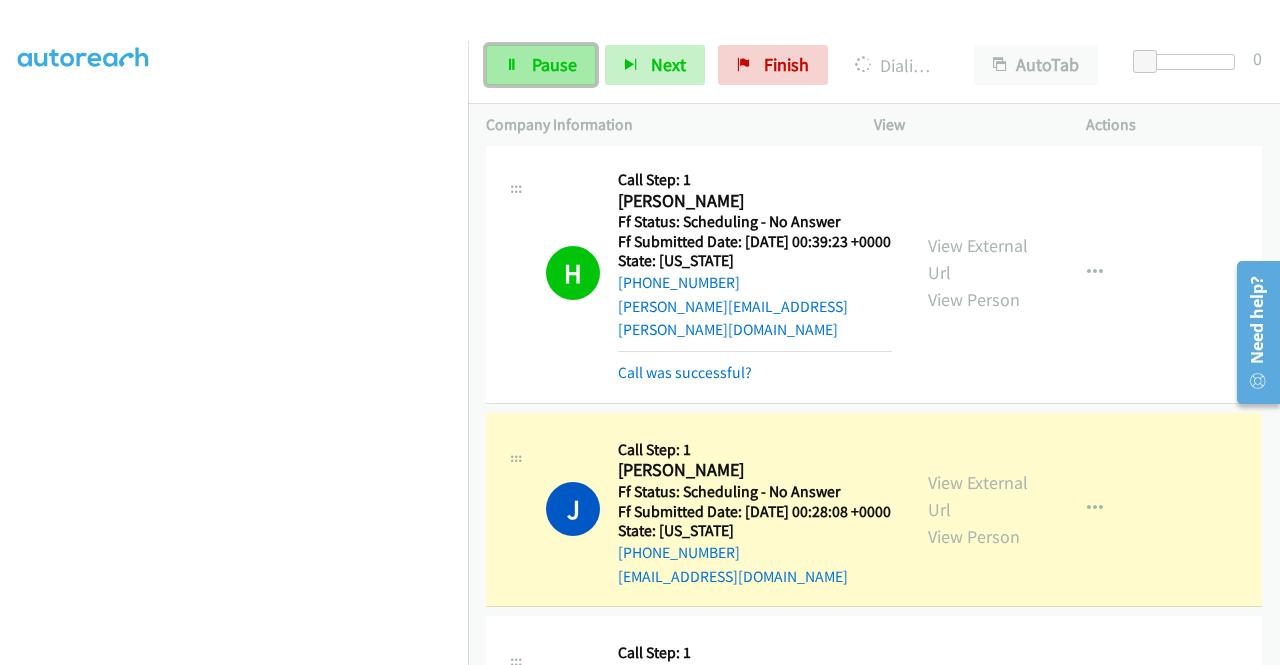 click on "Pause" at bounding box center (541, 65) 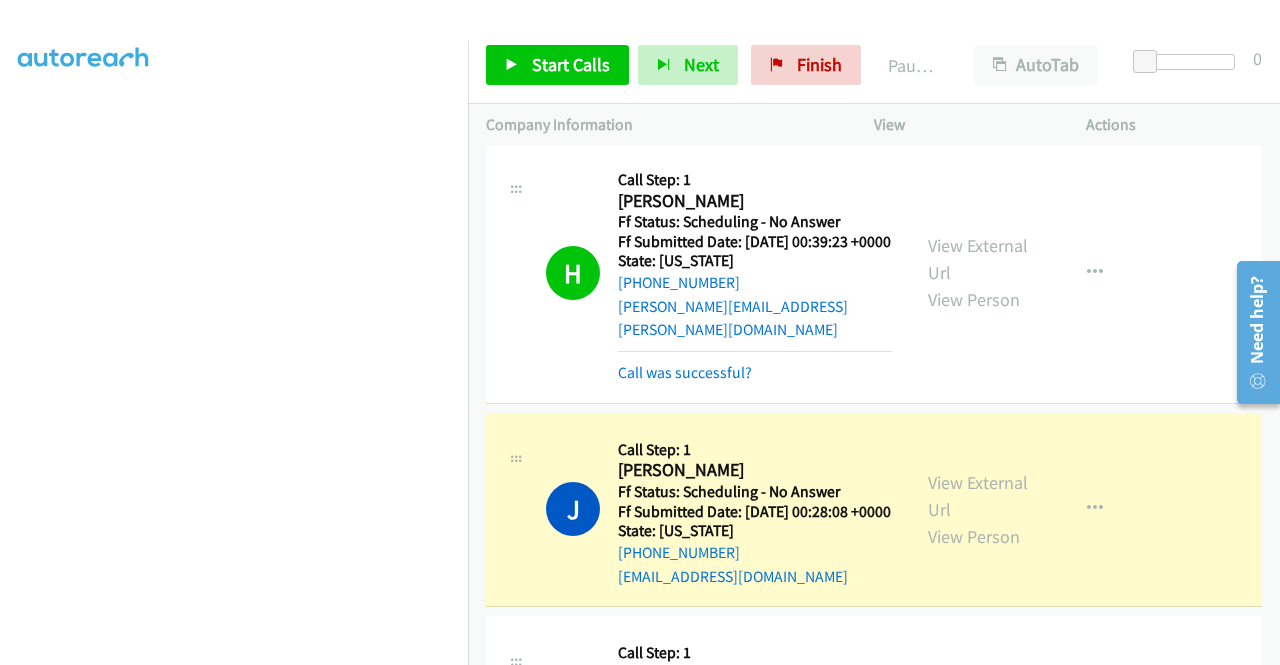 click on "+1 415-964-1034
Call failed - Please reload the list and try again
The Callbar Failed to Load Please Open it and Reload the Page
Hmm something isn't quite right.. Please refresh the page
Hmm something isn't quite right.. Please refresh the page
No records are currently dialable. We'll auto-refresh when new records are added or you can switch to another list or campaign.
Loading New Records ...
S
Callback Scheduled
Call Step: 1
Sydney Schwartz
America/Los_Angeles
Ff Status: Scheduling - No Answer
Ff Submitted Date: 2025-07-28 01:05:55 +0000
State: California
+1 209-840-9747
sydney_lee16@yahoo.com
Call was successful?
View External Url
View Person
View External Url
Email
Schedule/Manage Callback
Skip Call
Add to do not call list
T
Callback Scheduled" at bounding box center (874, 405) 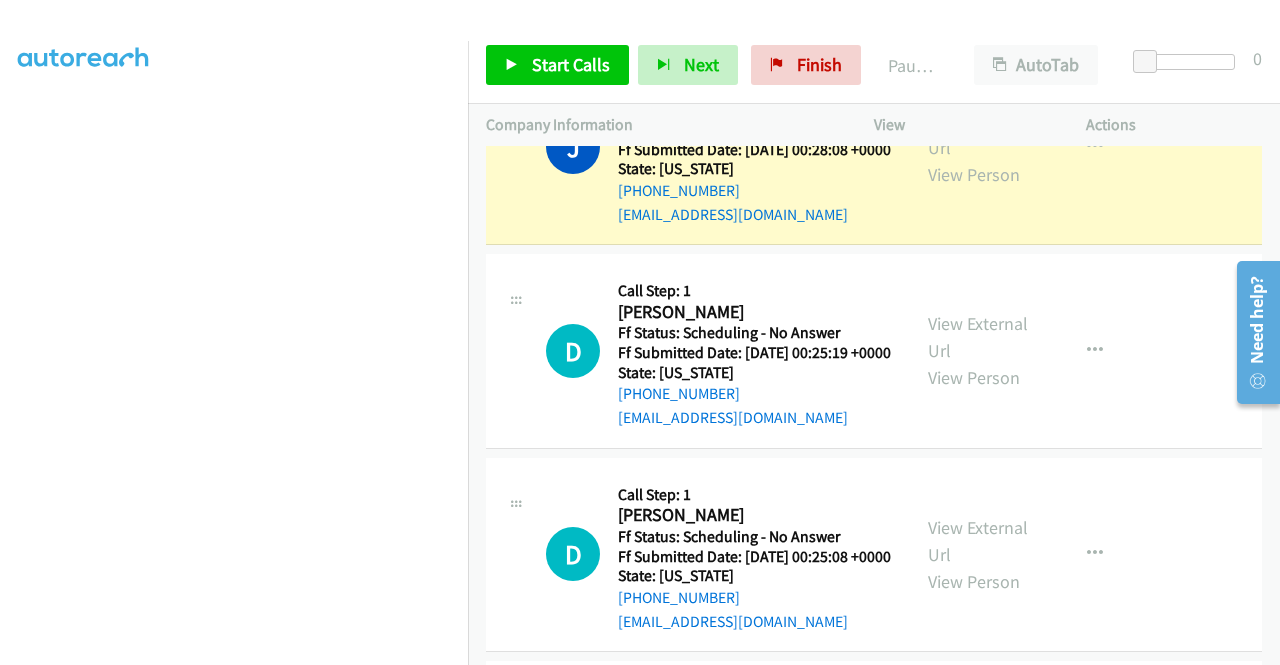 scroll, scrollTop: 1120, scrollLeft: 0, axis: vertical 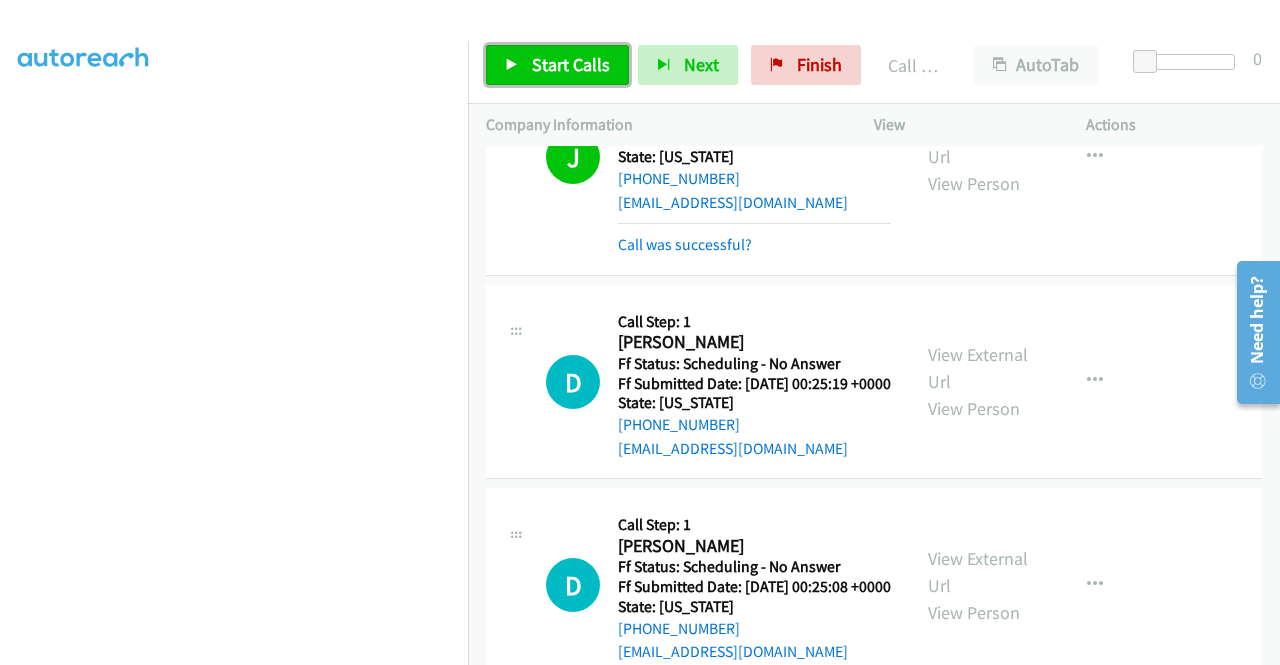 click on "Start Calls" at bounding box center [557, 65] 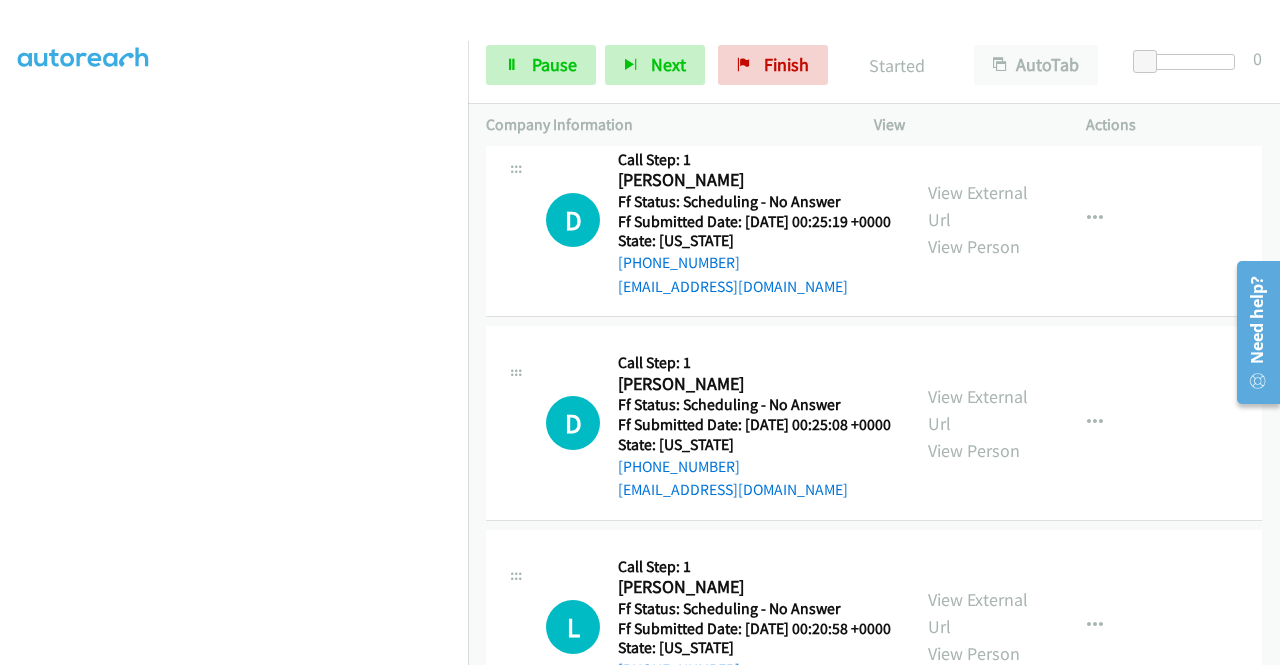 scroll, scrollTop: 1306, scrollLeft: 0, axis: vertical 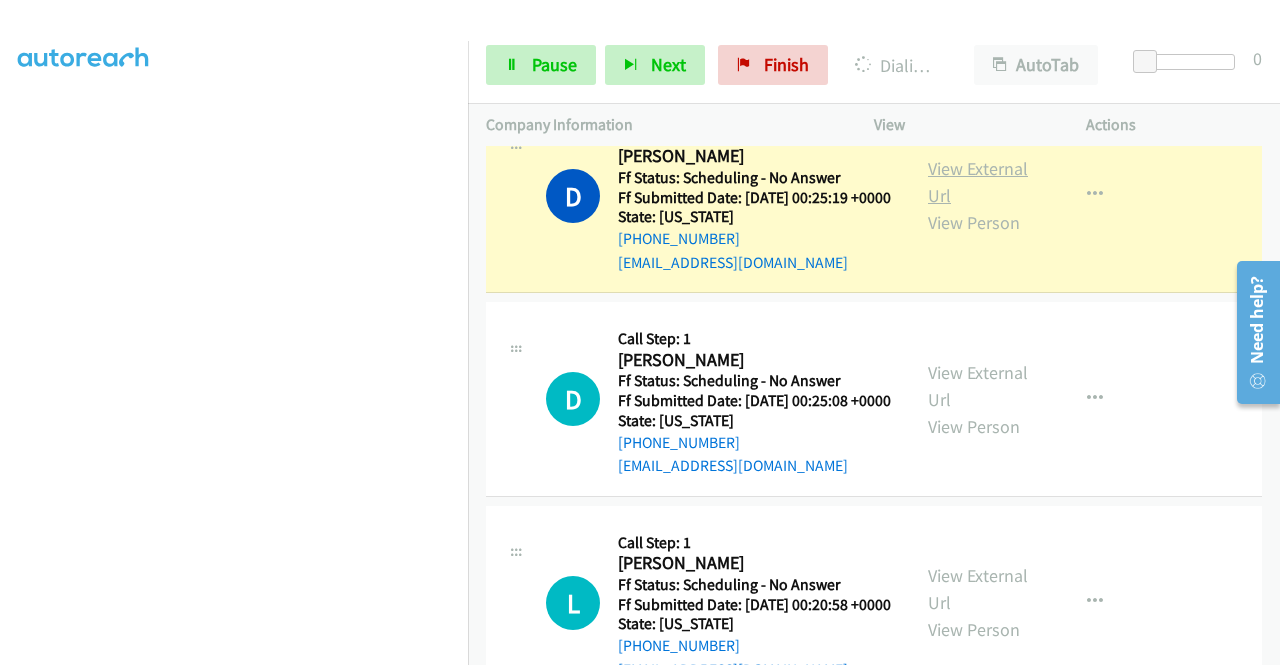 click on "View External Url" at bounding box center [978, 182] 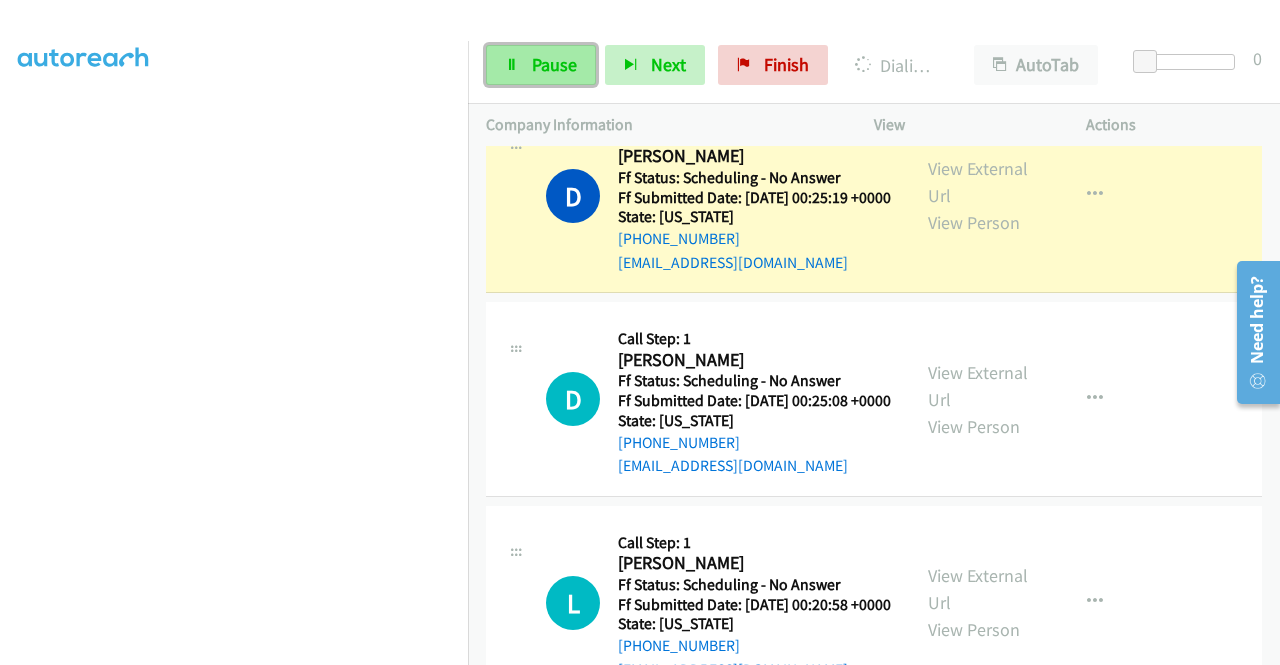 click at bounding box center [512, 66] 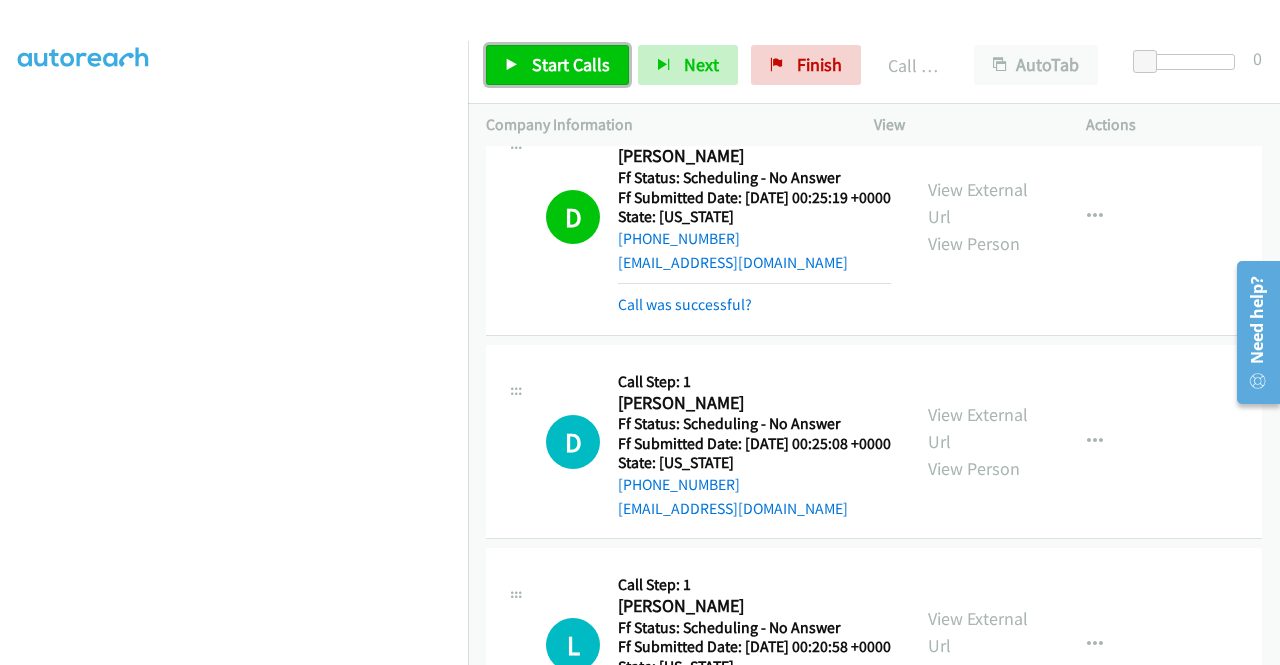 click at bounding box center [512, 66] 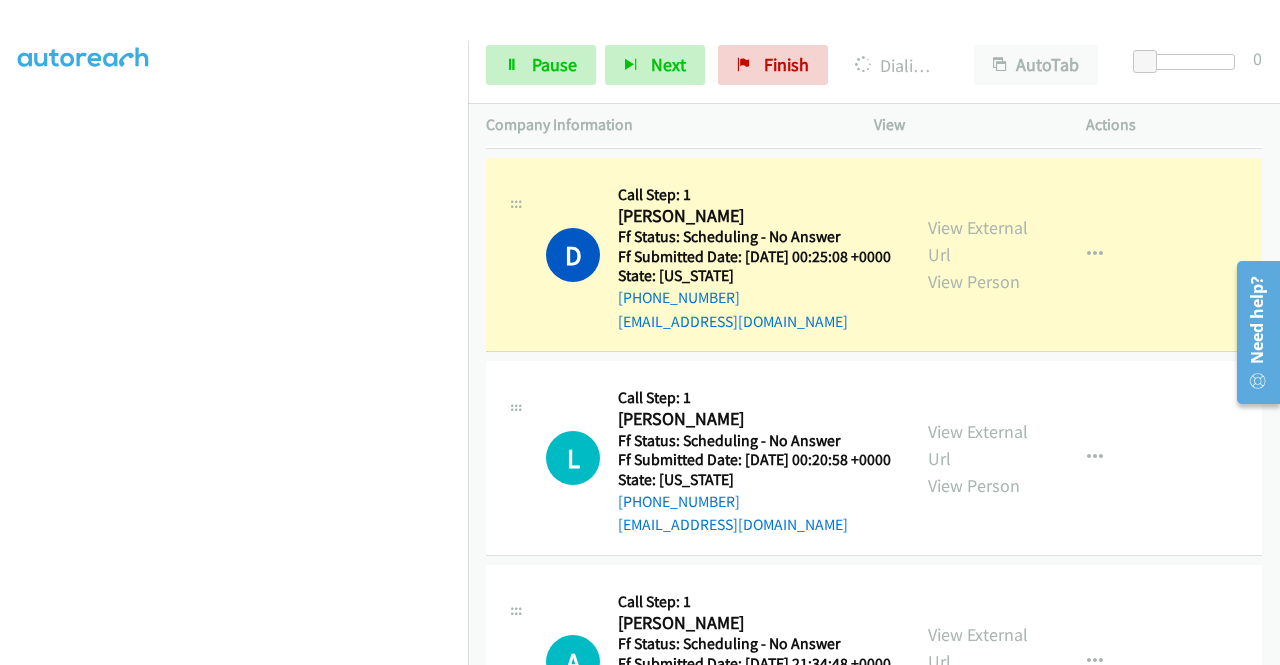 scroll, scrollTop: 1586, scrollLeft: 0, axis: vertical 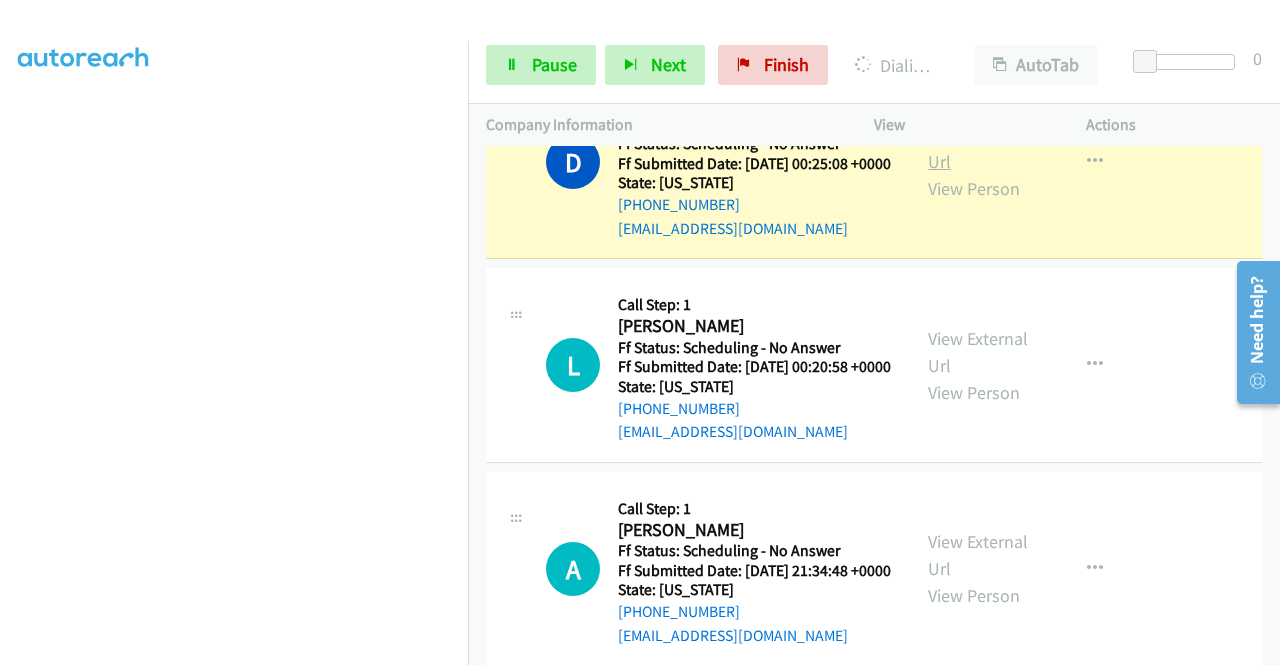 click on "View External Url" at bounding box center (978, 148) 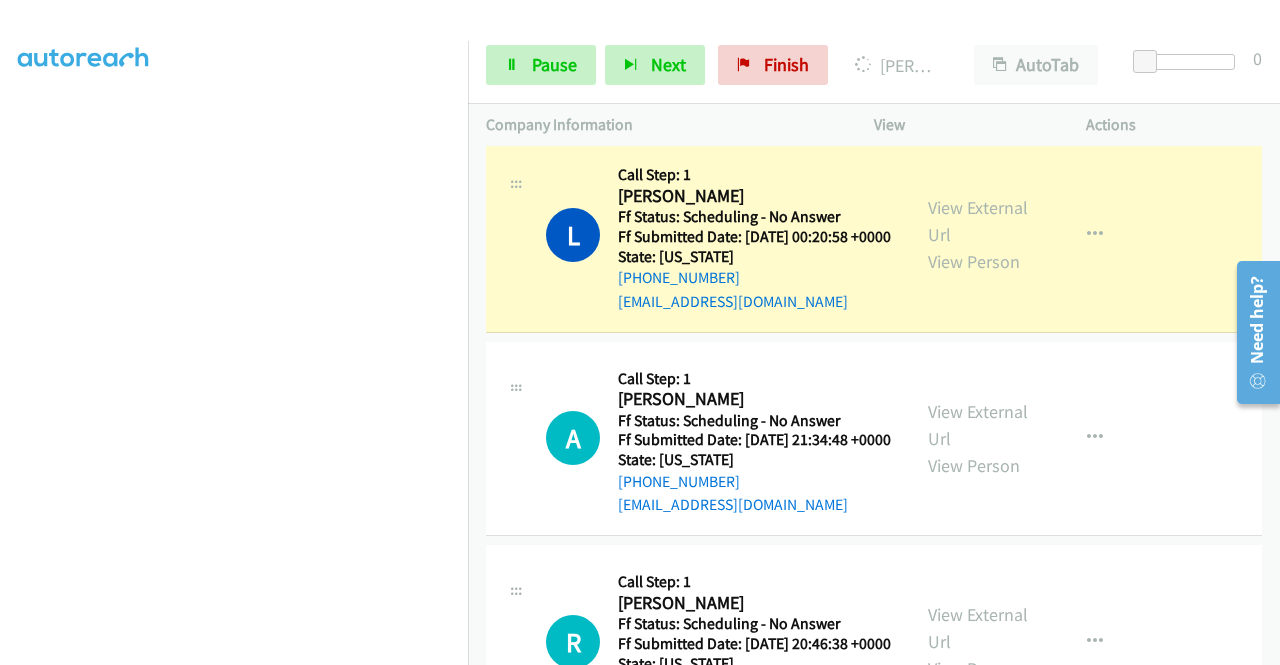 scroll, scrollTop: 1773, scrollLeft: 0, axis: vertical 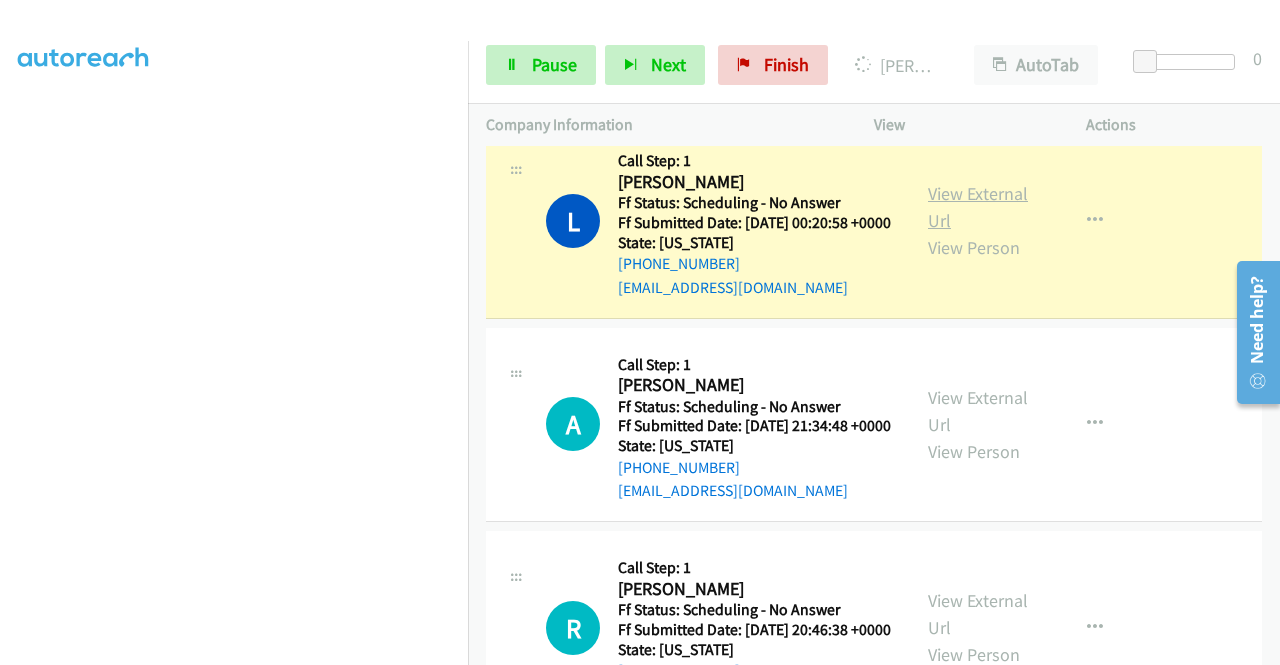click on "View External Url" at bounding box center [978, 207] 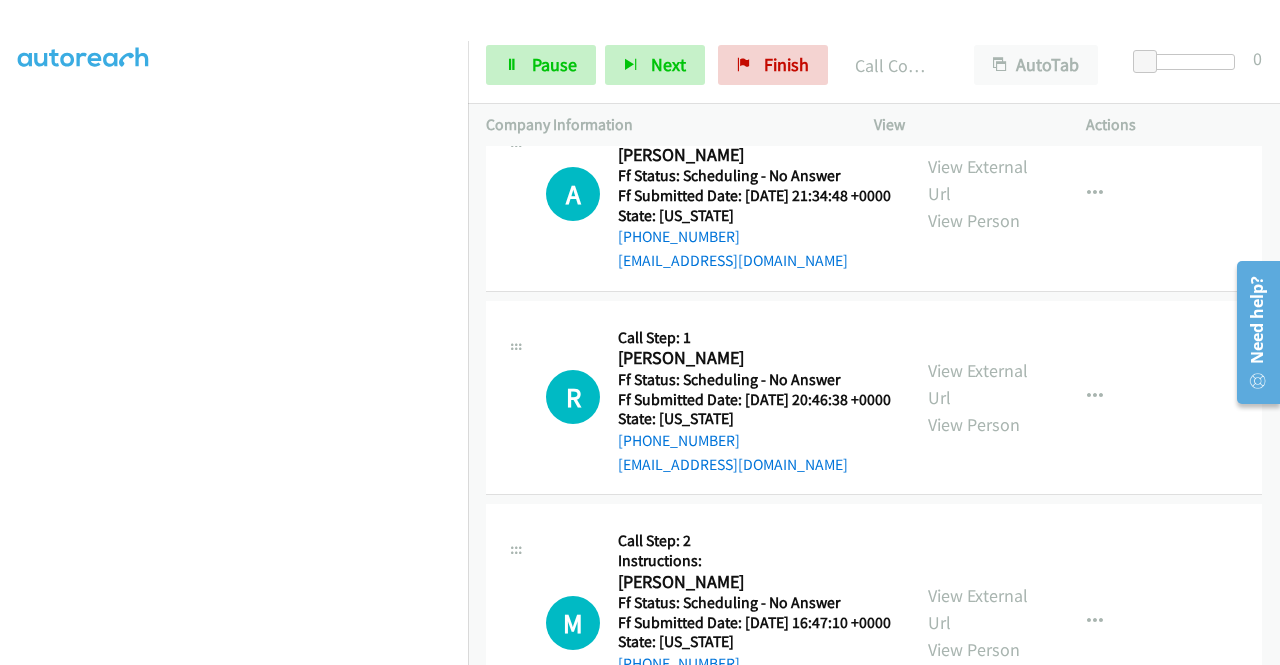 scroll, scrollTop: 2066, scrollLeft: 0, axis: vertical 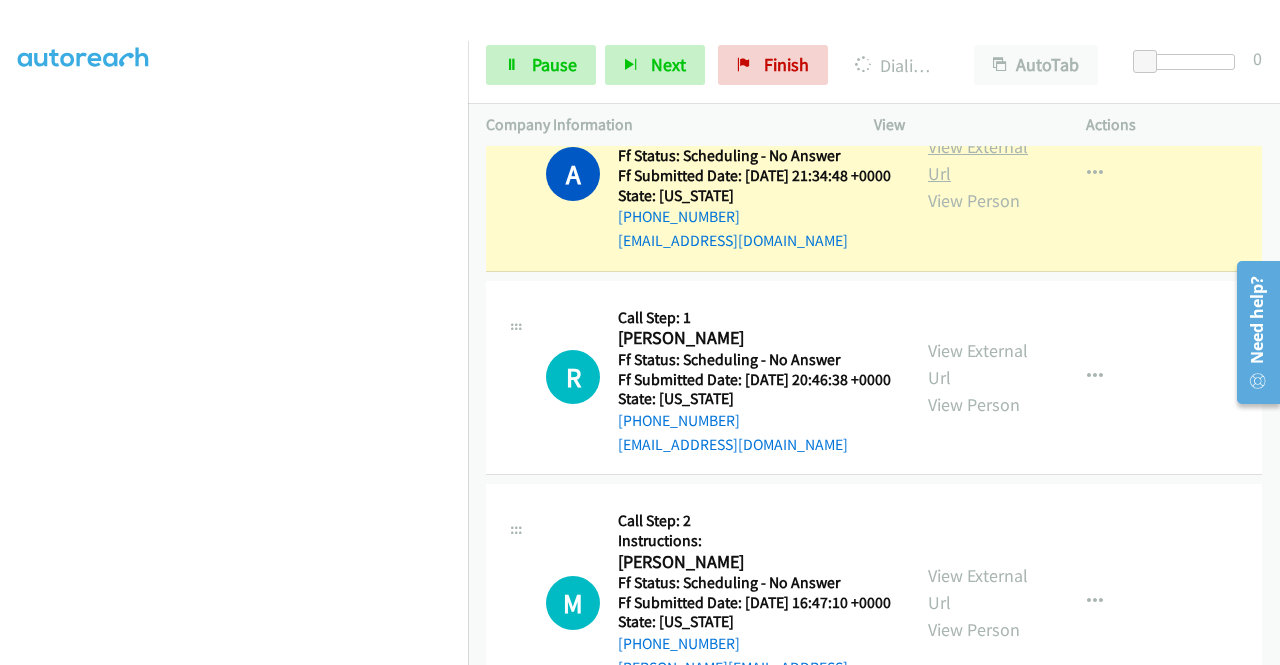 click on "View External Url" at bounding box center (978, 160) 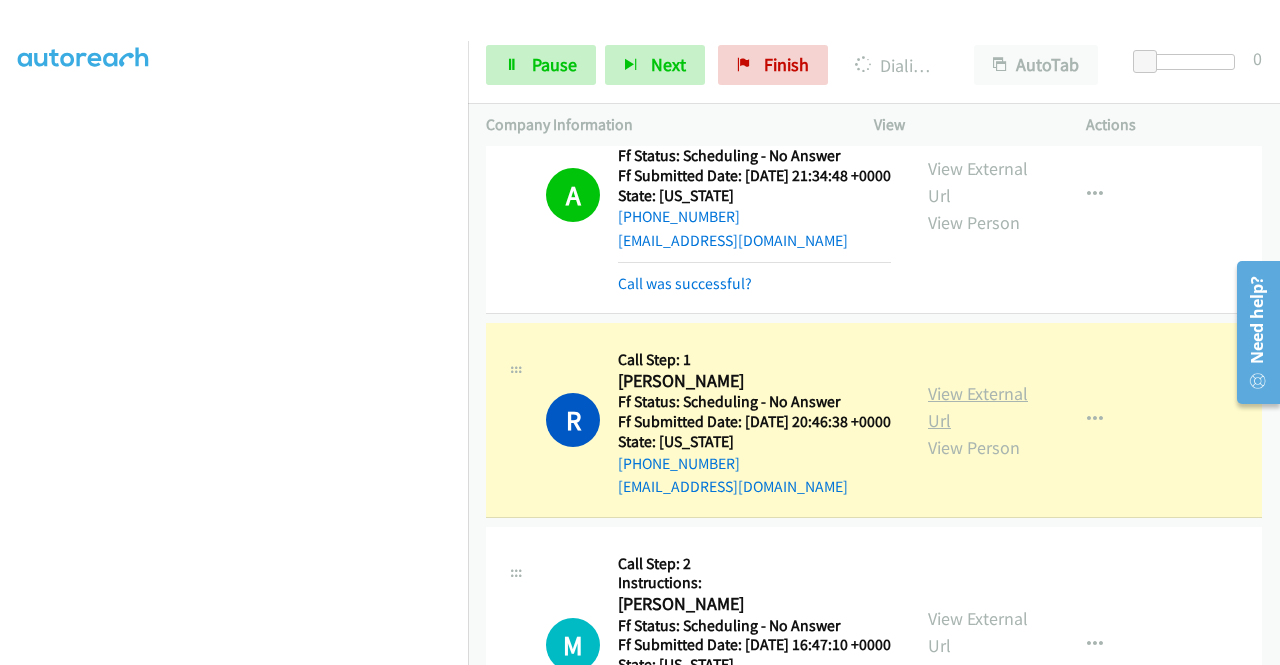 click on "View External Url" at bounding box center [978, 407] 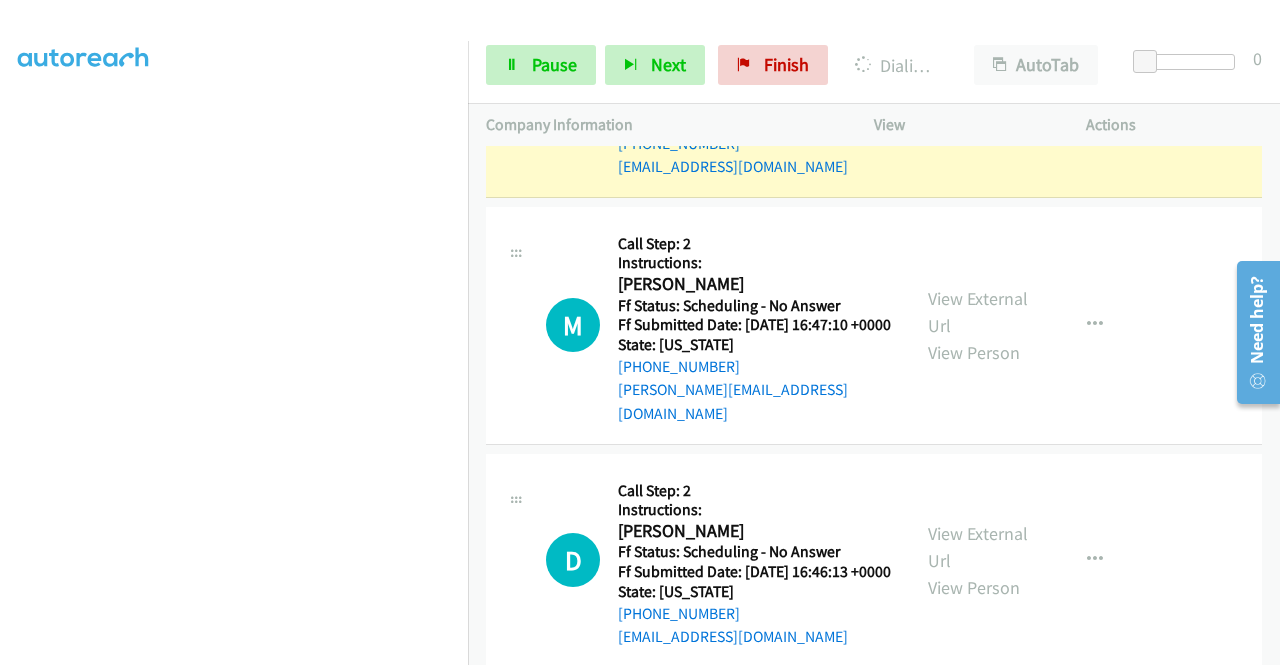 scroll, scrollTop: 2453, scrollLeft: 0, axis: vertical 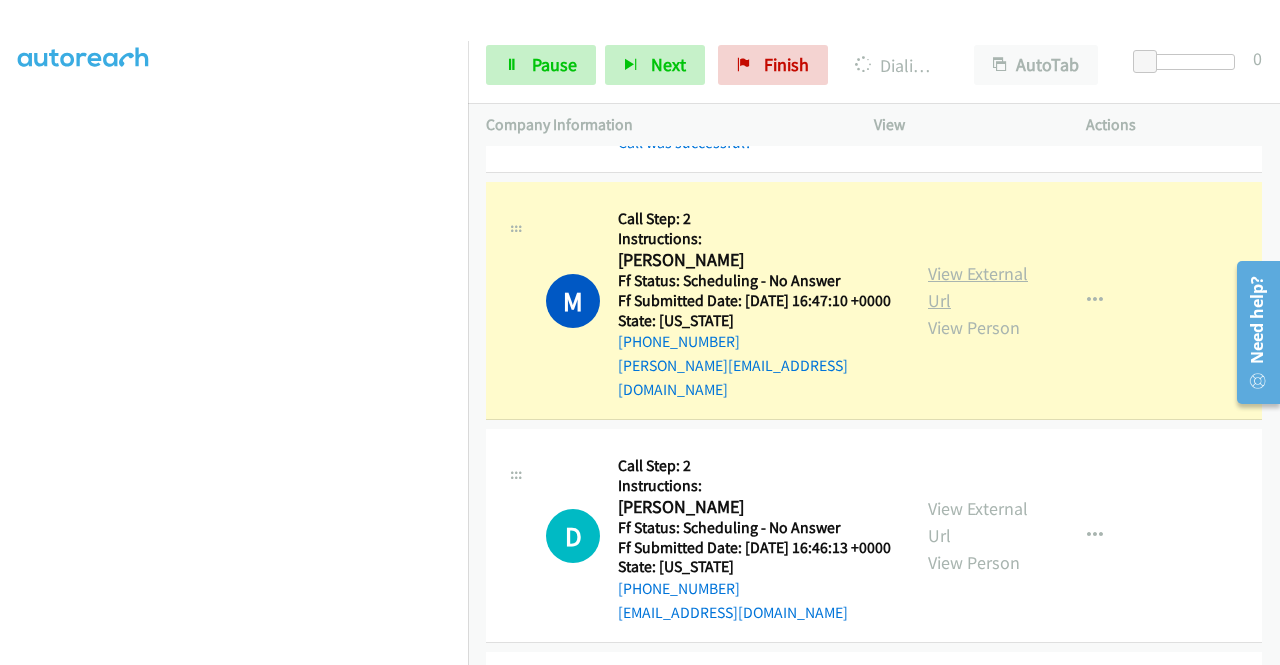 click on "View External Url" at bounding box center (978, 287) 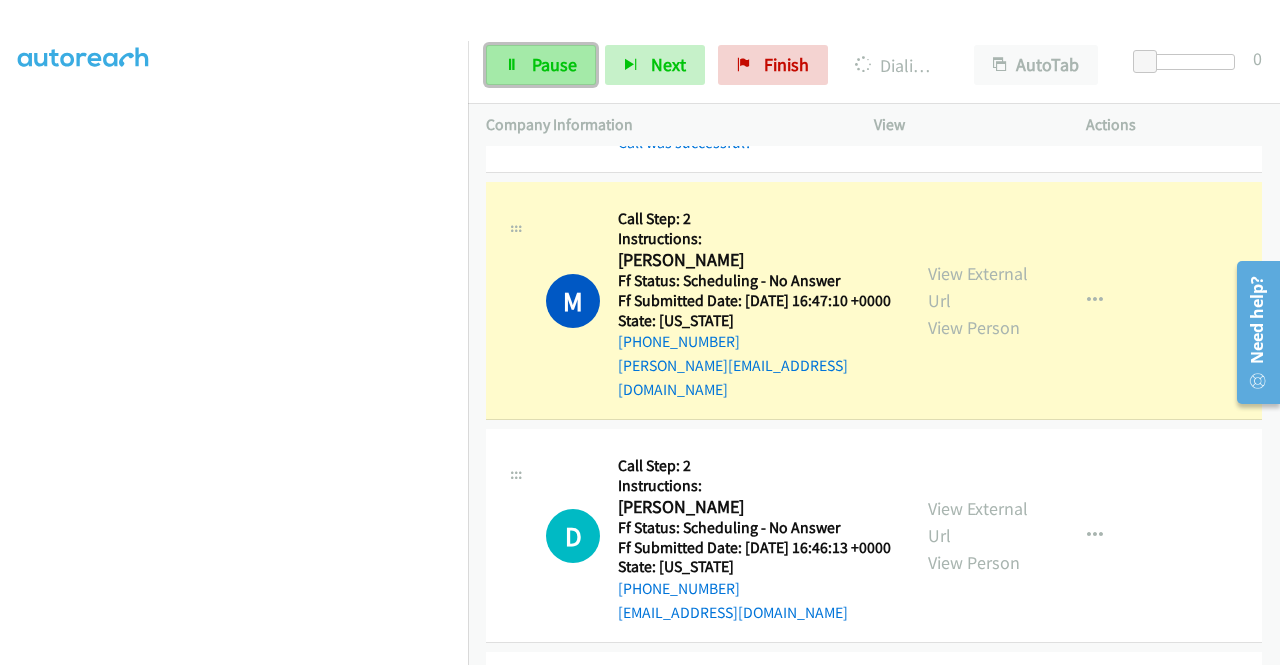 click at bounding box center [512, 66] 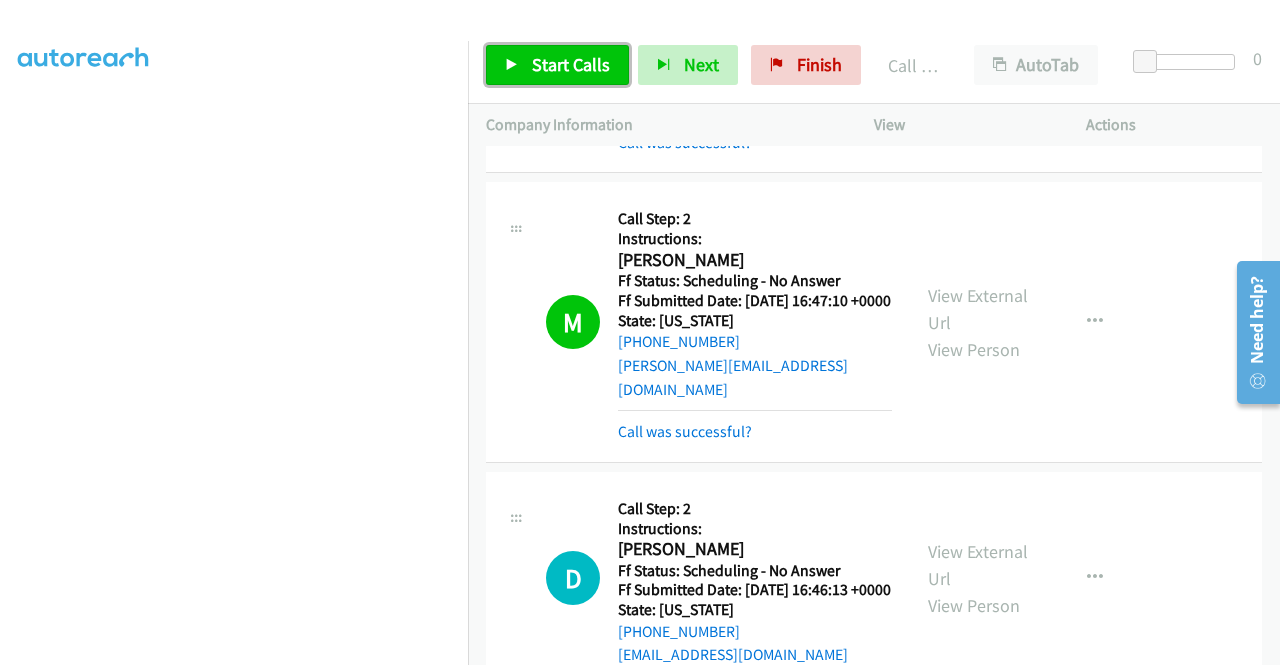 click on "Start Calls" at bounding box center (571, 64) 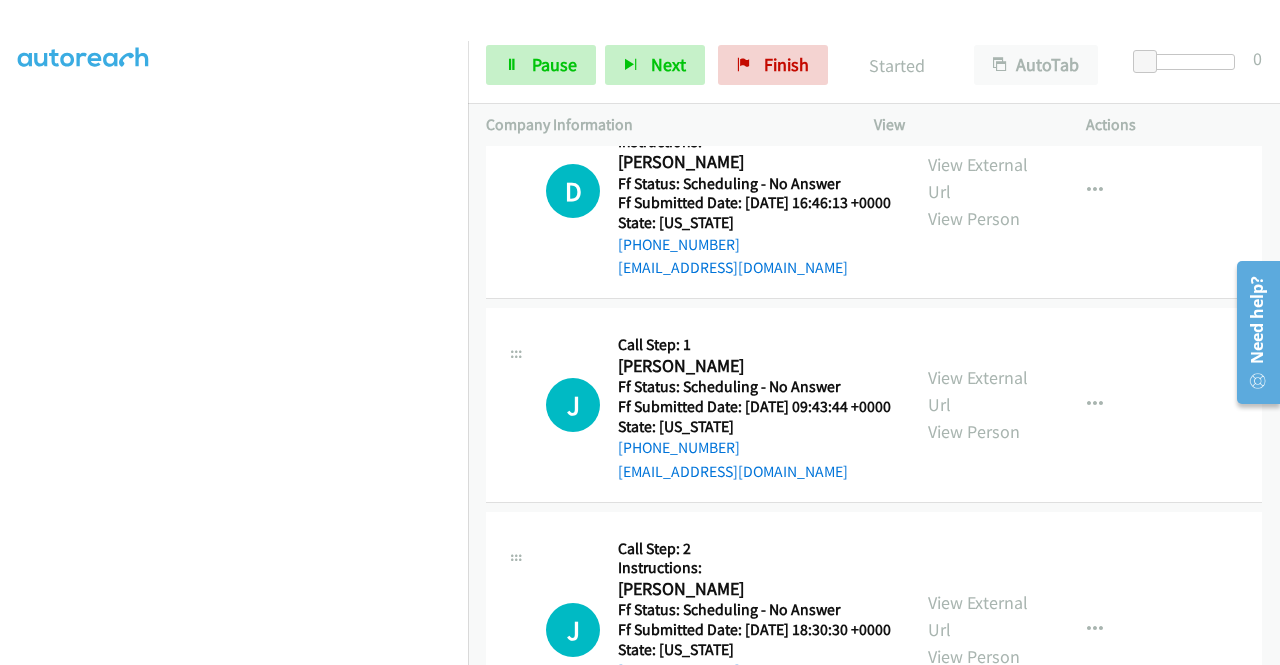 scroll, scrollTop: 2920, scrollLeft: 0, axis: vertical 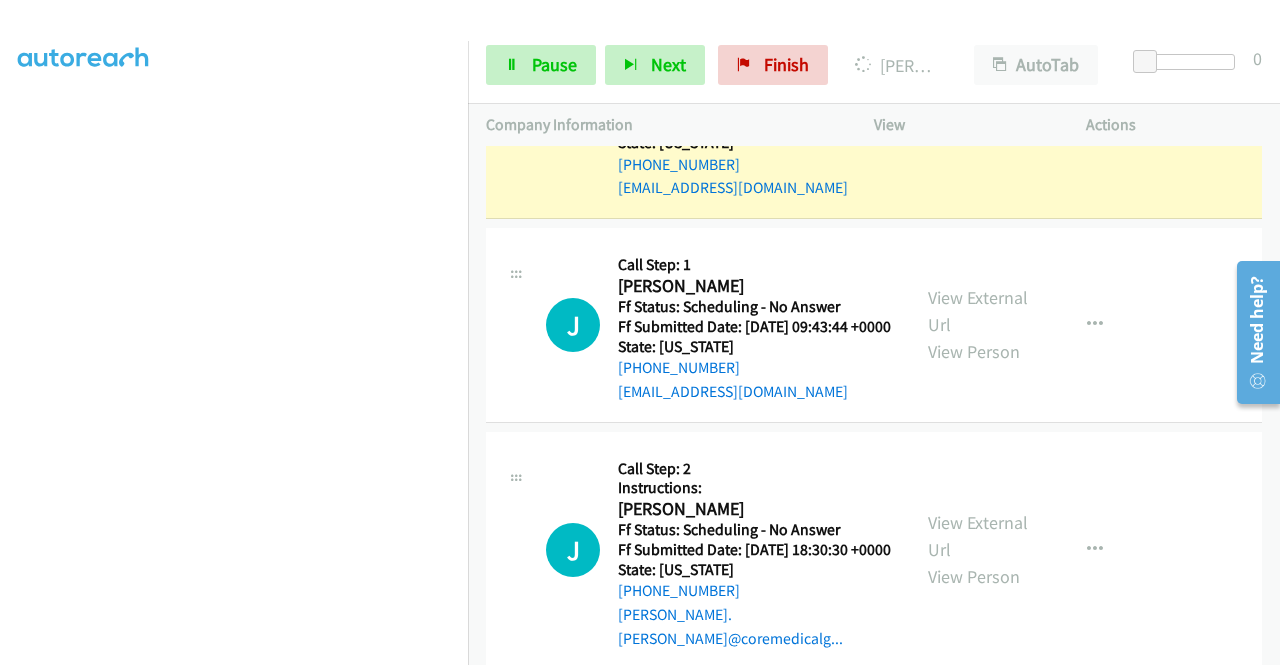 click on "View External Url
View Person
View External Url
Email
Schedule/Manage Callback
Skip Call
Add to do not call list" at bounding box center (1025, 111) 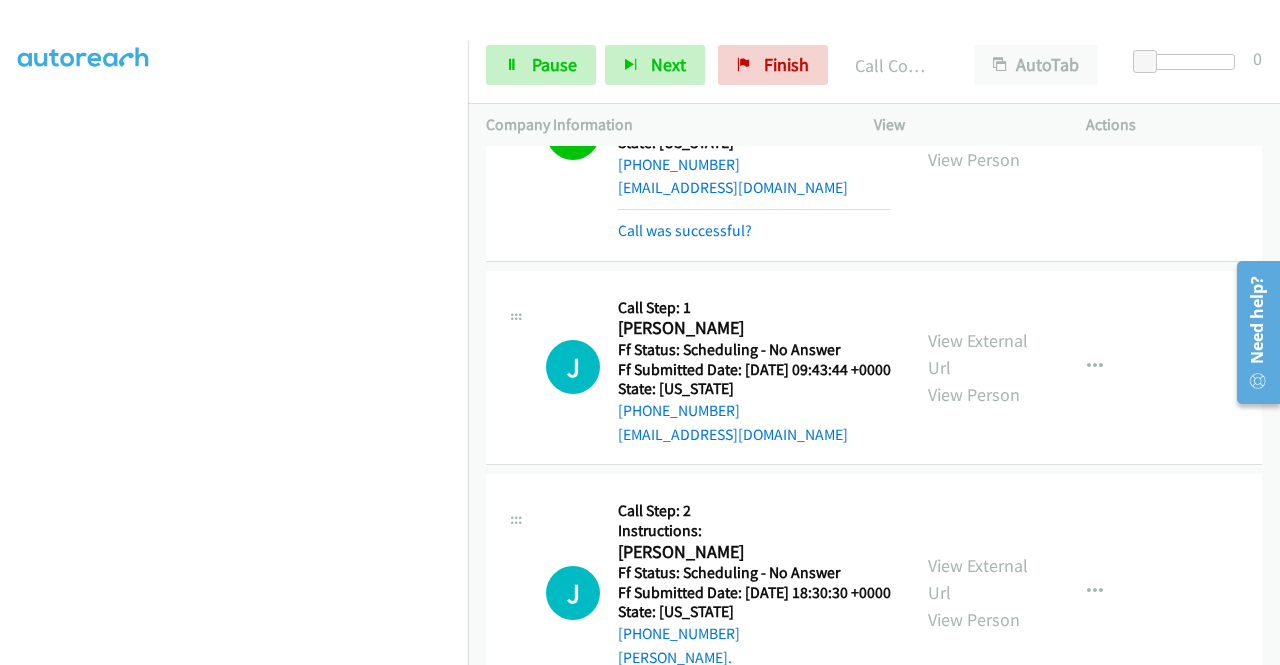 click on "View External Url
View Person
View External Url
Email
Schedule/Manage Callback
Skip Call
Add to do not call list" at bounding box center [1025, 133] 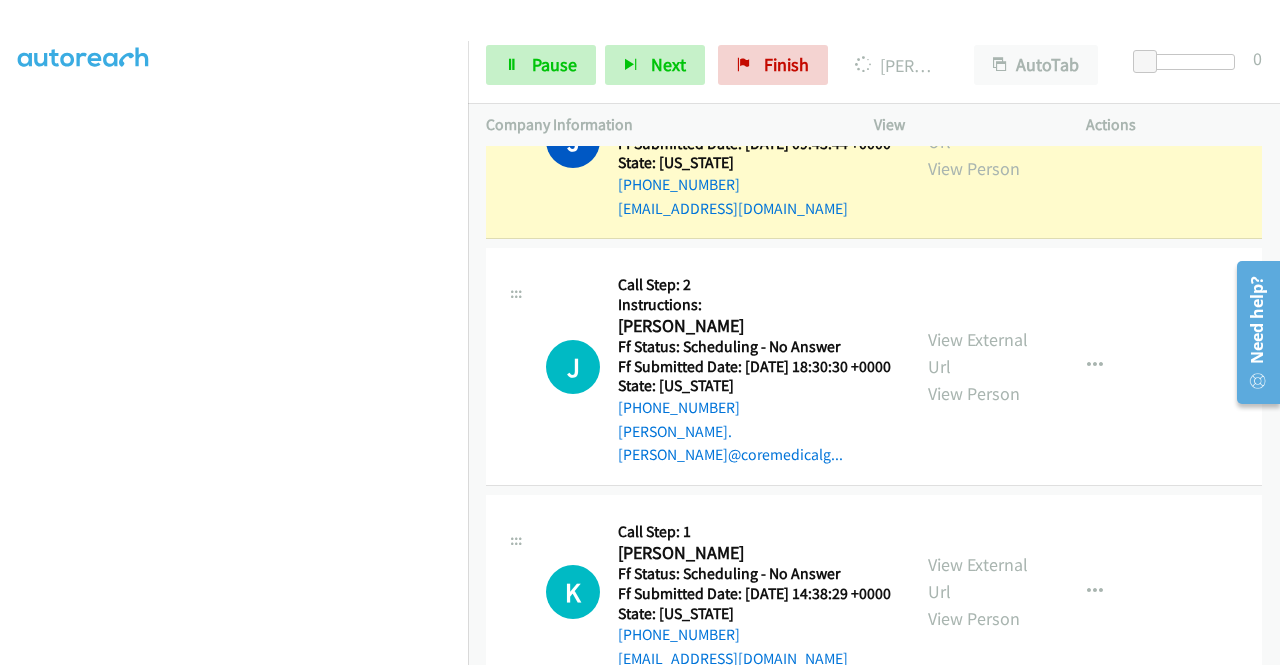 scroll, scrollTop: 3173, scrollLeft: 0, axis: vertical 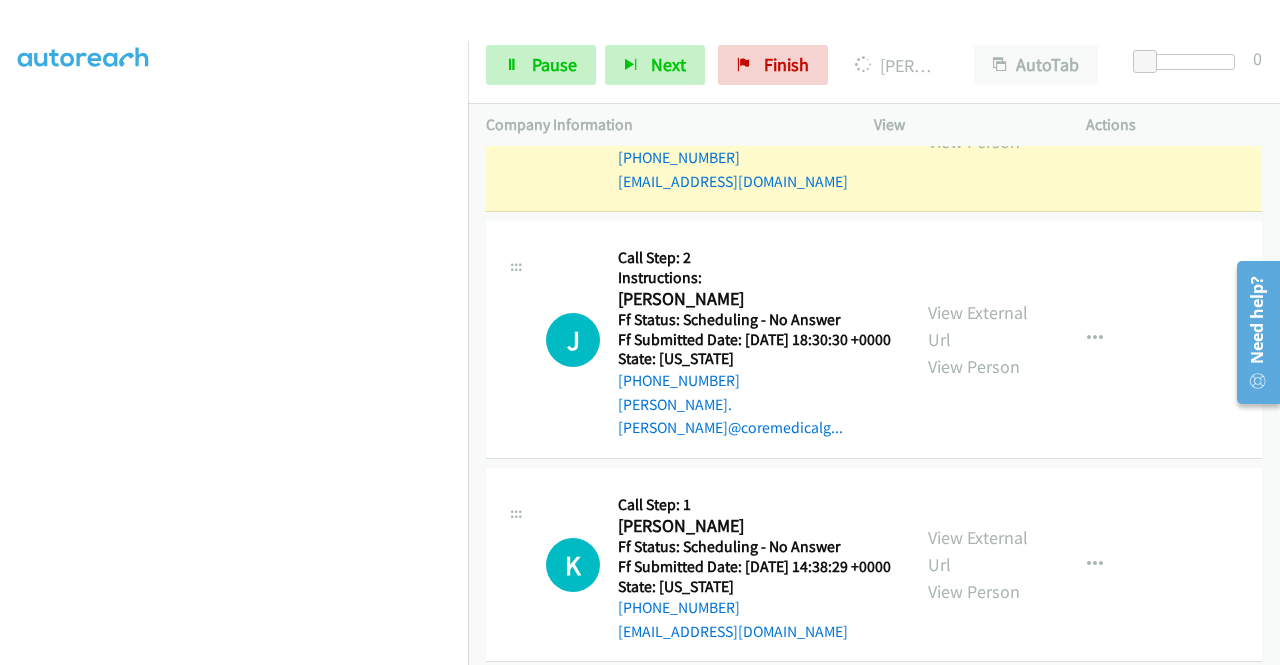 click on "View External Url
View Person
View External Url
Email
Schedule/Manage Callback
Skip Call
Add to do not call list" at bounding box center (1025, 115) 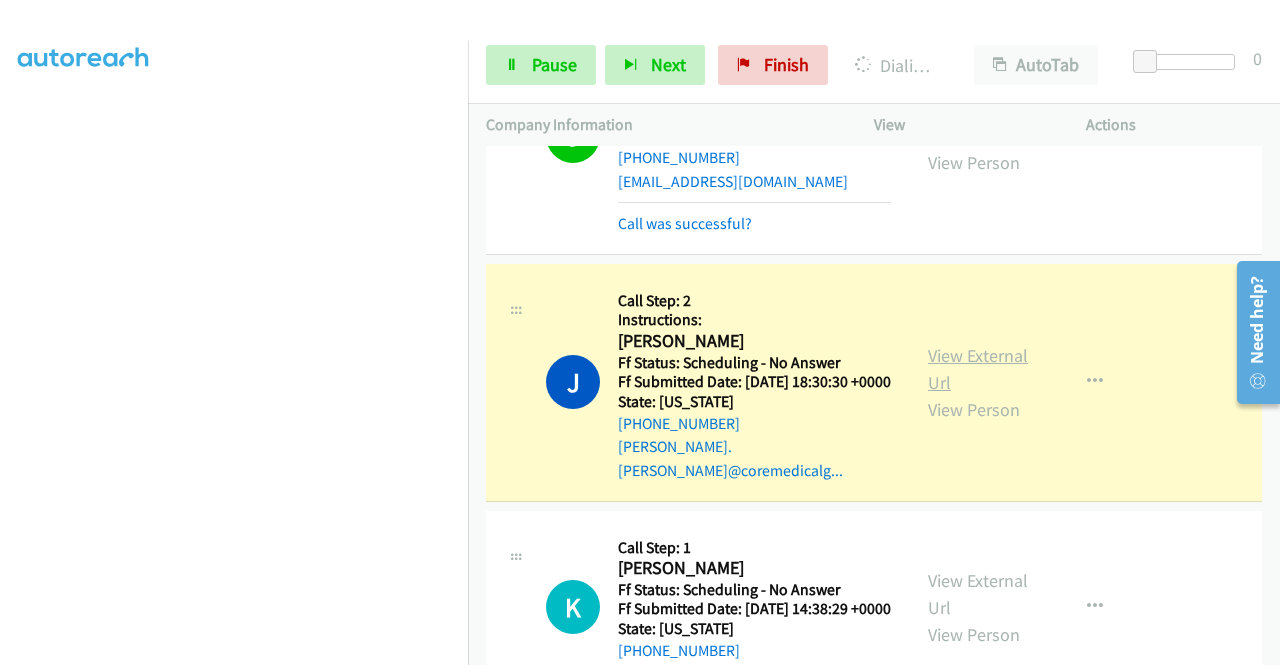 click on "View External Url" at bounding box center [978, 369] 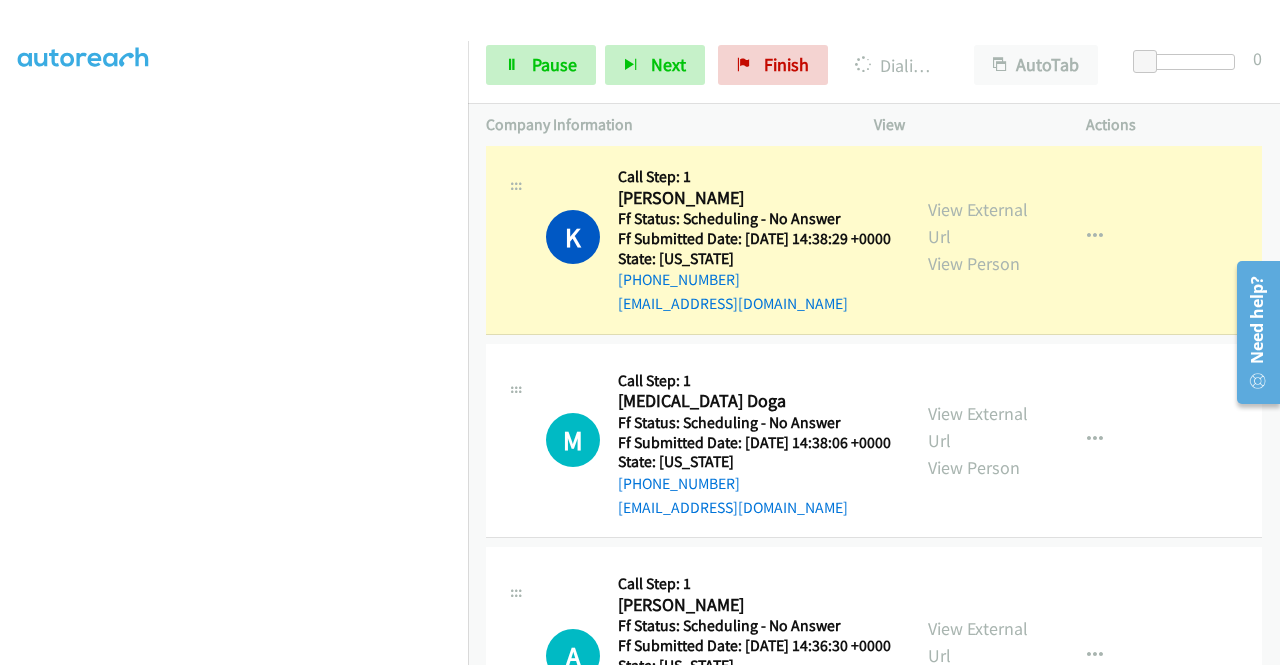 scroll, scrollTop: 3760, scrollLeft: 0, axis: vertical 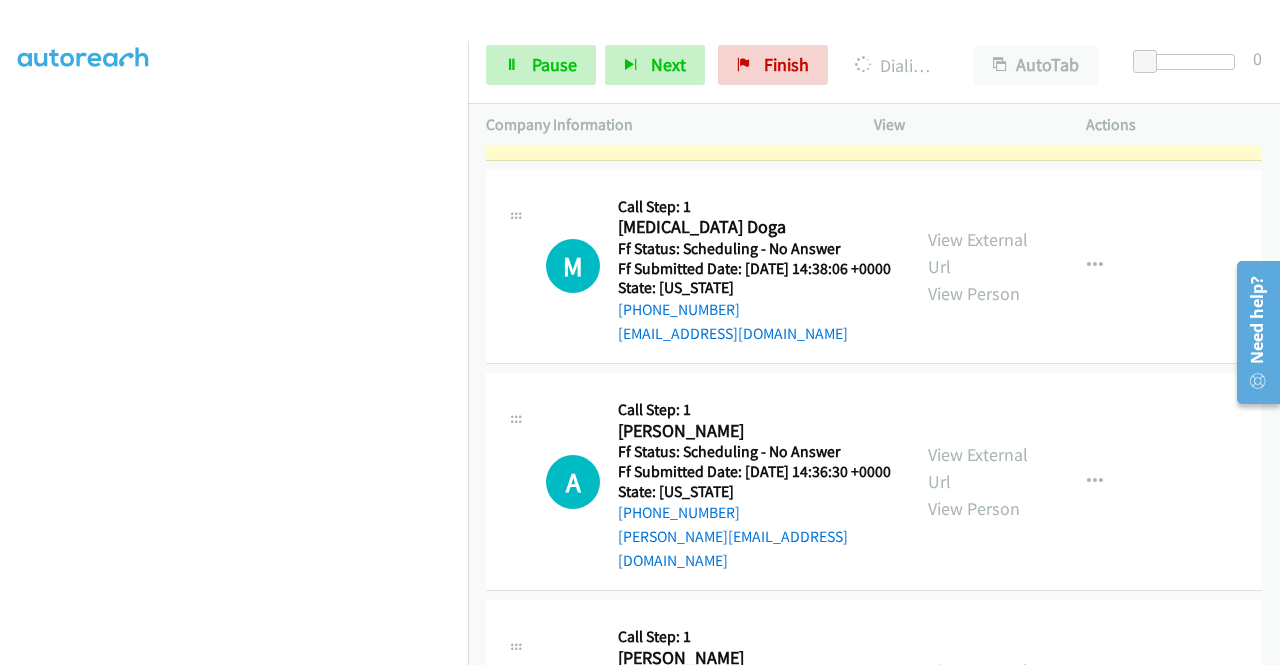 click on "View External Url
View Person" at bounding box center (980, 62) 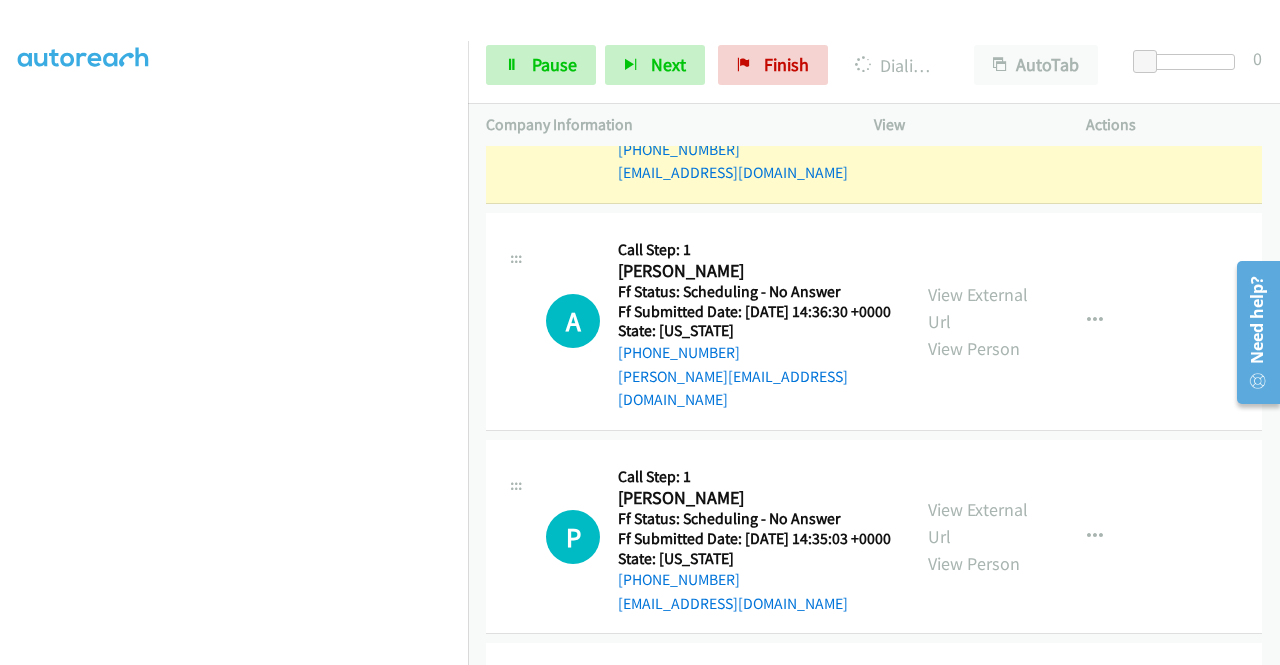 scroll, scrollTop: 3972, scrollLeft: 0, axis: vertical 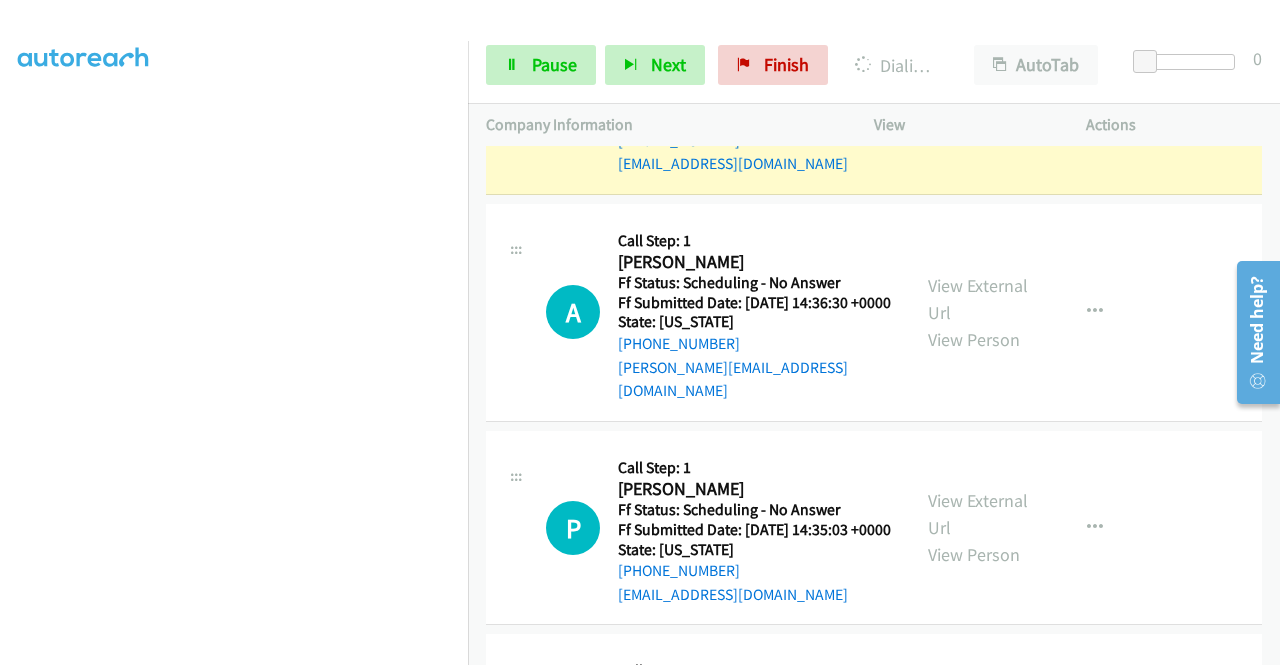 click on "View External Url" at bounding box center (978, 84) 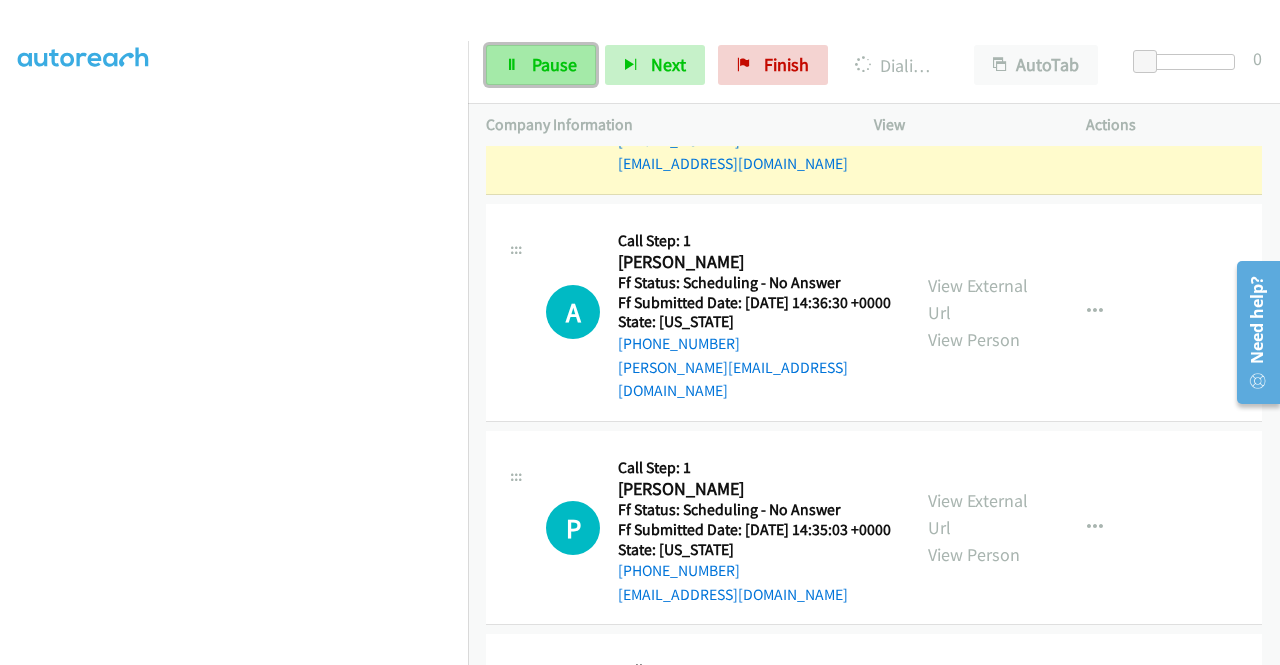 click on "Pause" at bounding box center [541, 65] 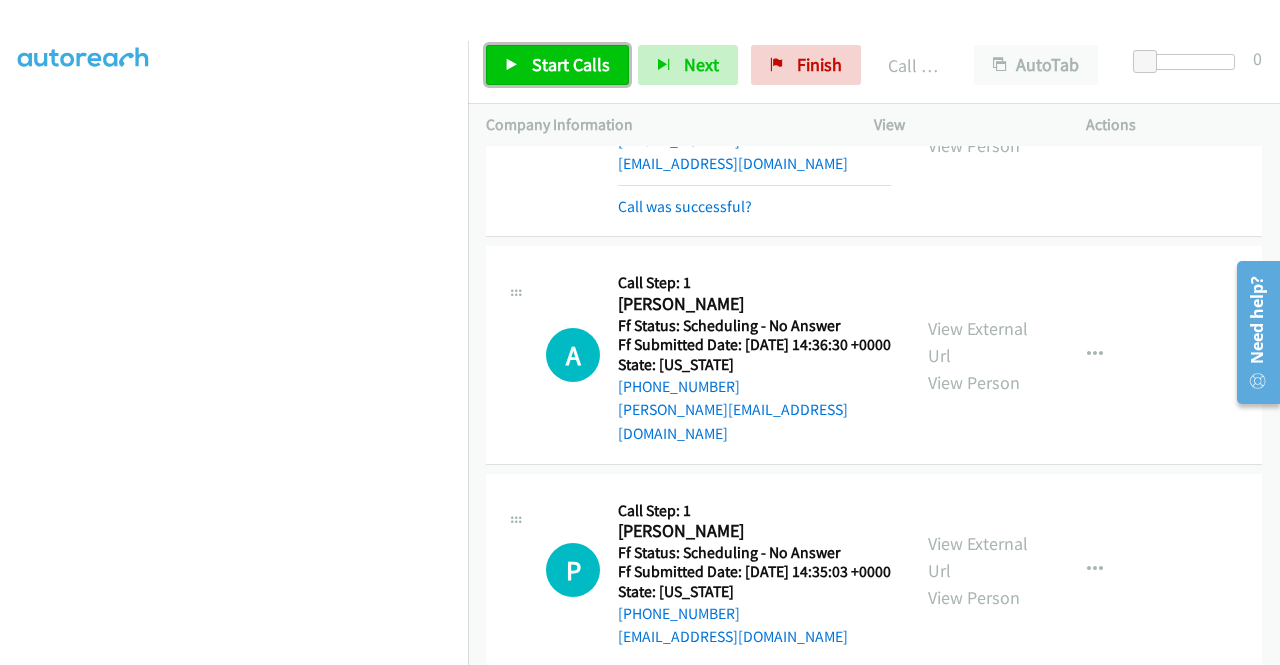 click on "Start Calls" at bounding box center [557, 65] 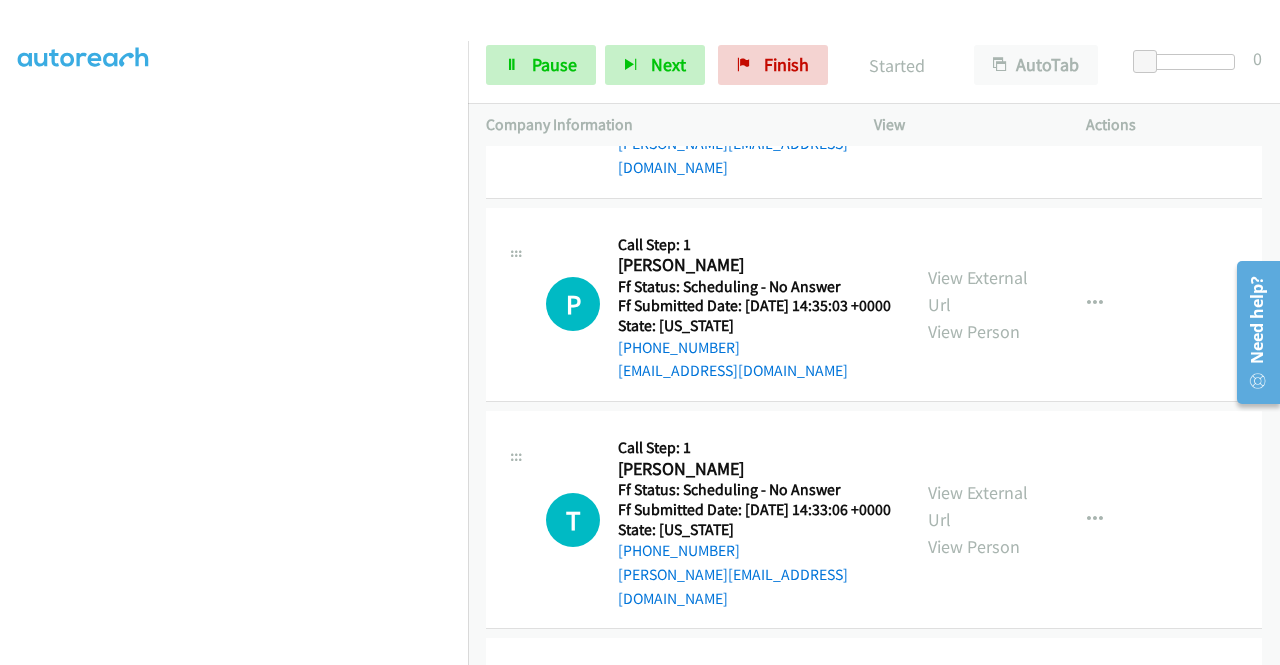 scroll, scrollTop: 4278, scrollLeft: 0, axis: vertical 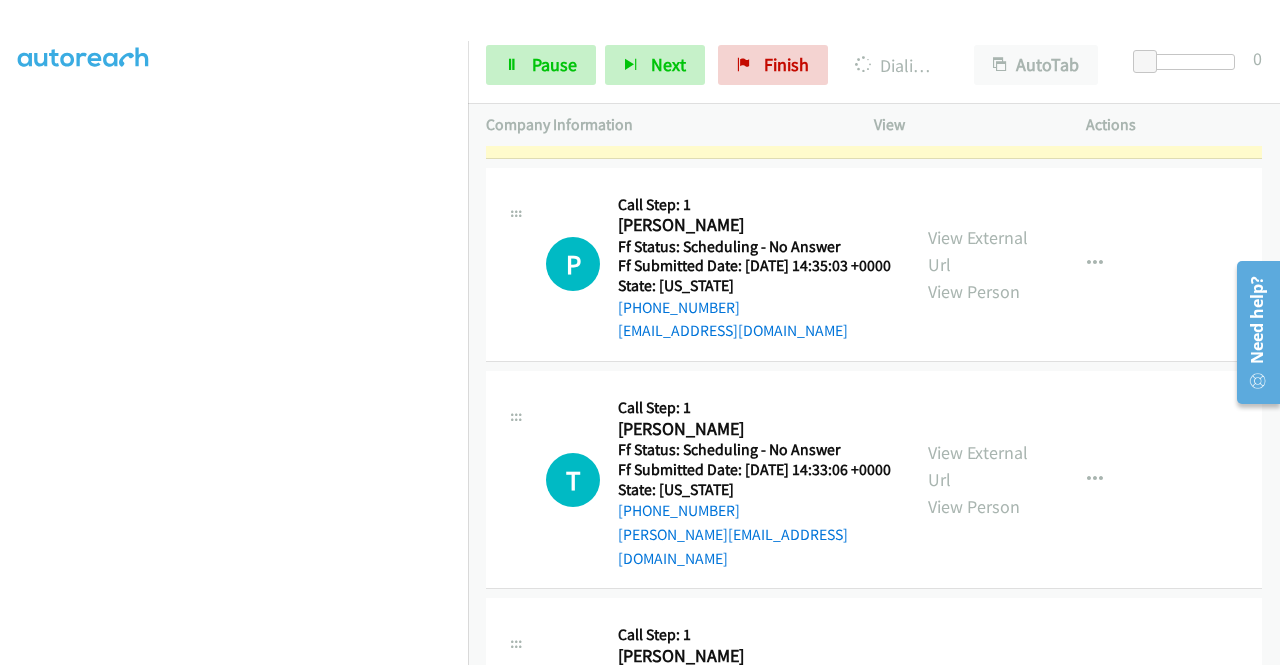click on "View External Url" at bounding box center (978, 36) 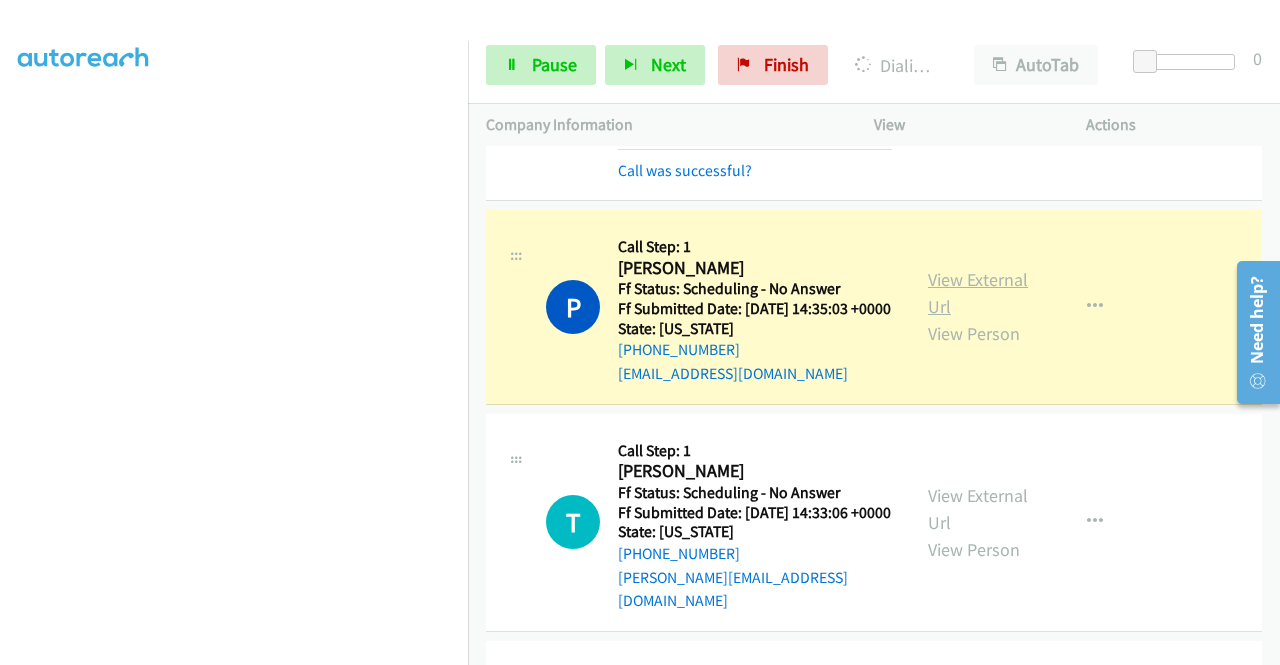 click on "View External Url" at bounding box center [978, 293] 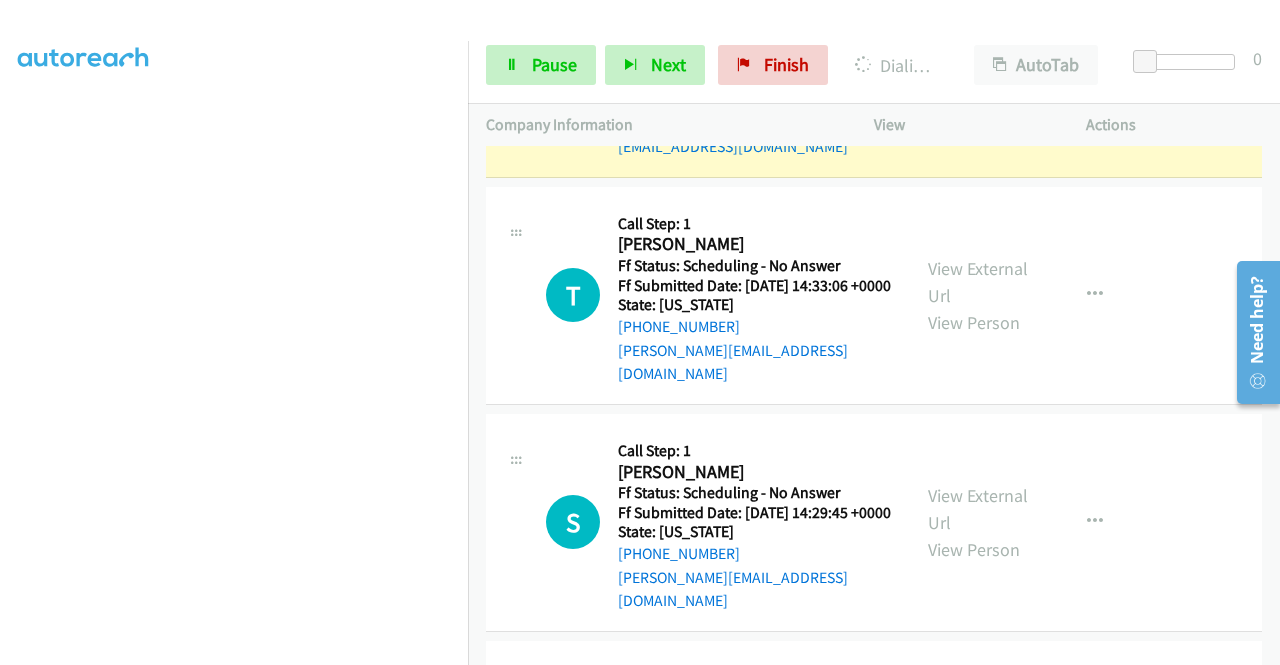 scroll, scrollTop: 4572, scrollLeft: 0, axis: vertical 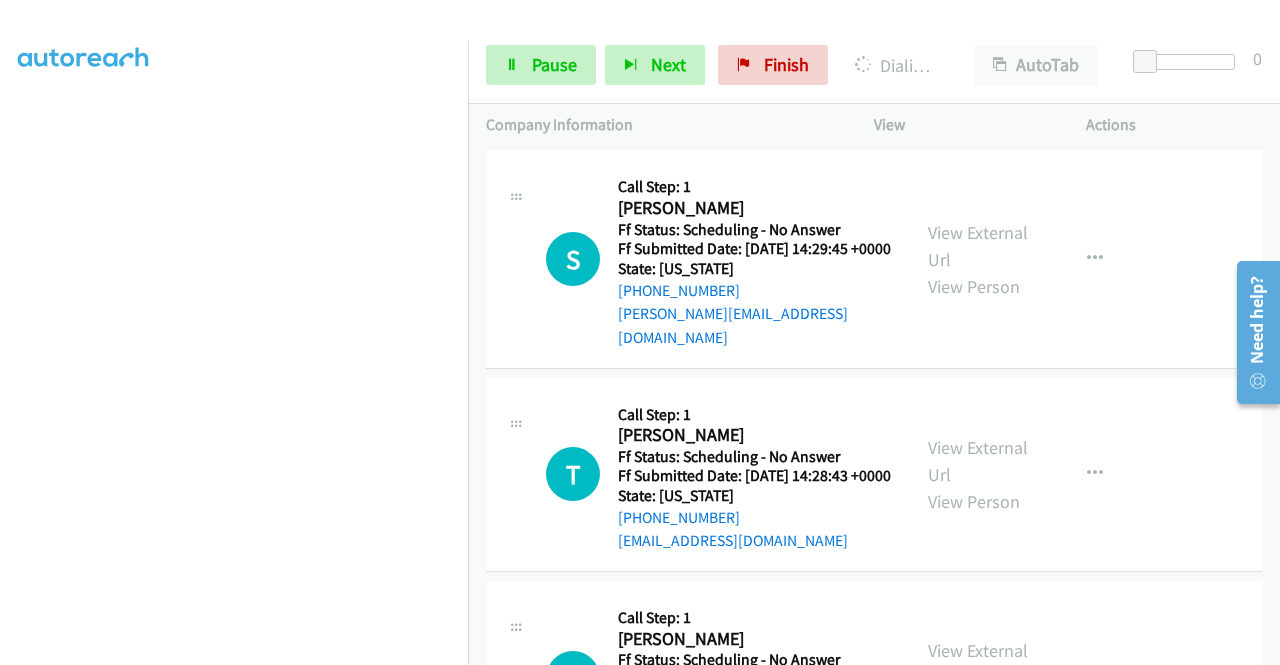 click on "View External Url" at bounding box center [978, 18] 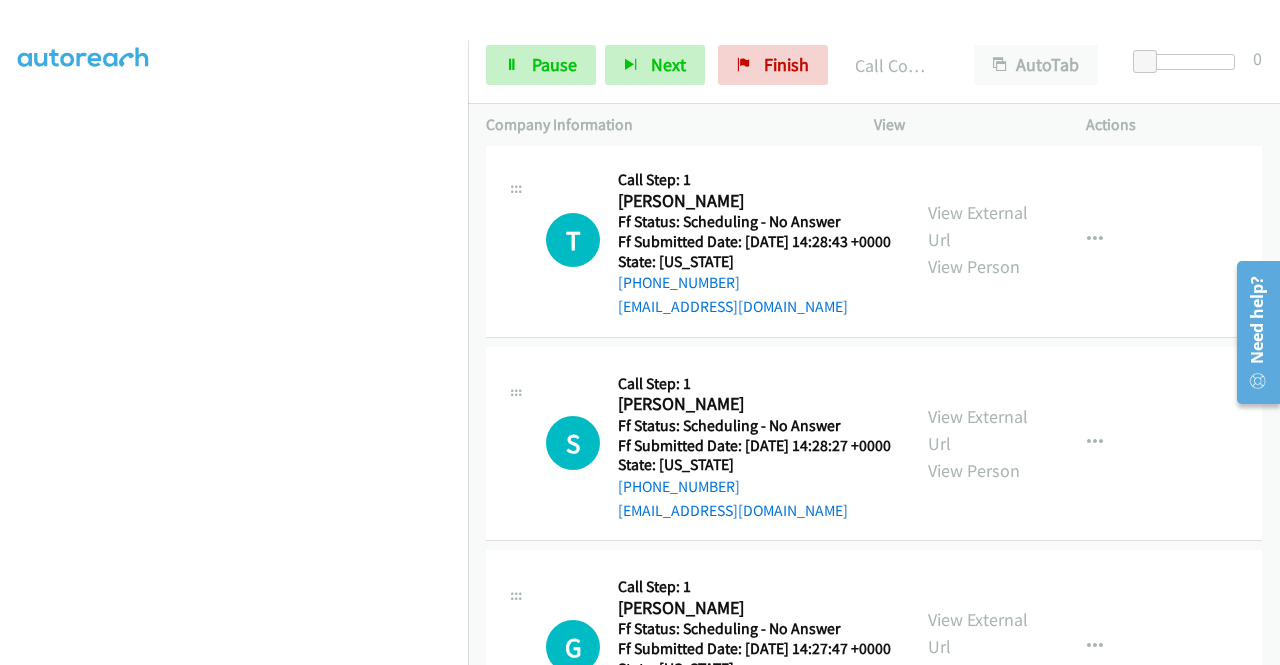 scroll, scrollTop: 5104, scrollLeft: 0, axis: vertical 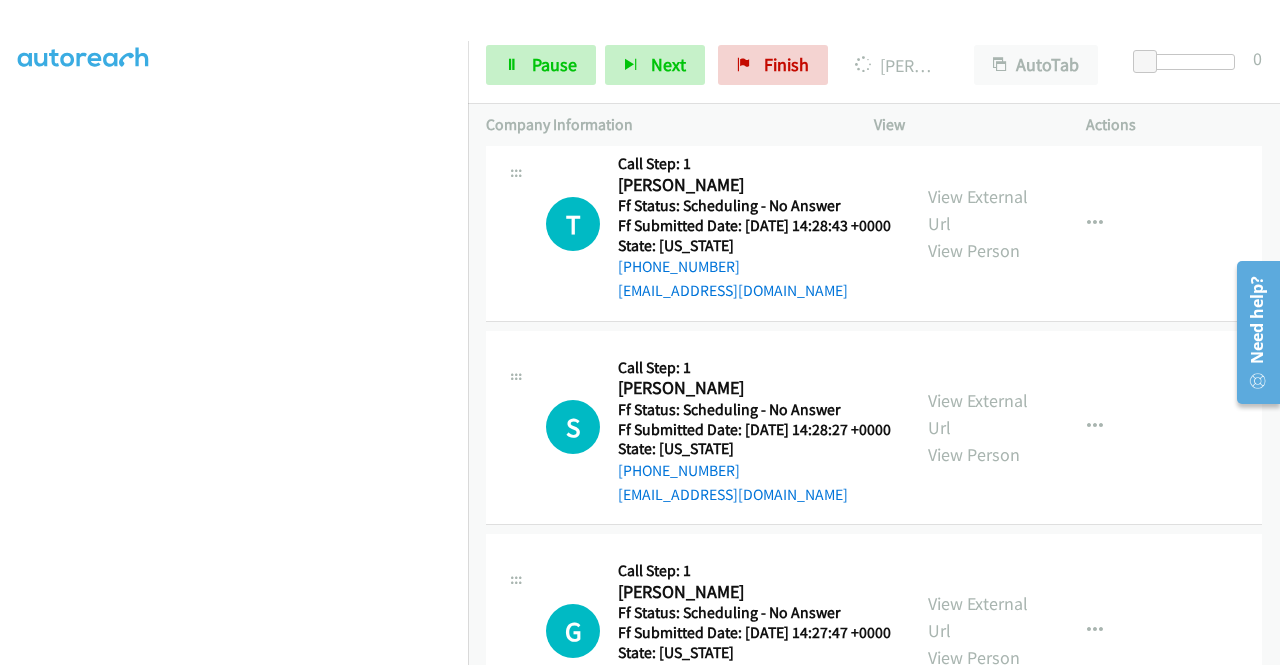 click on "View External Url
View Person" at bounding box center [980, 8] 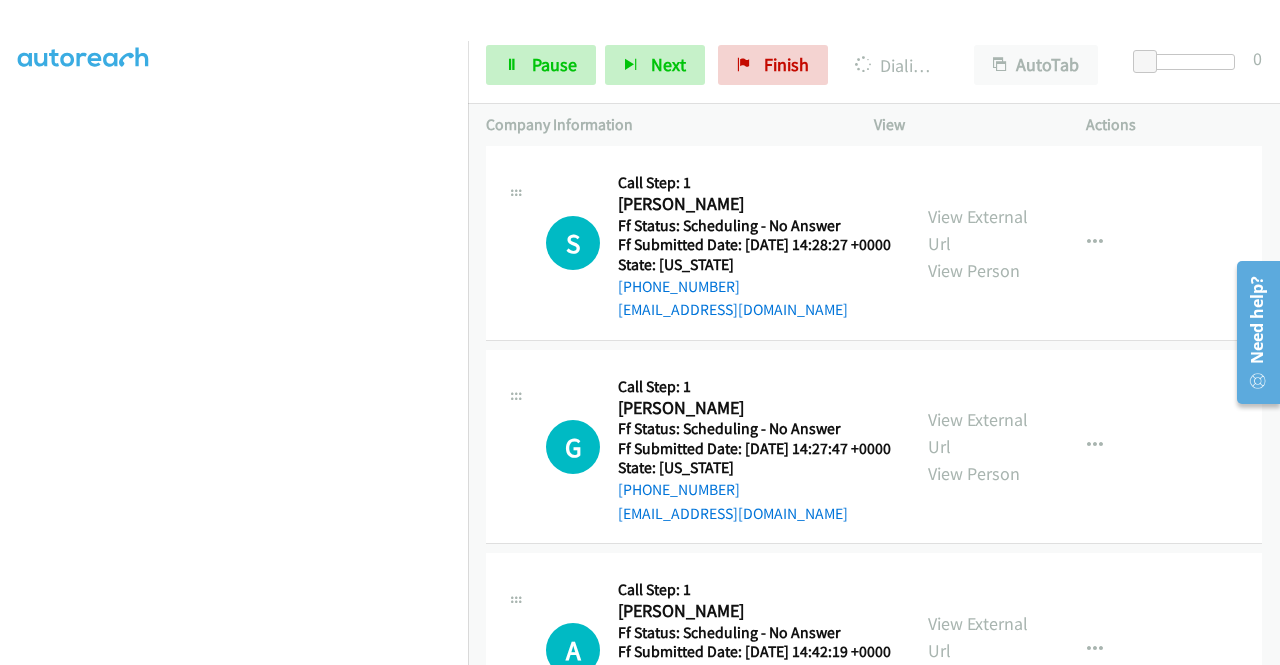 scroll, scrollTop: 5384, scrollLeft: 0, axis: vertical 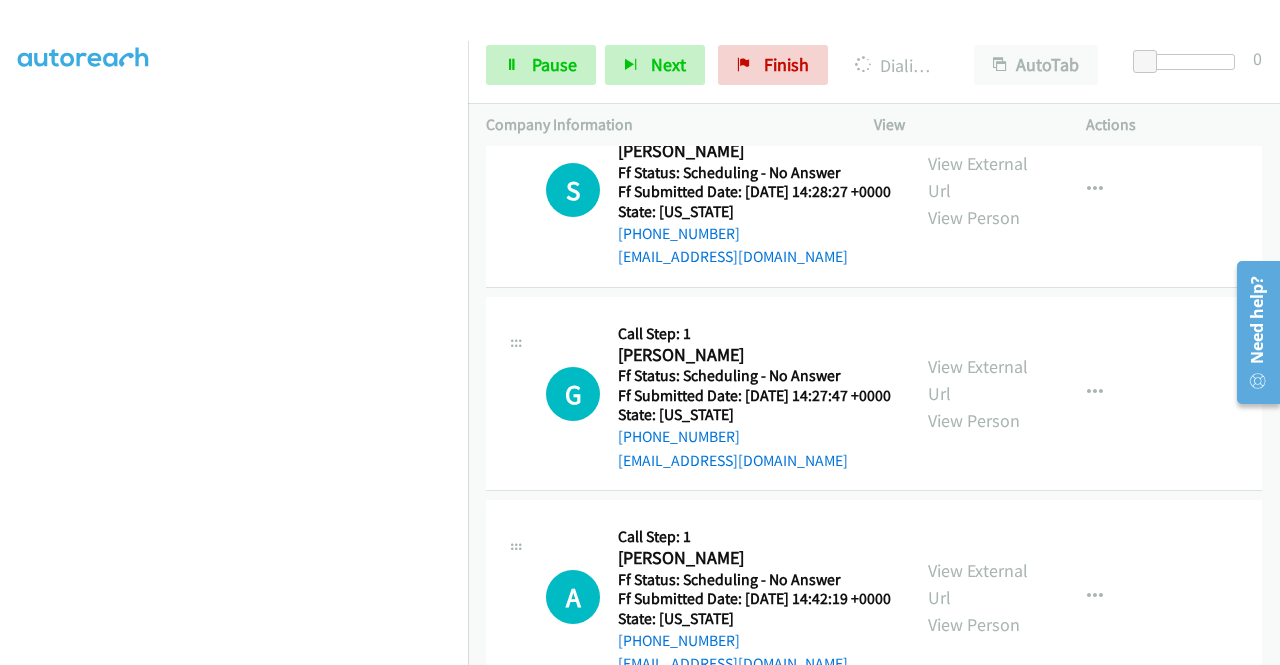 click on "View External Url
View Person" at bounding box center [980, -14] 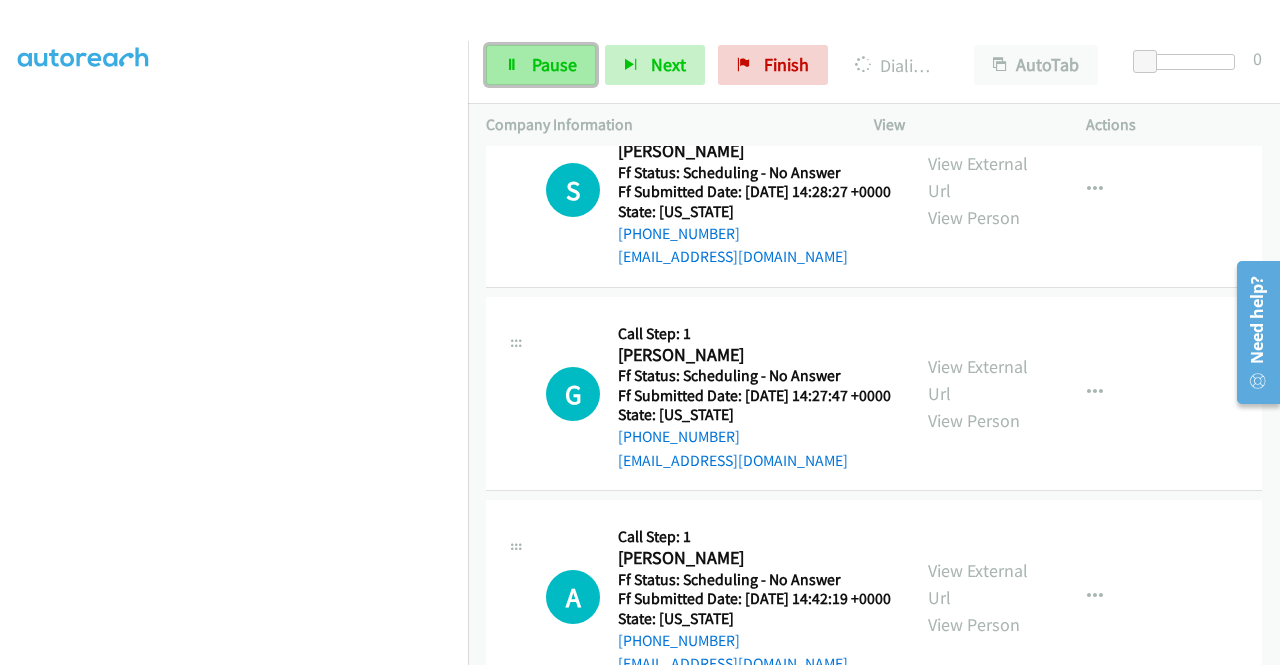 click at bounding box center [512, 66] 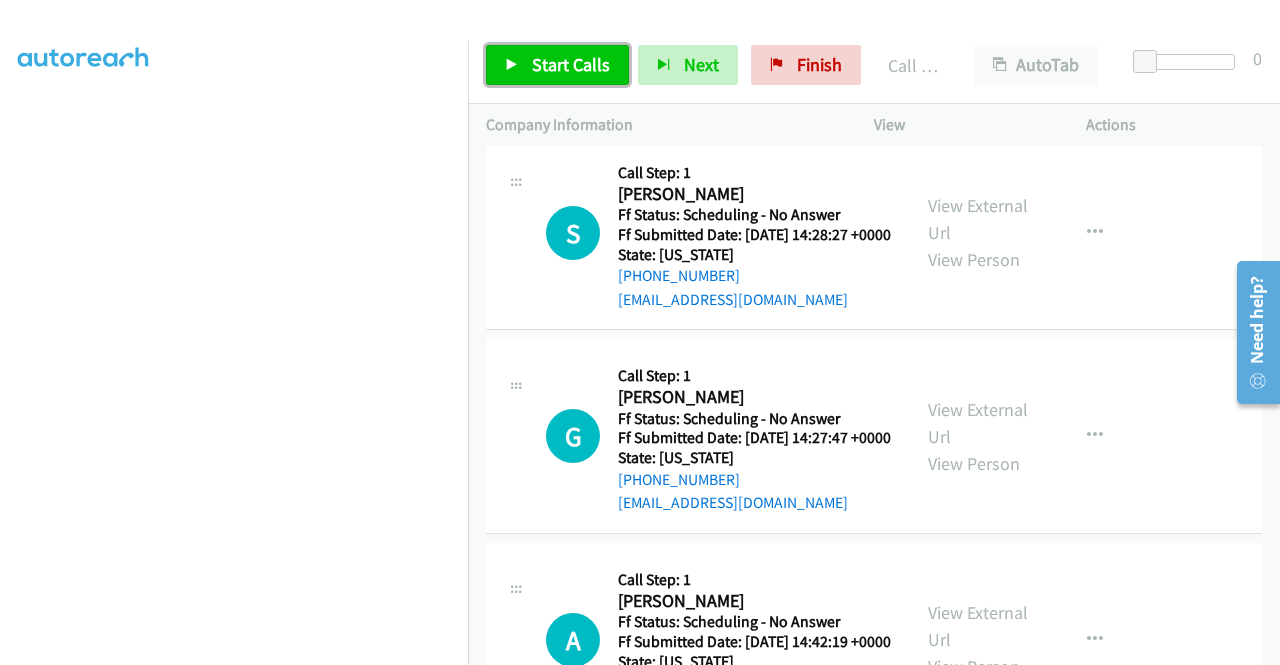 click on "Start Calls" at bounding box center (557, 65) 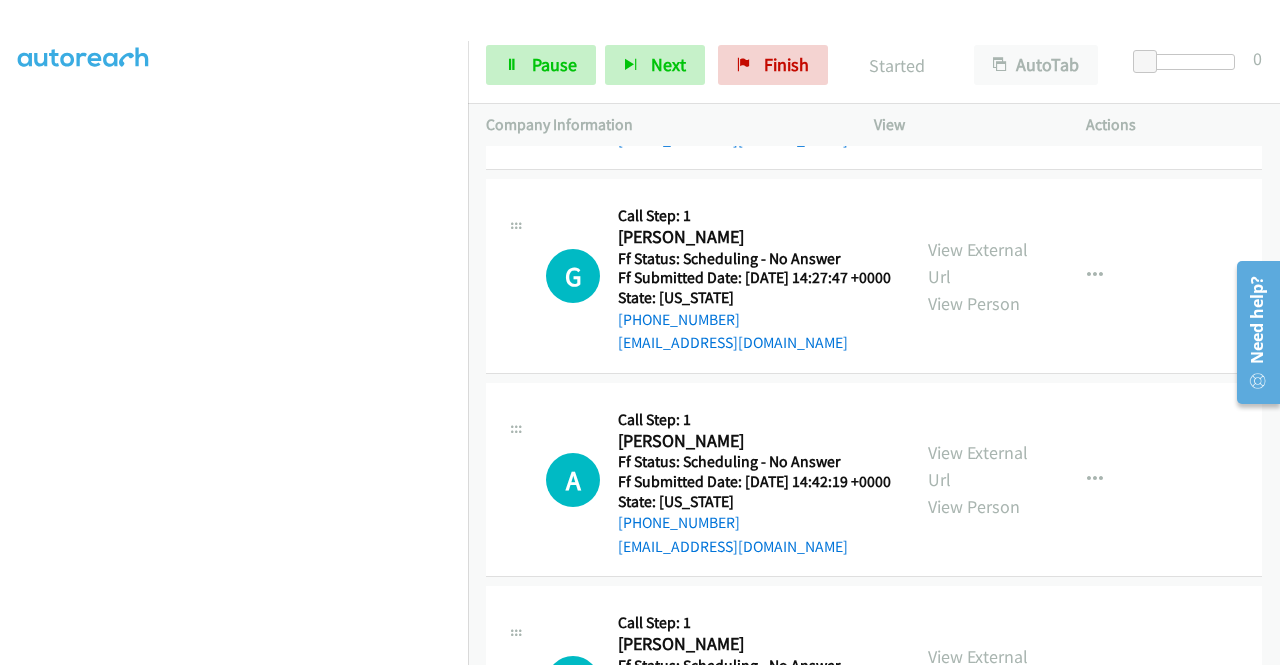 scroll, scrollTop: 5584, scrollLeft: 0, axis: vertical 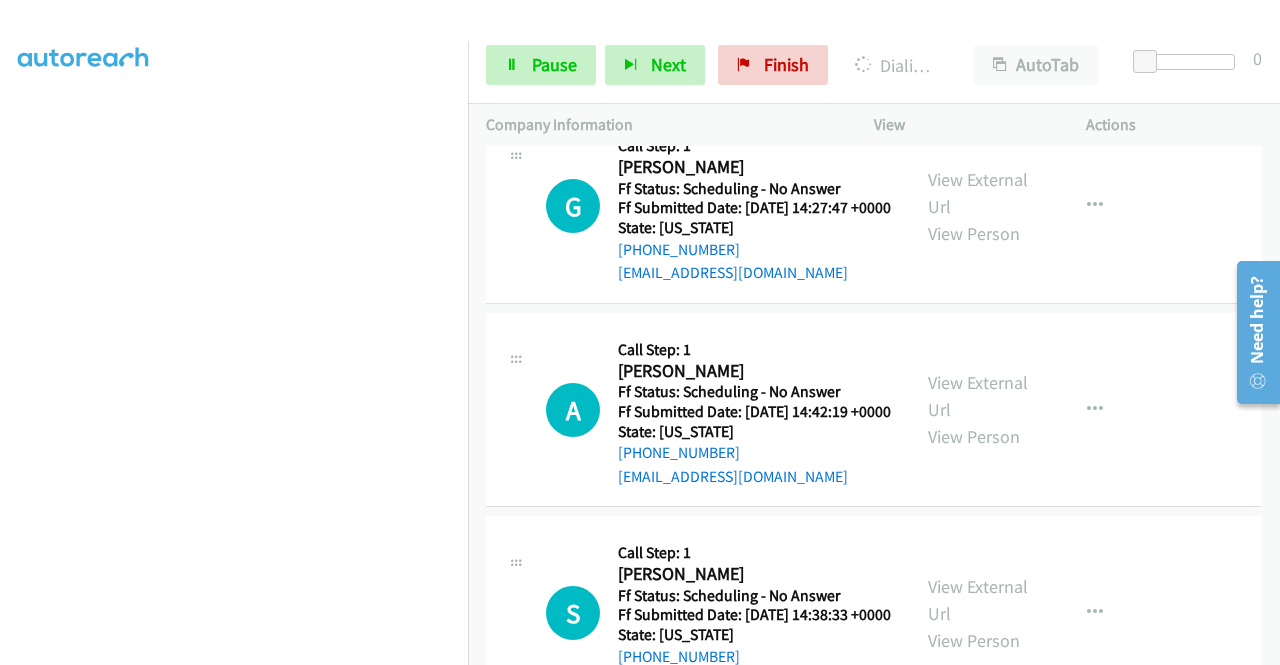 click on "View External Url" at bounding box center [978, -11] 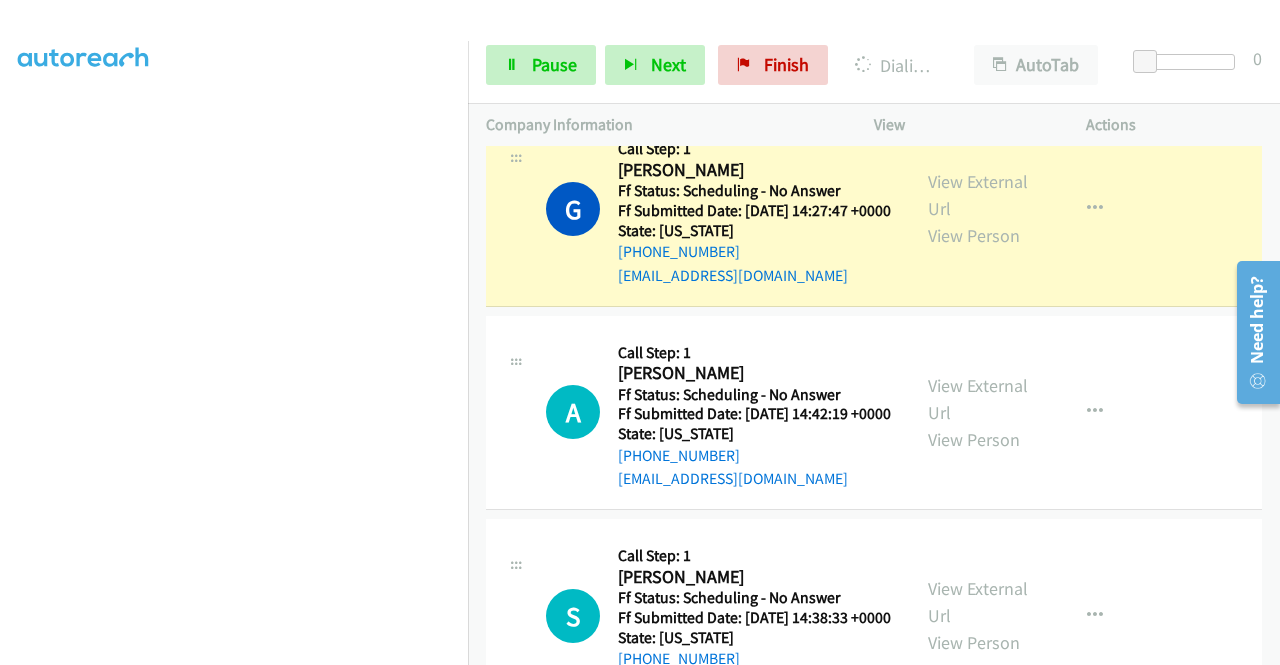 scroll, scrollTop: 5842, scrollLeft: 0, axis: vertical 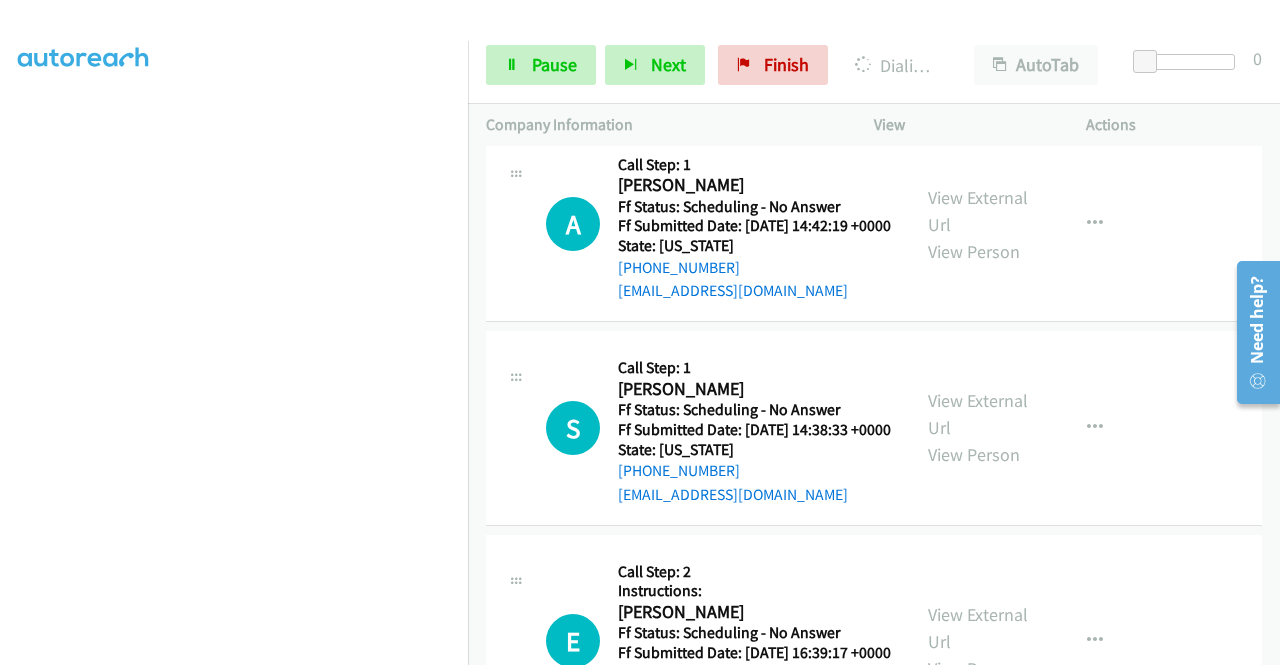click on "View External Url" at bounding box center (978, 7) 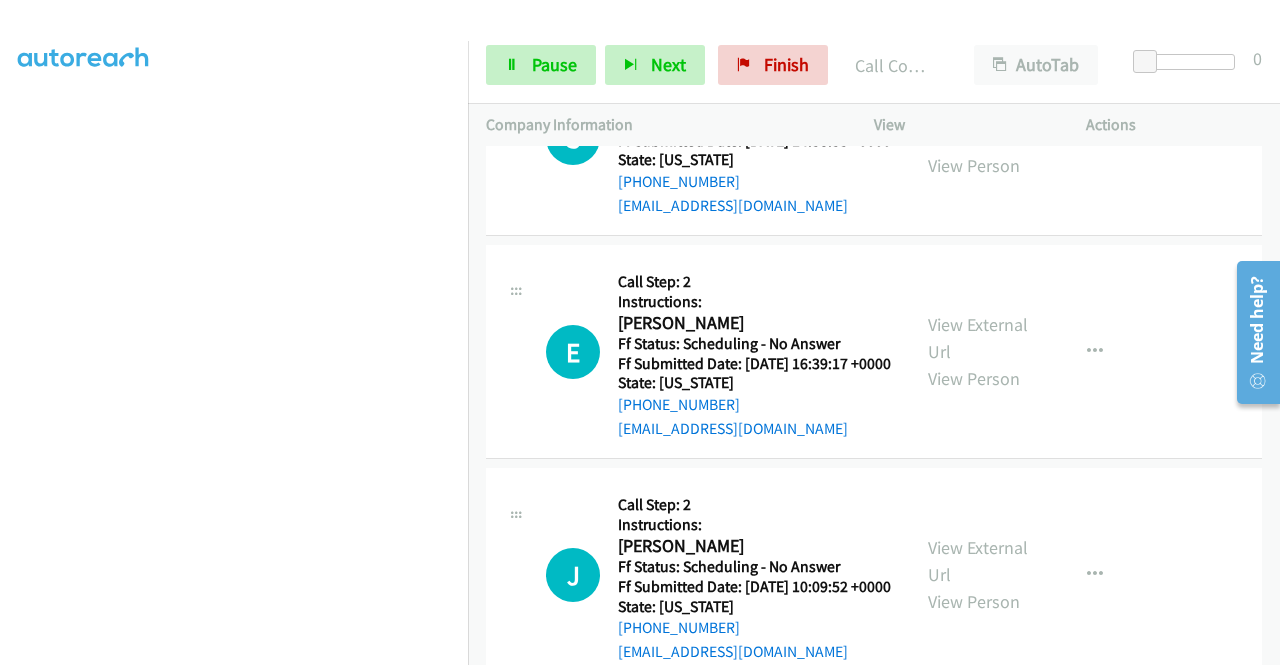 scroll, scrollTop: 6175, scrollLeft: 0, axis: vertical 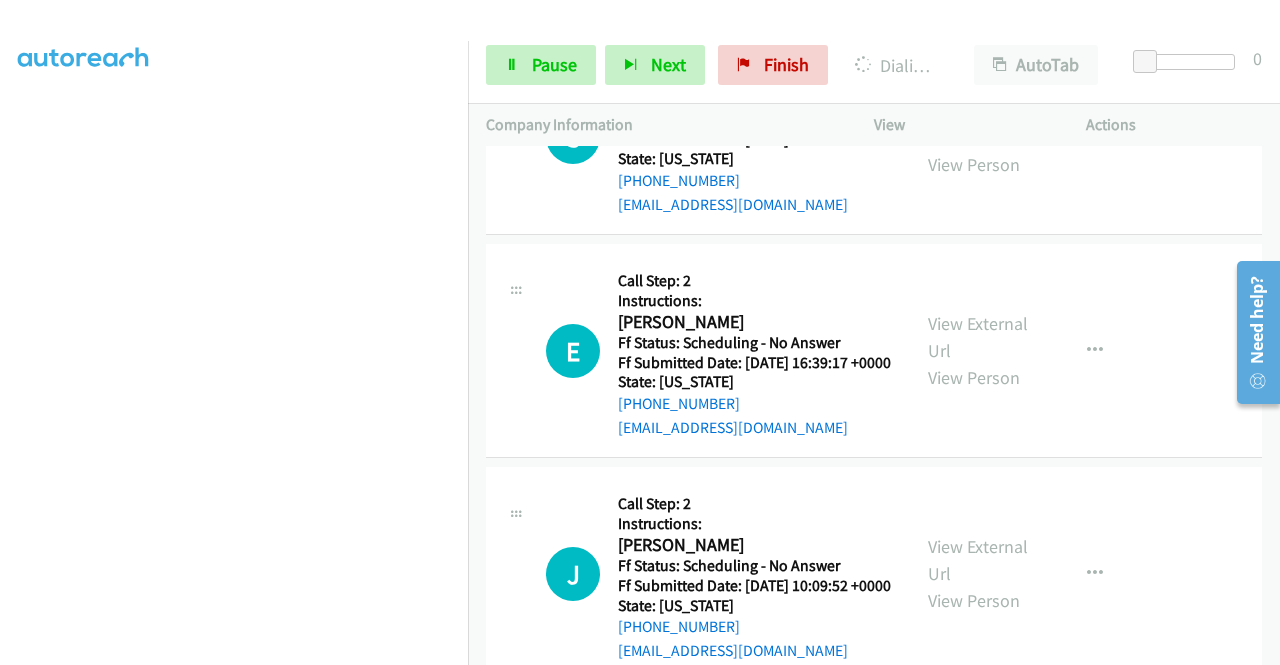 click on "View External Url" at bounding box center (978, -80) 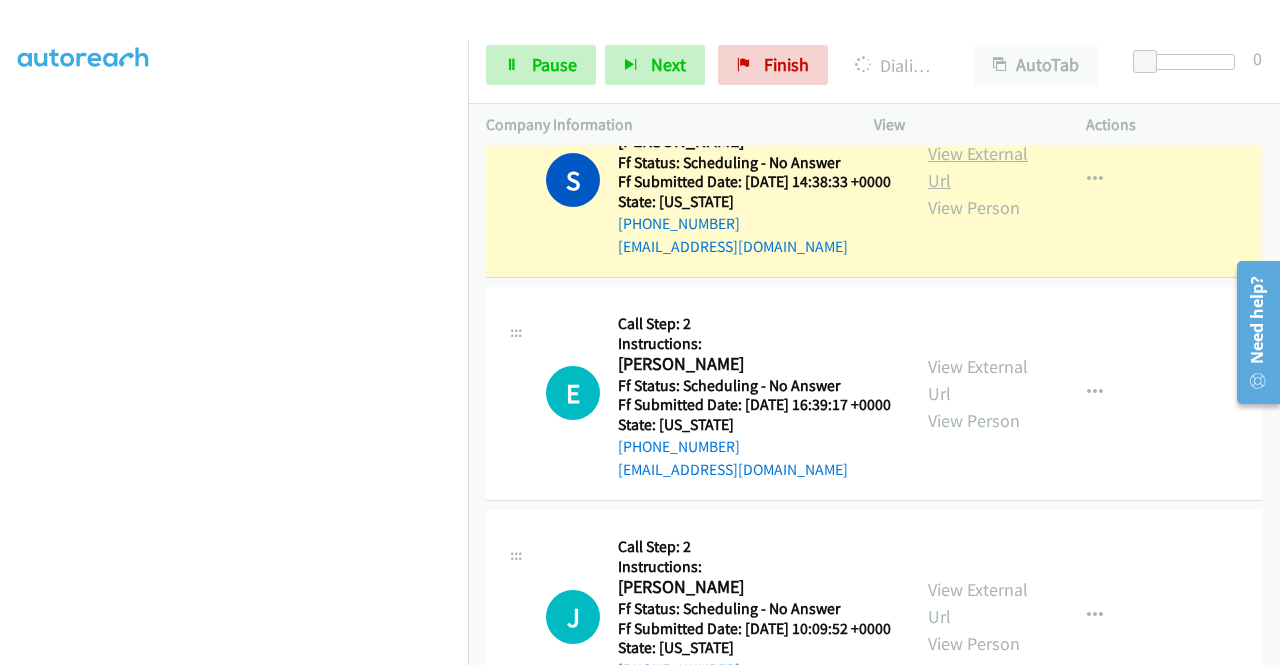 click on "View External Url" at bounding box center (978, 167) 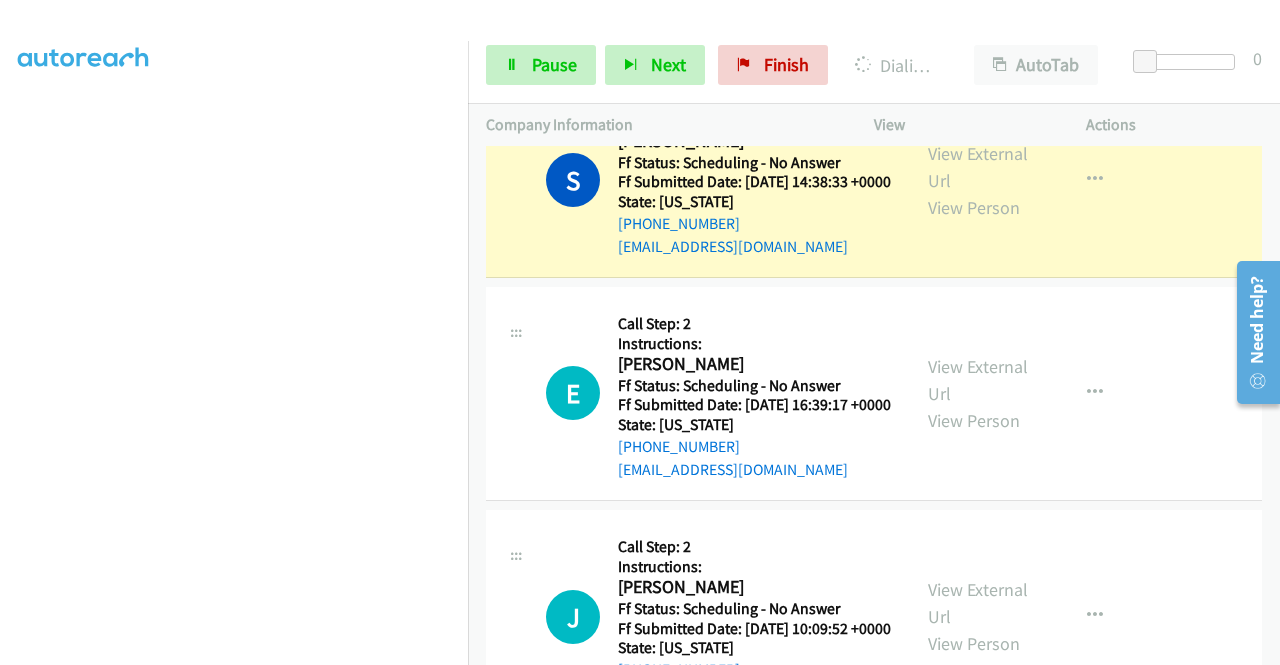 click on "A
Callback Scheduled
Call Step: 1
Alfredo Coria
America/Los_Angeles
Ff Status: Scheduling - No Answer
Ff Submitted Date: 2025-07-27 14:42:19 +0000
State: California
+1 949-514-0148
acoria1a@gmail.com
Call was successful?
View External Url
View Person
View External Url
Email
Schedule/Manage Callback
Skip Call
Add to do not call list" at bounding box center (874, -44) 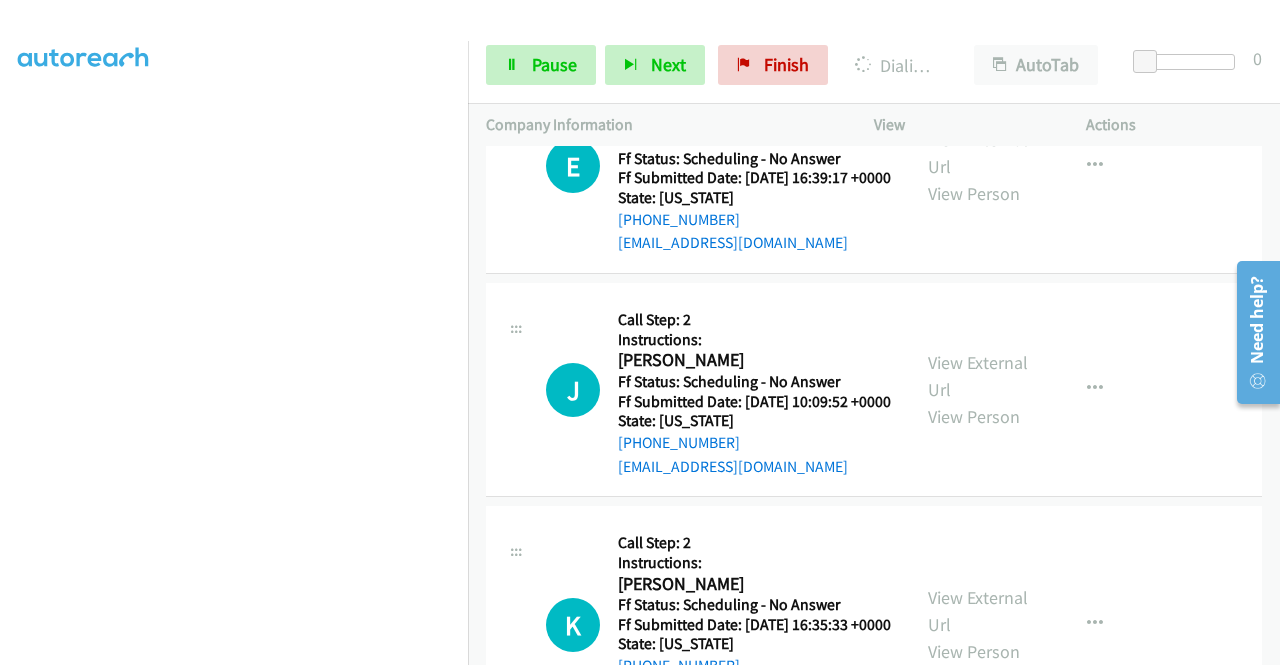 scroll, scrollTop: 6455, scrollLeft: 0, axis: vertical 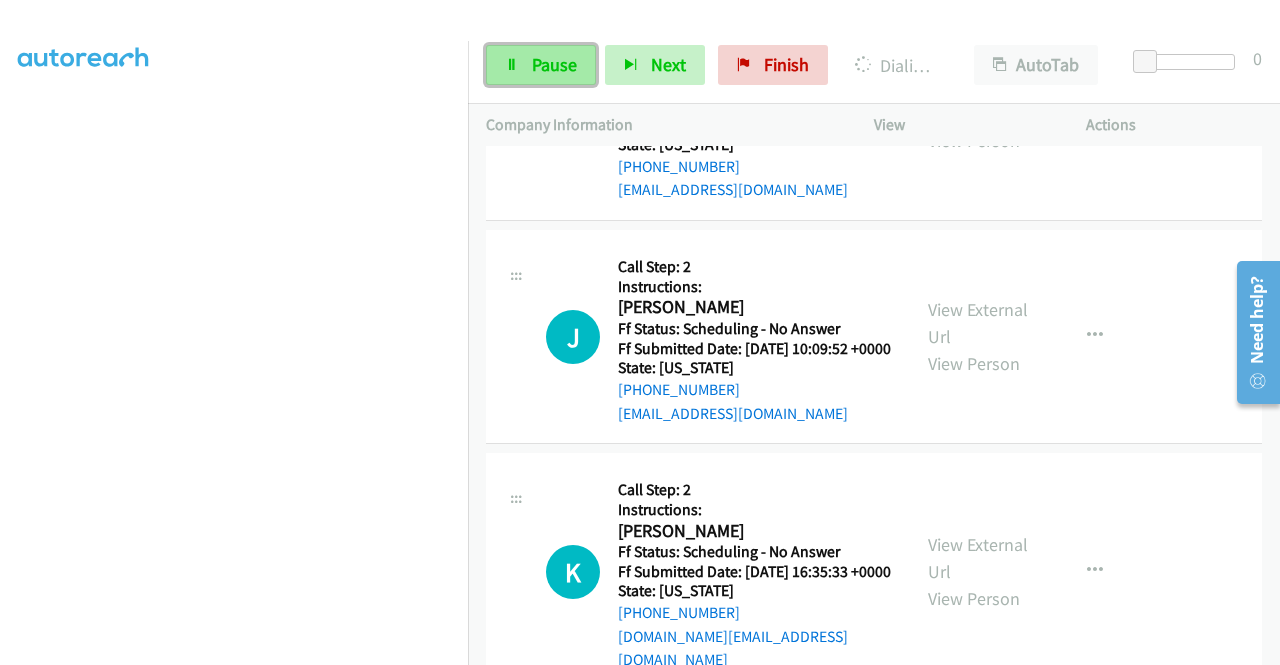 click on "Pause" at bounding box center [554, 64] 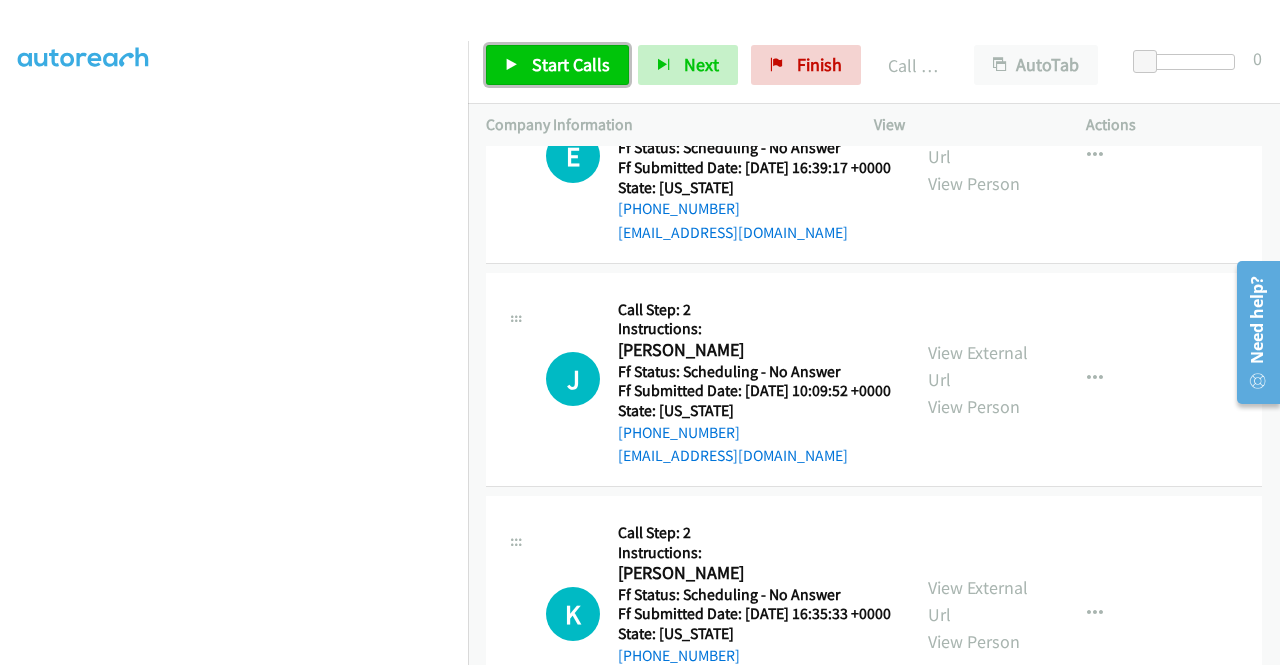 click on "Start Calls" at bounding box center [557, 65] 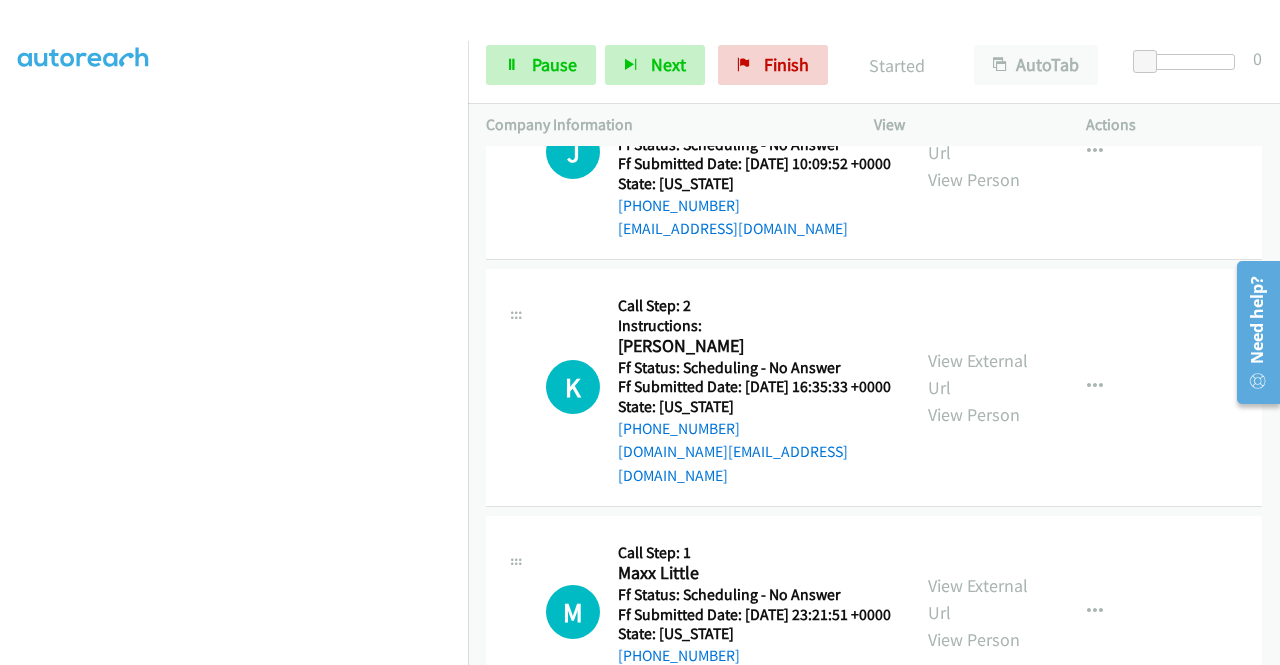 scroll, scrollTop: 6708, scrollLeft: 0, axis: vertical 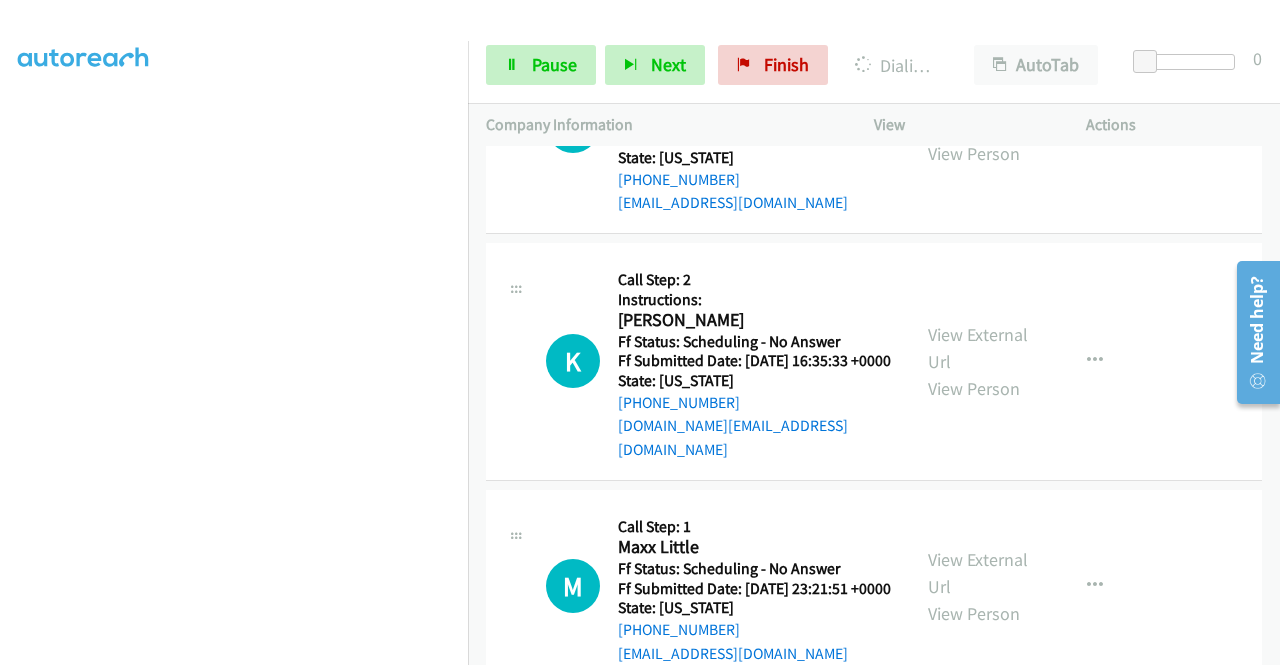 click on "View External Url
View Person
View External Url
Email
Schedule/Manage Callback
Skip Call
Add to do not call list" at bounding box center (1025, -98) 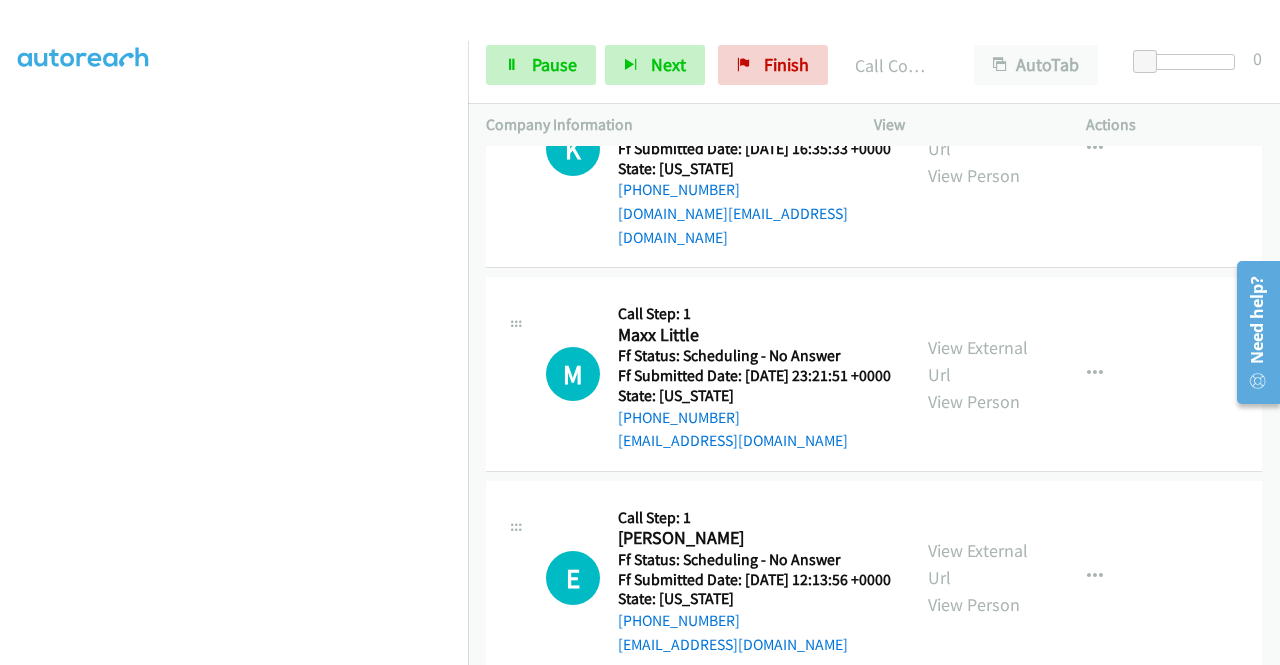 scroll, scrollTop: 6975, scrollLeft: 0, axis: vertical 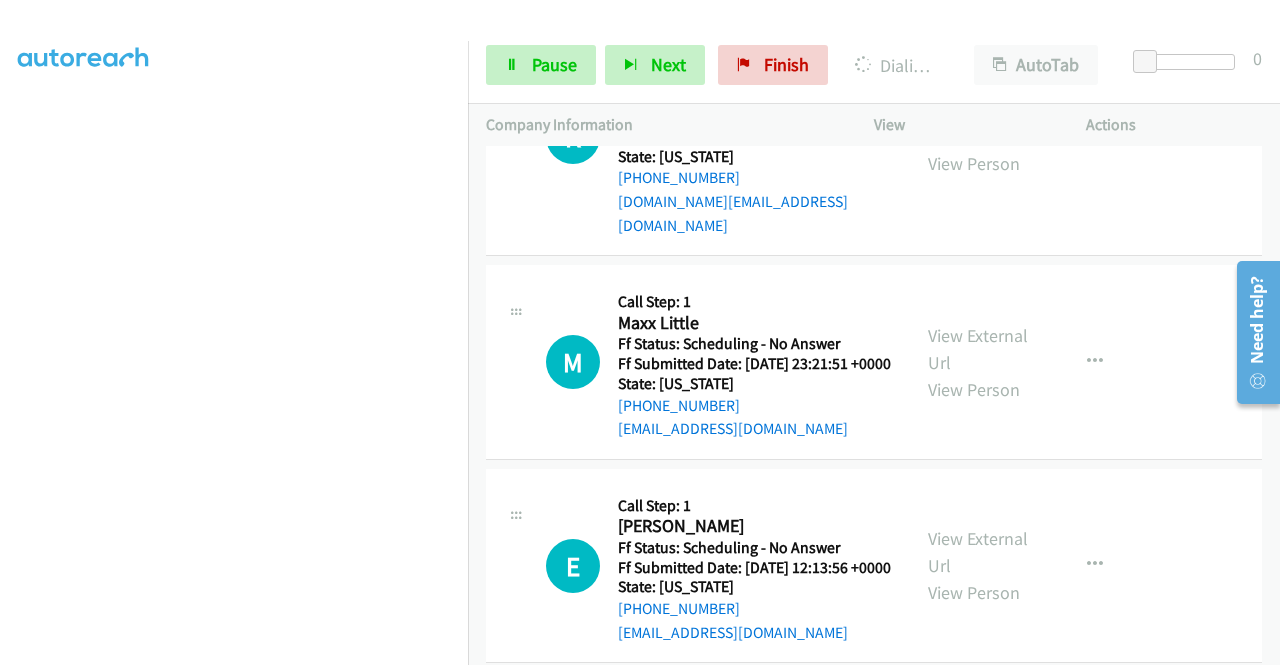 click on "View External Url" at bounding box center [978, -112] 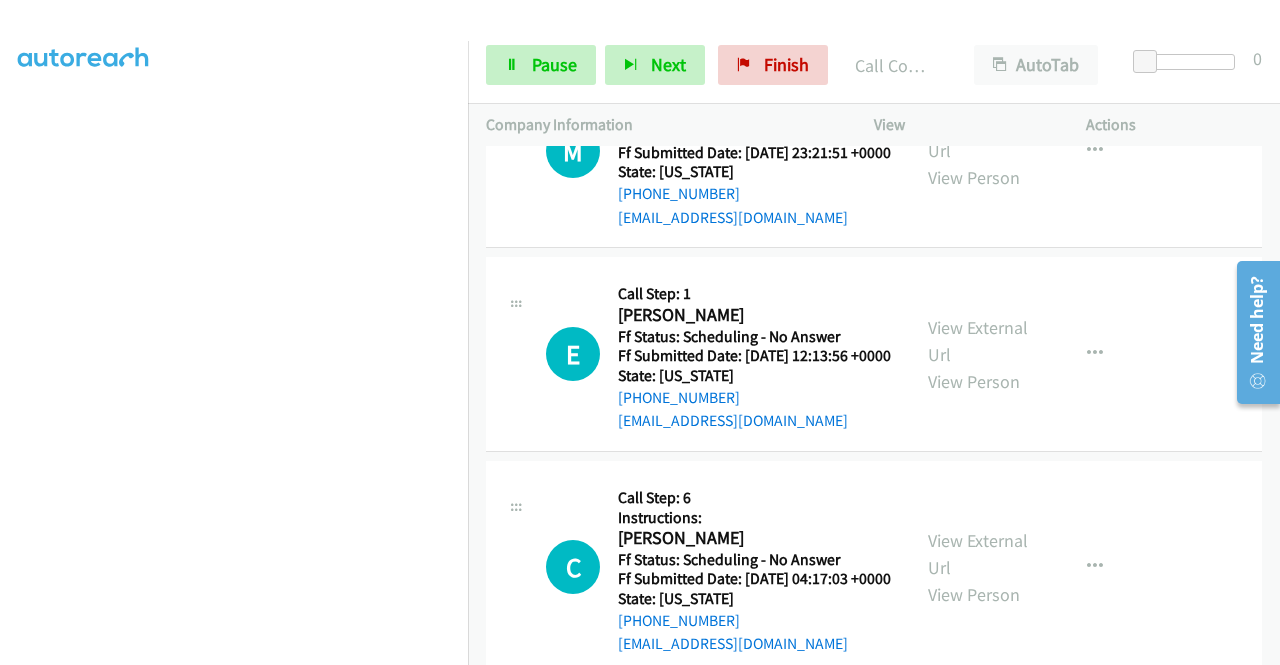 scroll, scrollTop: 7272, scrollLeft: 0, axis: vertical 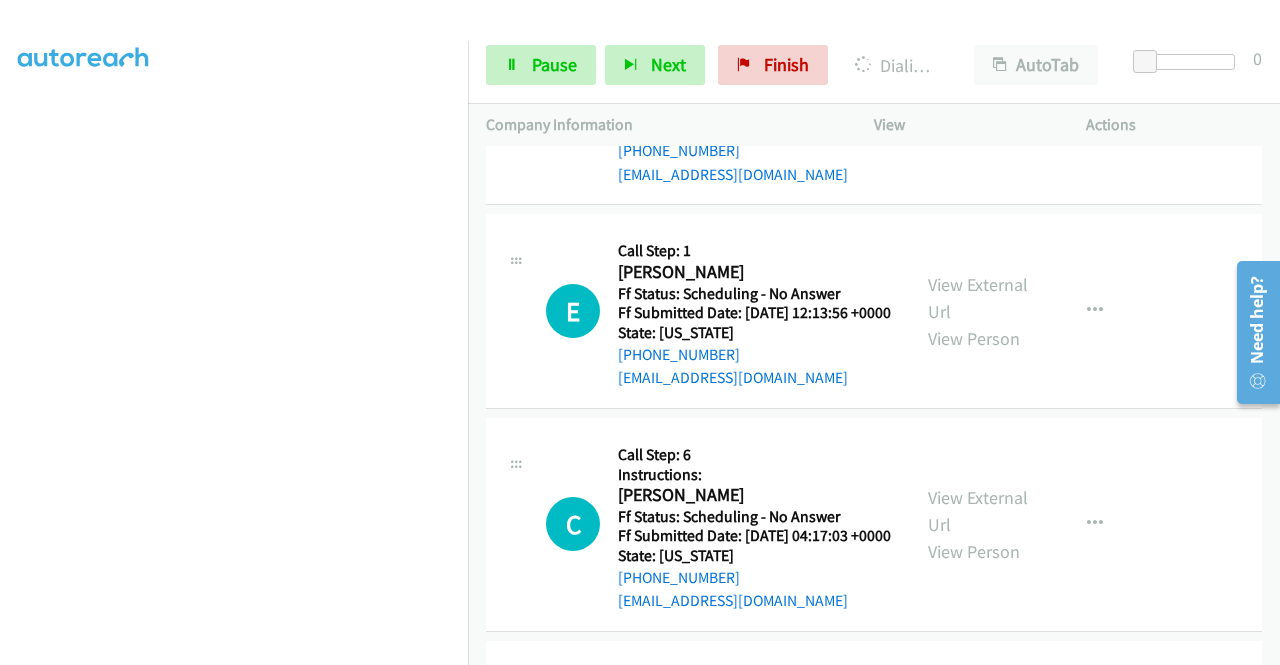 click on "View External Url
View Person" at bounding box center (980, -118) 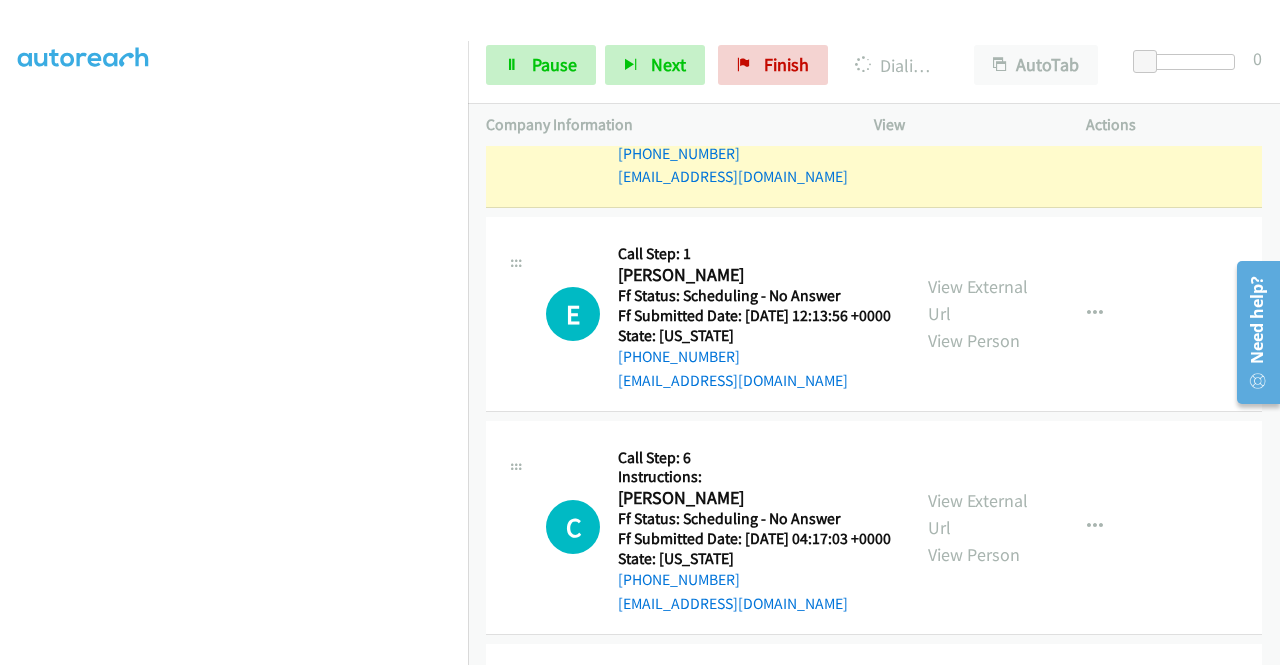 scroll, scrollTop: 7498, scrollLeft: 0, axis: vertical 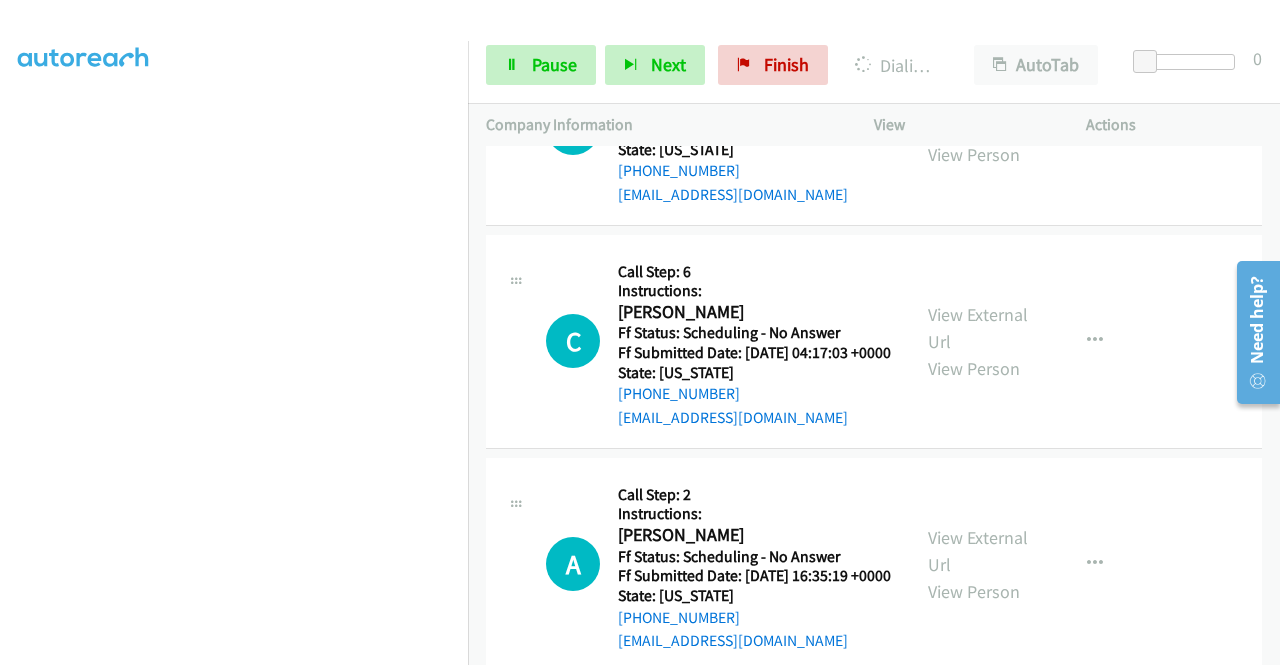 click on "View External Url
View Person
View External Url
Email
Schedule/Manage Callback
Skip Call
Add to do not call list" at bounding box center (1025, -75) 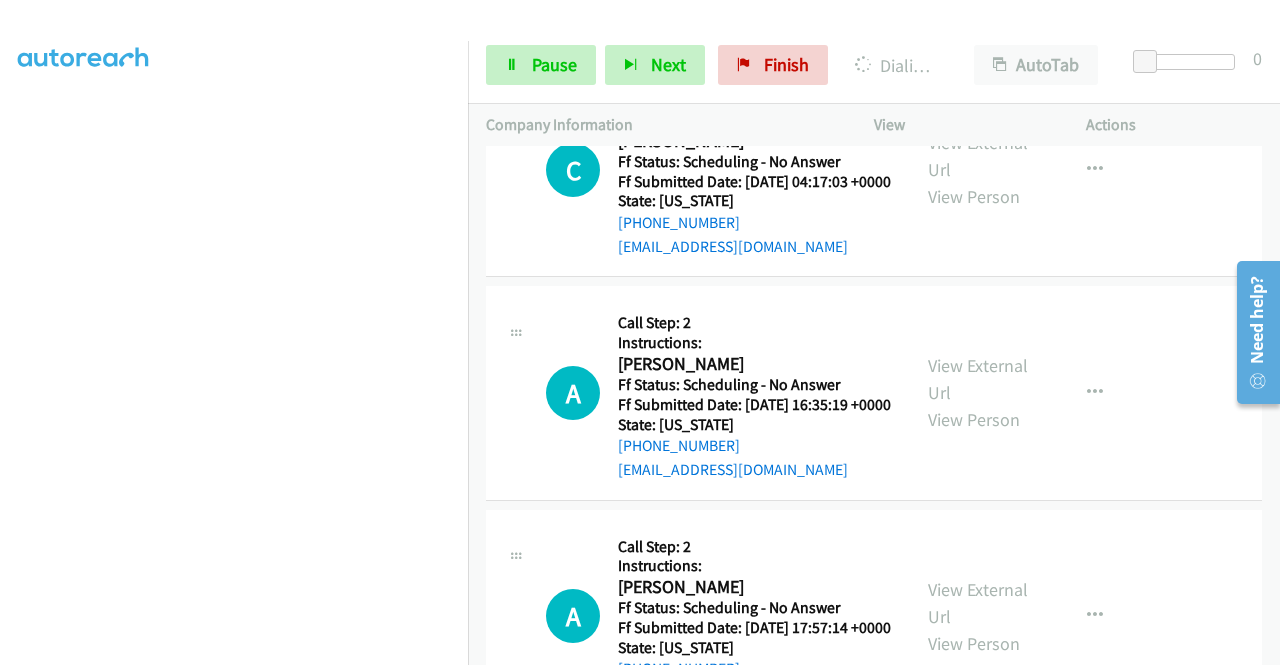 scroll, scrollTop: 7805, scrollLeft: 0, axis: vertical 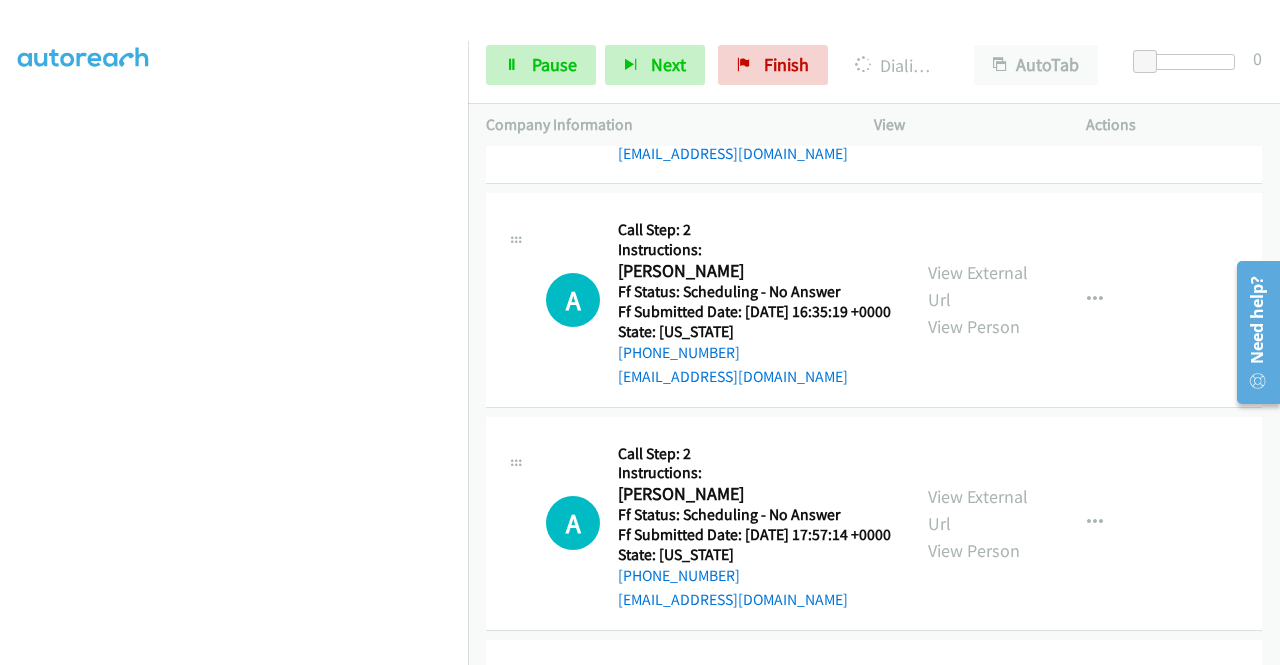 click on "View External Url" at bounding box center [978, -150] 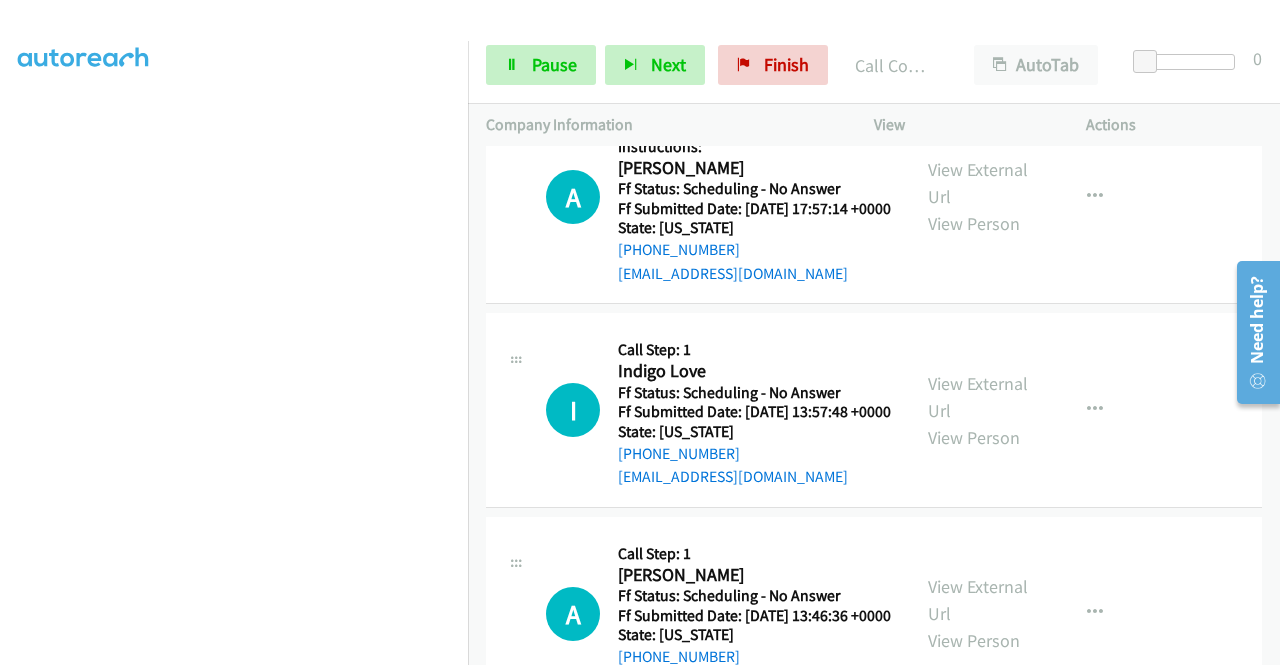 scroll, scrollTop: 8080, scrollLeft: 0, axis: vertical 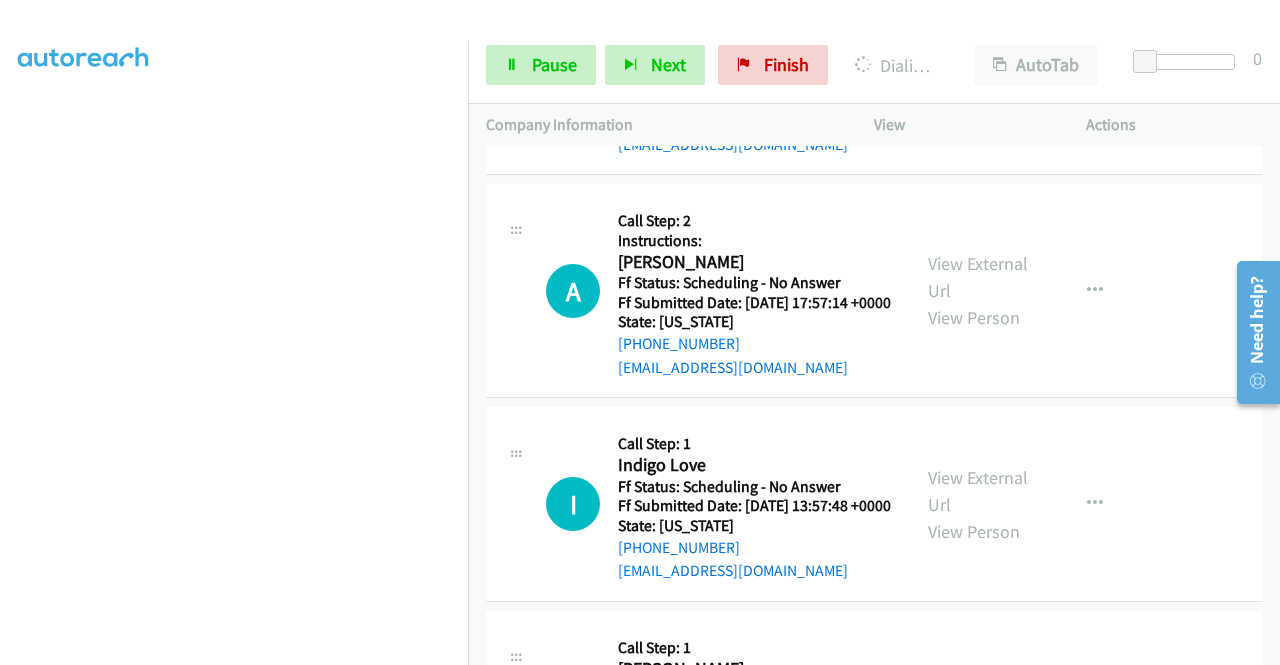 click on "View External Url" at bounding box center [978, -169] 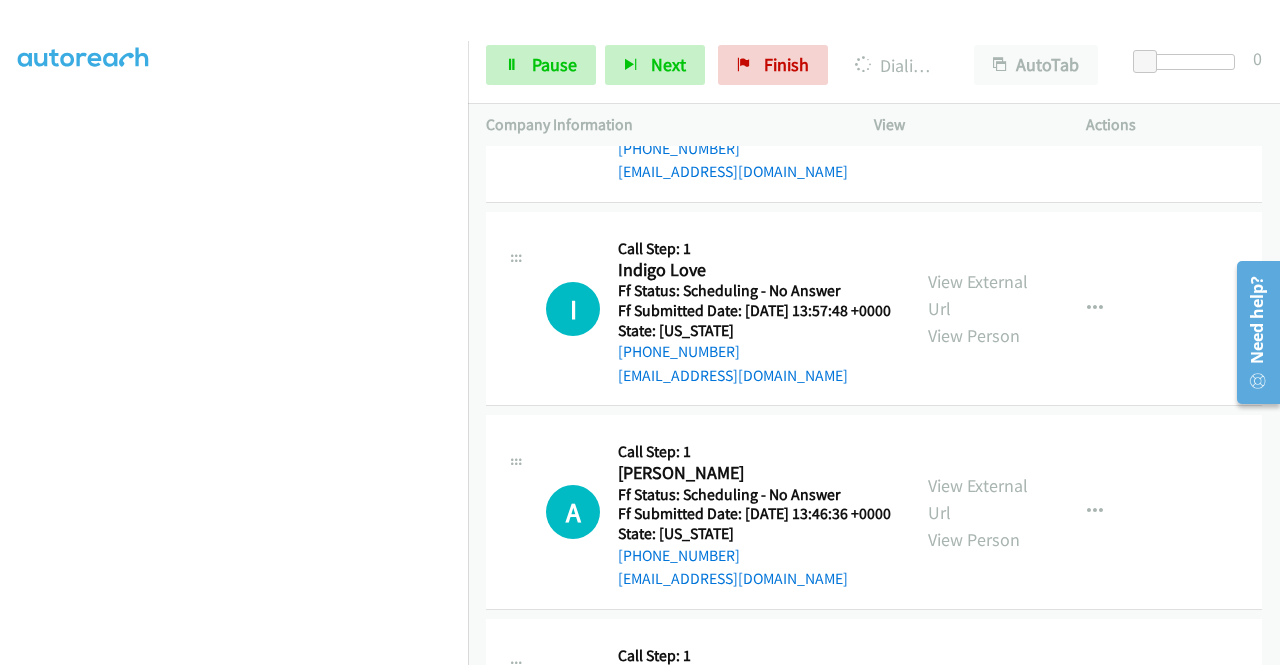 scroll, scrollTop: 8320, scrollLeft: 0, axis: vertical 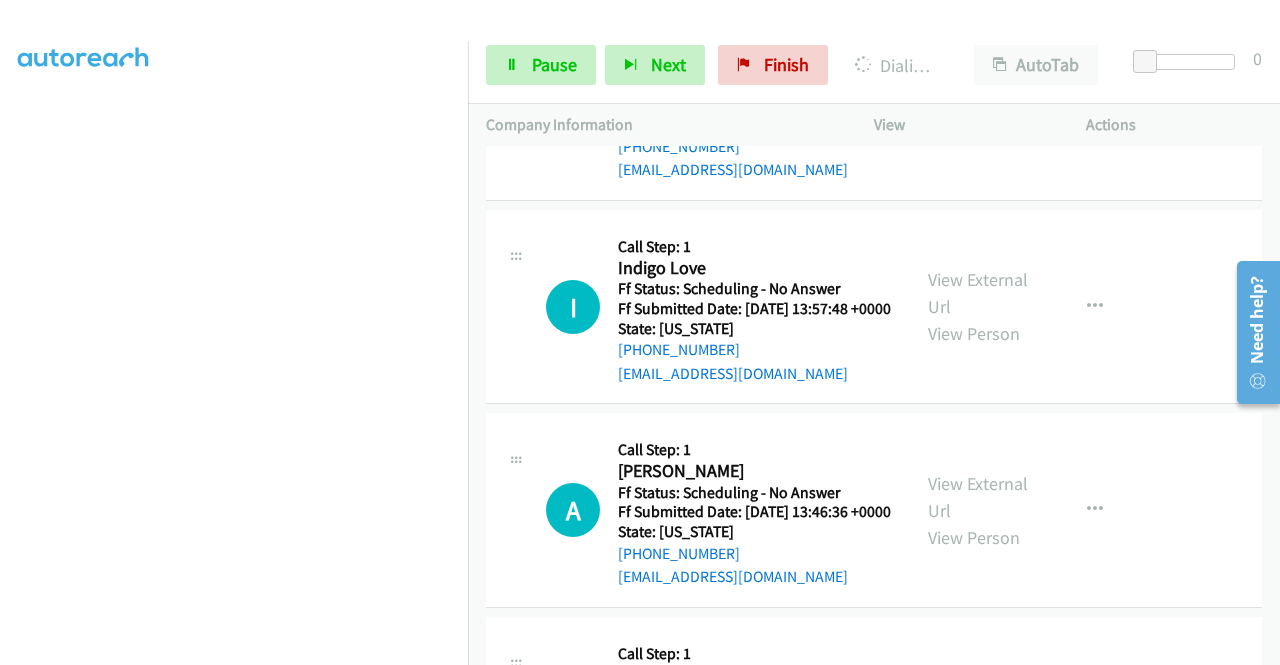 click on "View External Url" at bounding box center [978, -143] 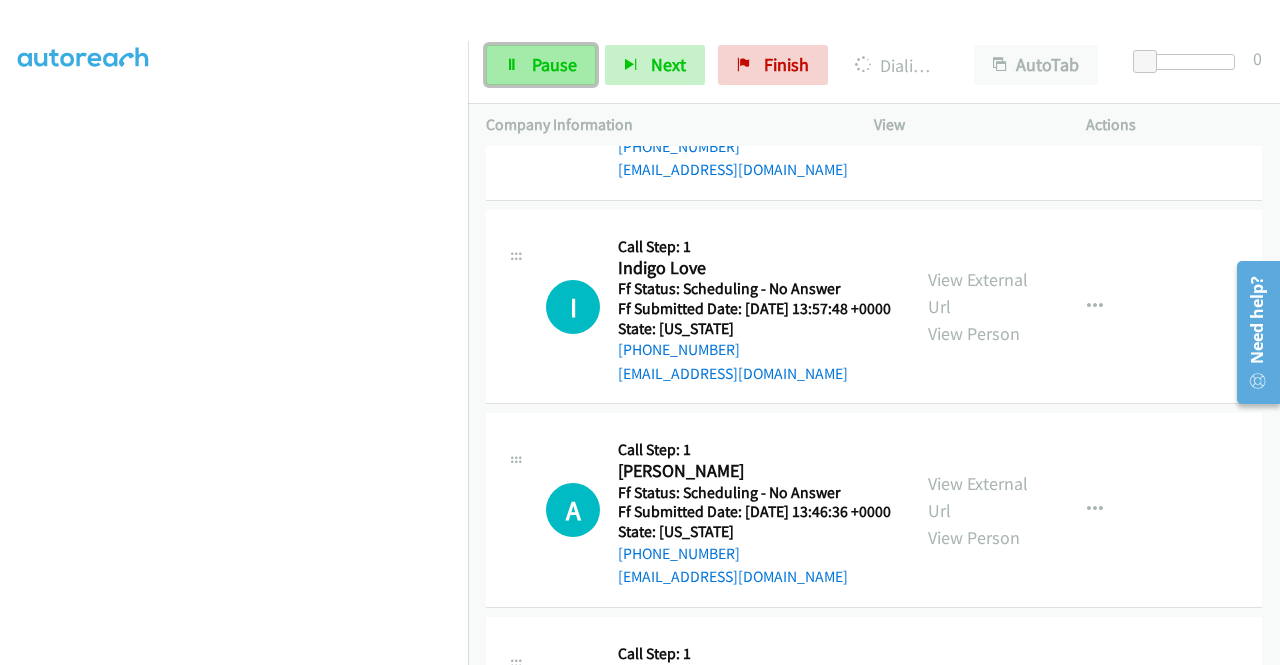 click on "Pause" at bounding box center [541, 65] 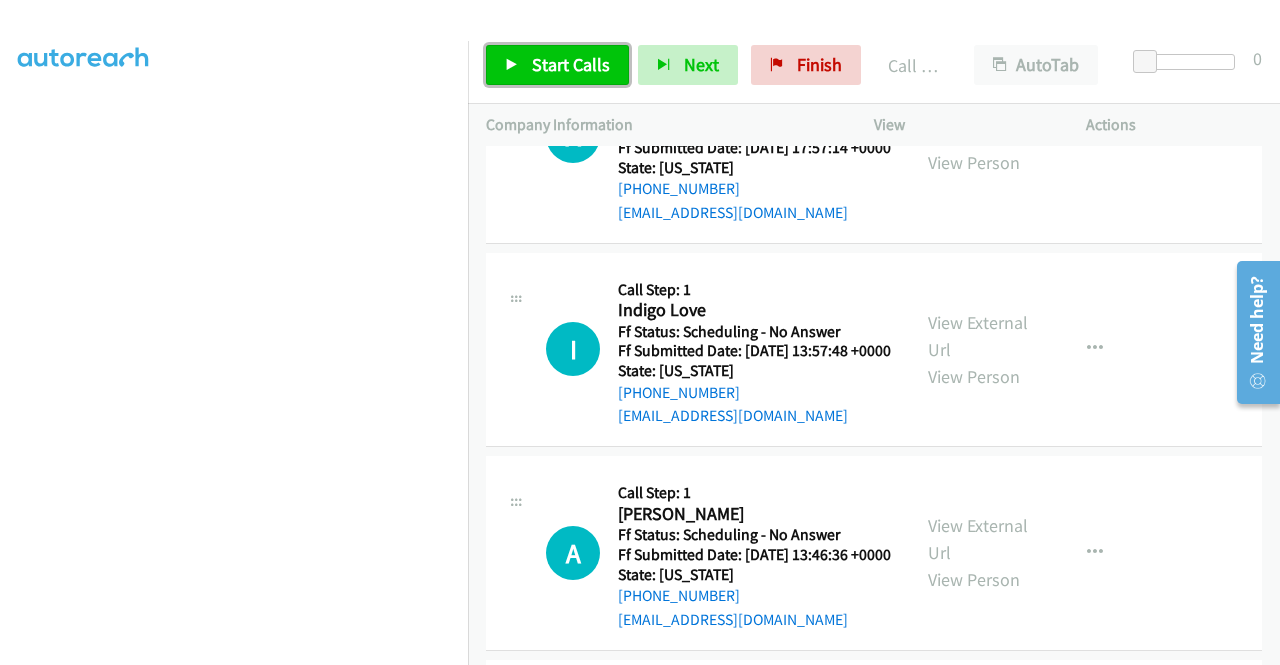 click on "Start Calls" at bounding box center [557, 65] 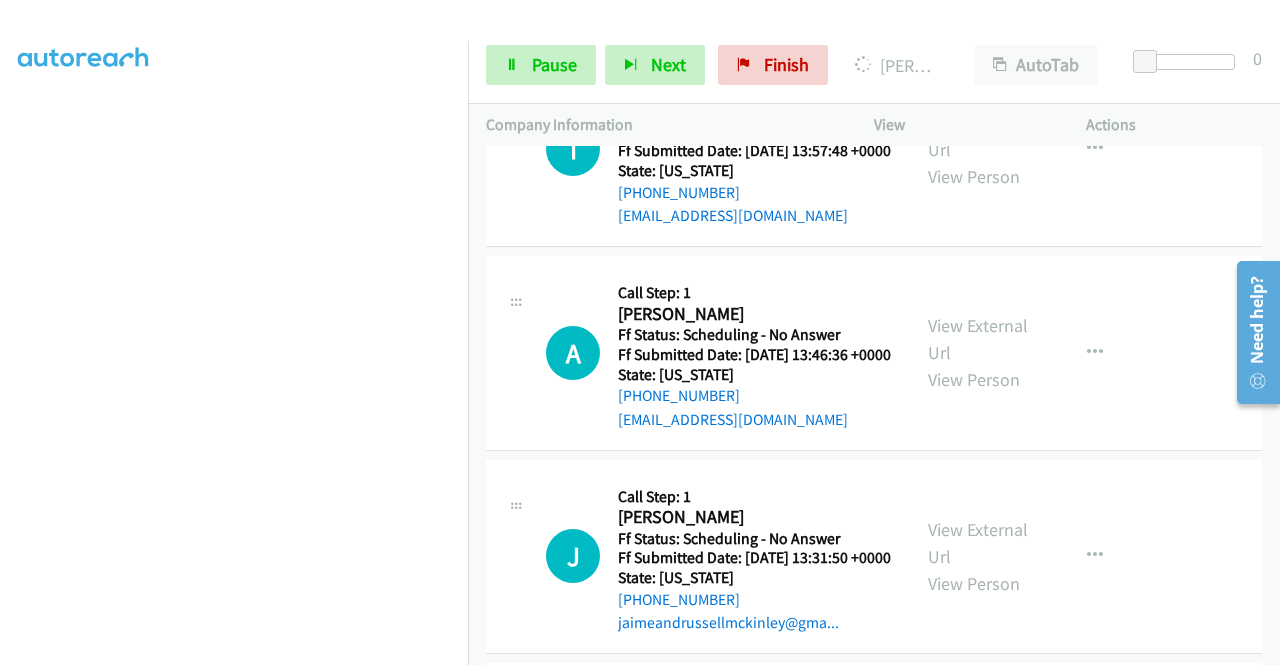scroll, scrollTop: 8626, scrollLeft: 0, axis: vertical 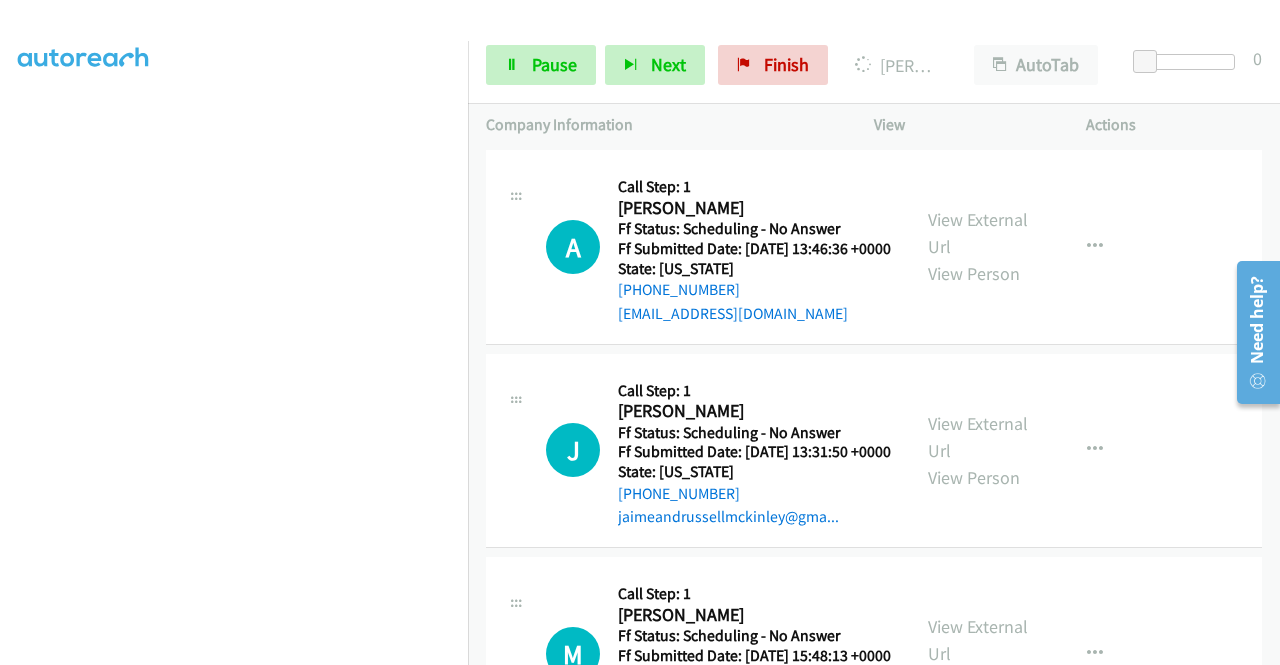 click on "View External Url" at bounding box center (978, -184) 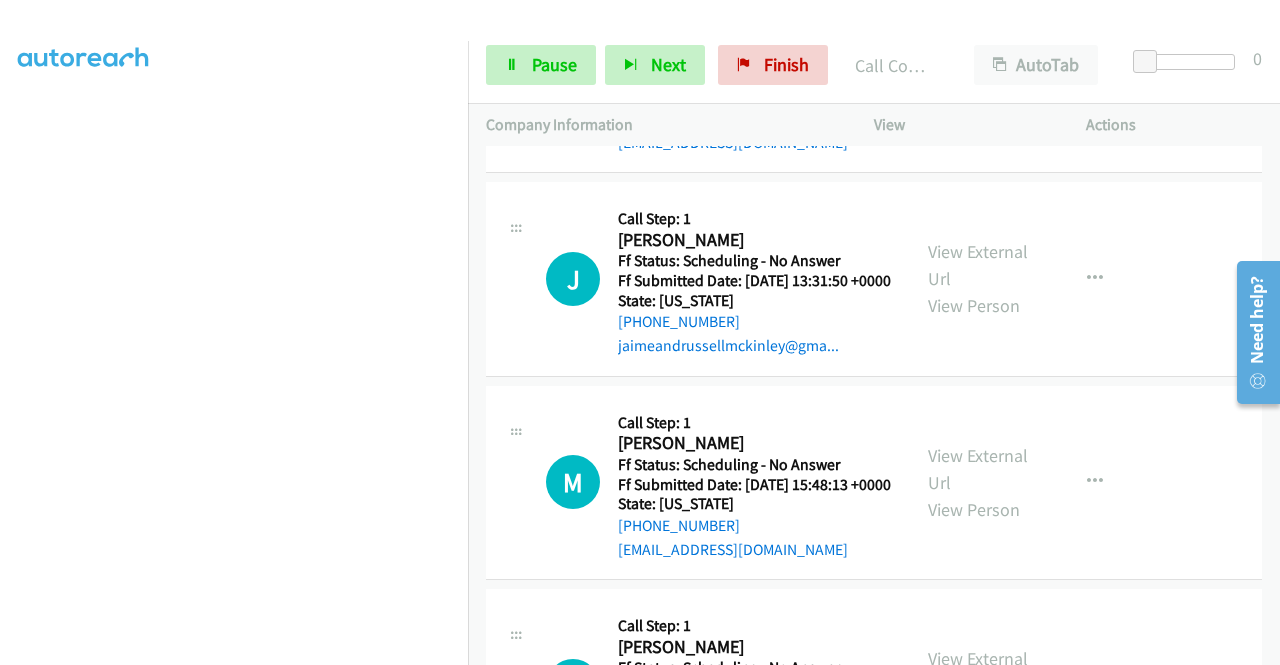 scroll, scrollTop: 8853, scrollLeft: 0, axis: vertical 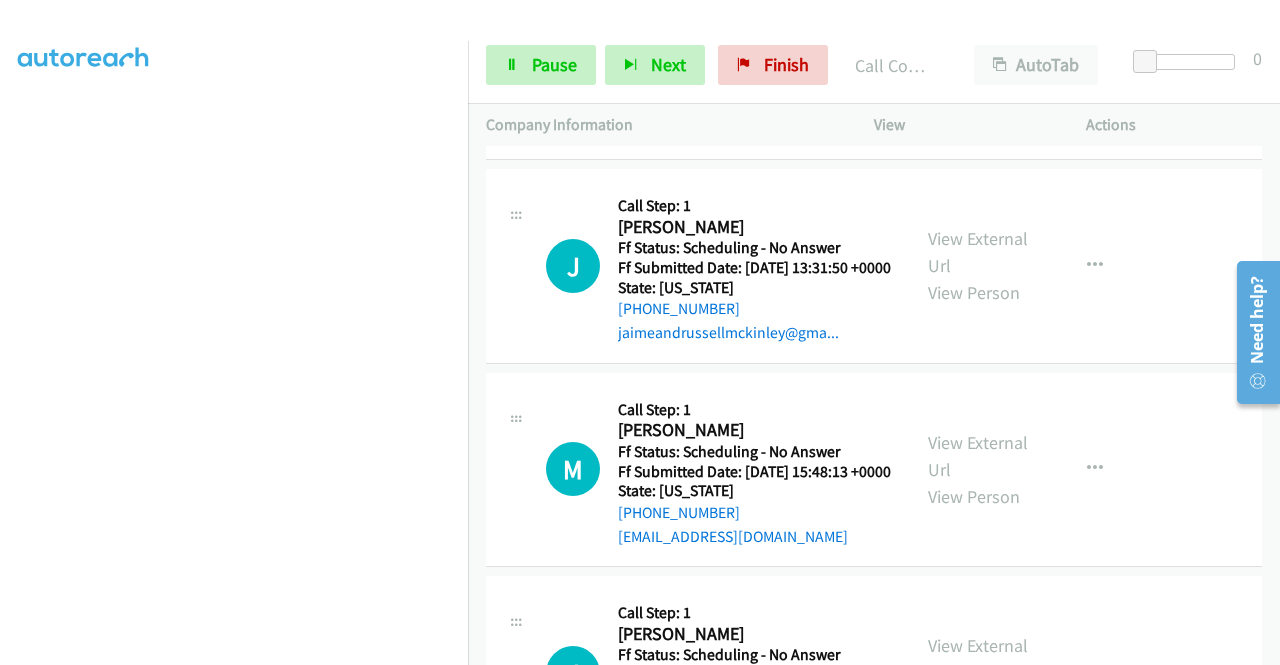 click on "View External Url" at bounding box center [978, -155] 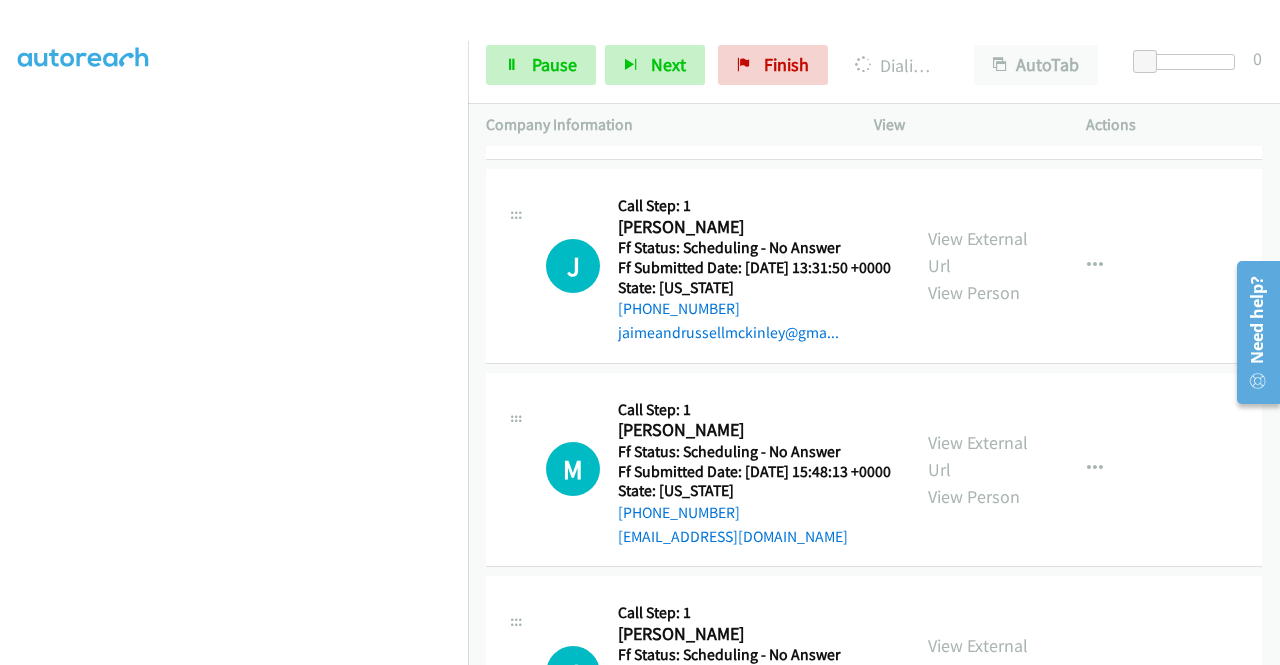click on "View External Url" at bounding box center [978, -155] 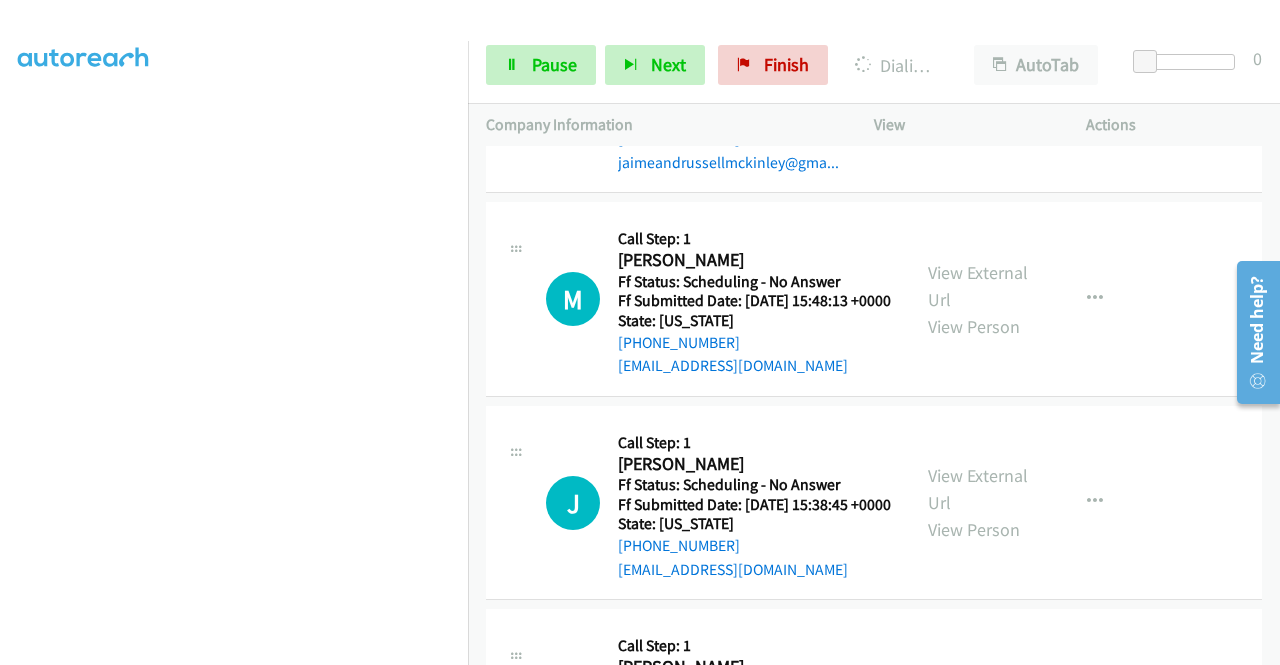 scroll, scrollTop: 9106, scrollLeft: 0, axis: vertical 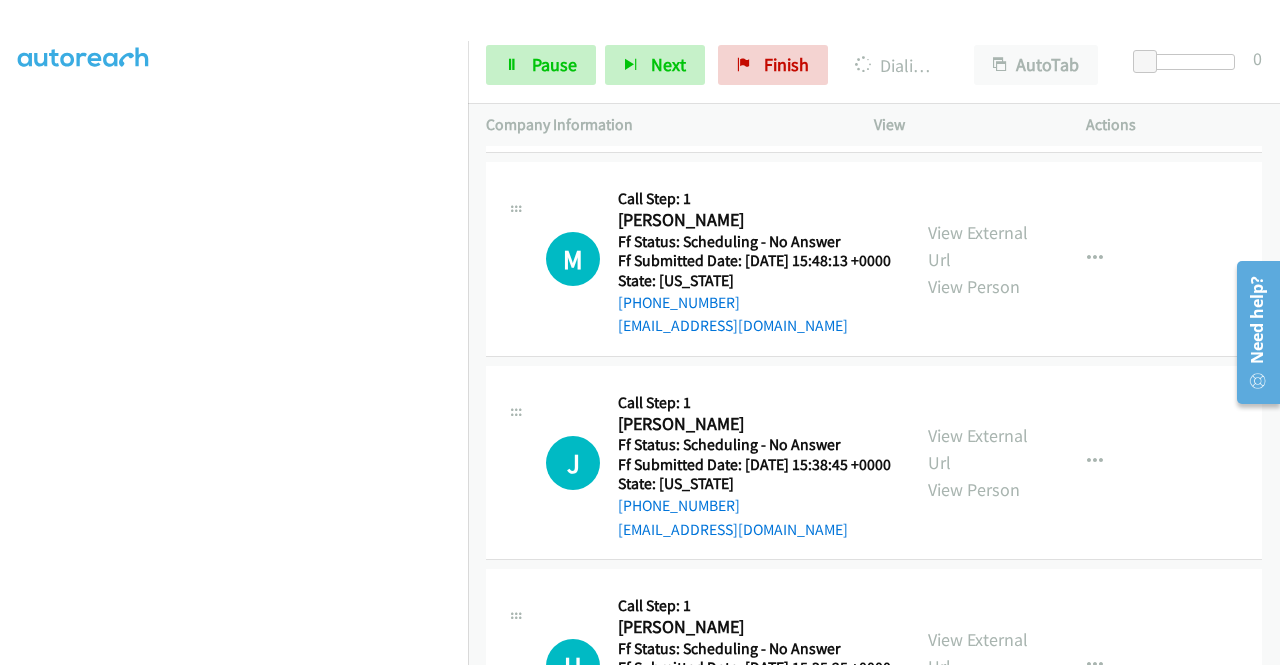click on "View External Url" at bounding box center (978, -161) 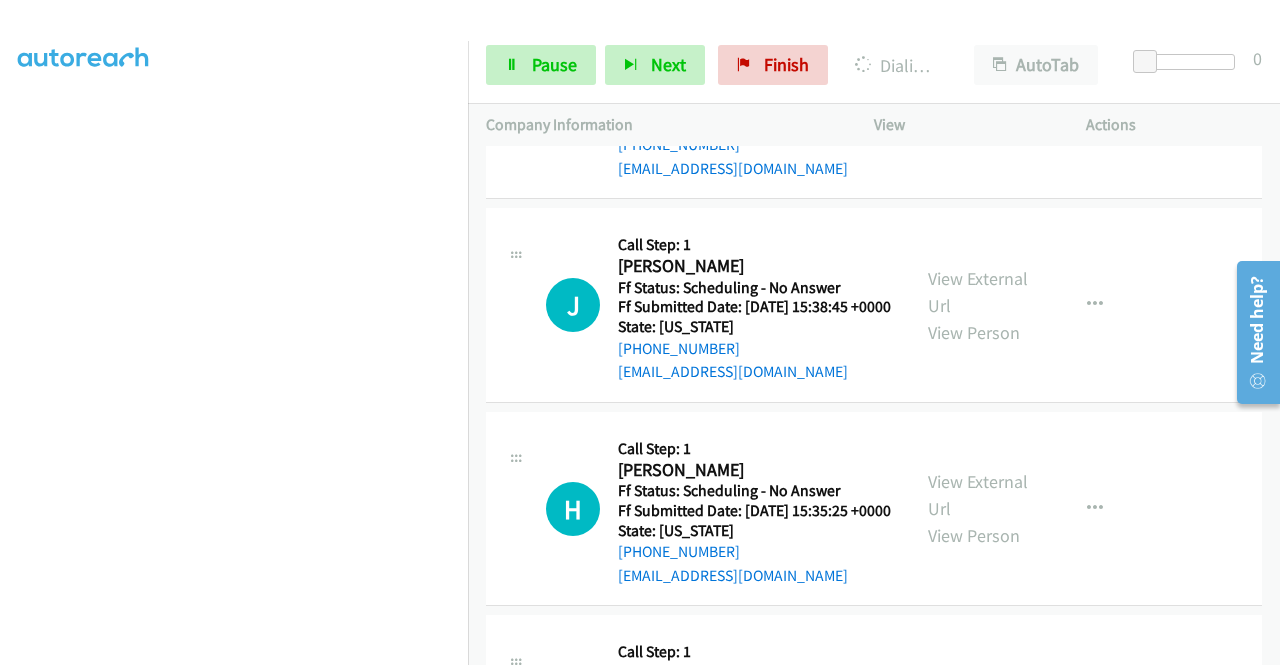 scroll, scrollTop: 9346, scrollLeft: 0, axis: vertical 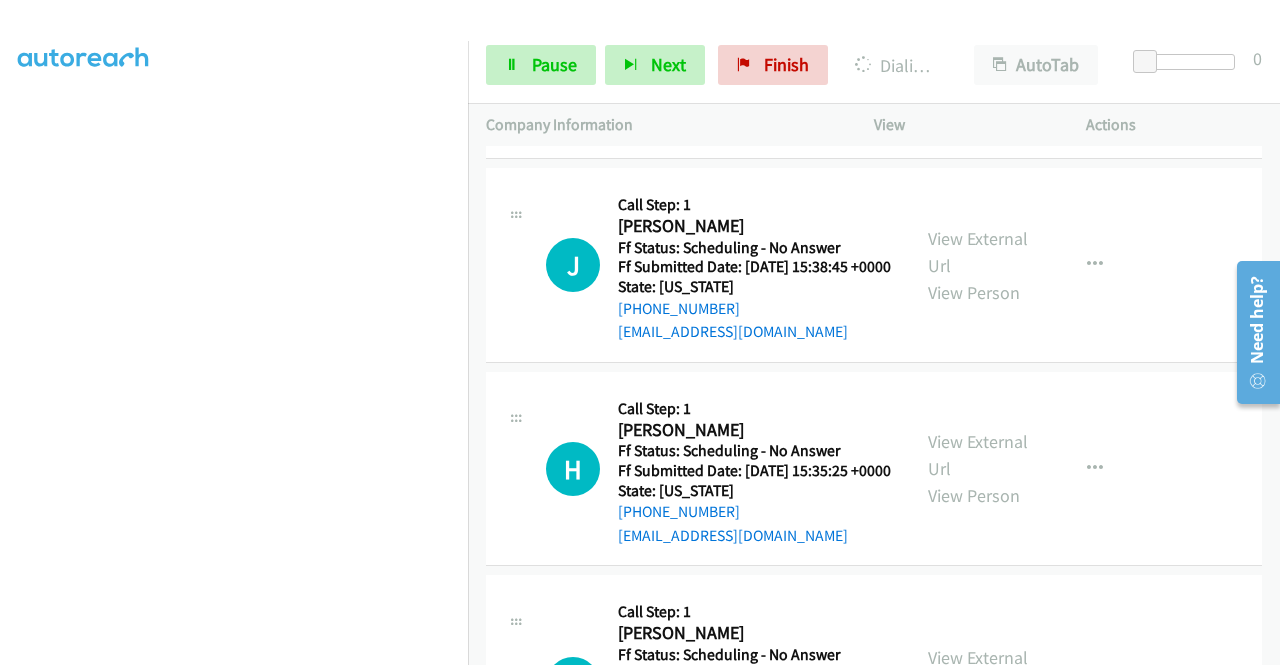 click on "View External Url" at bounding box center [978, -155] 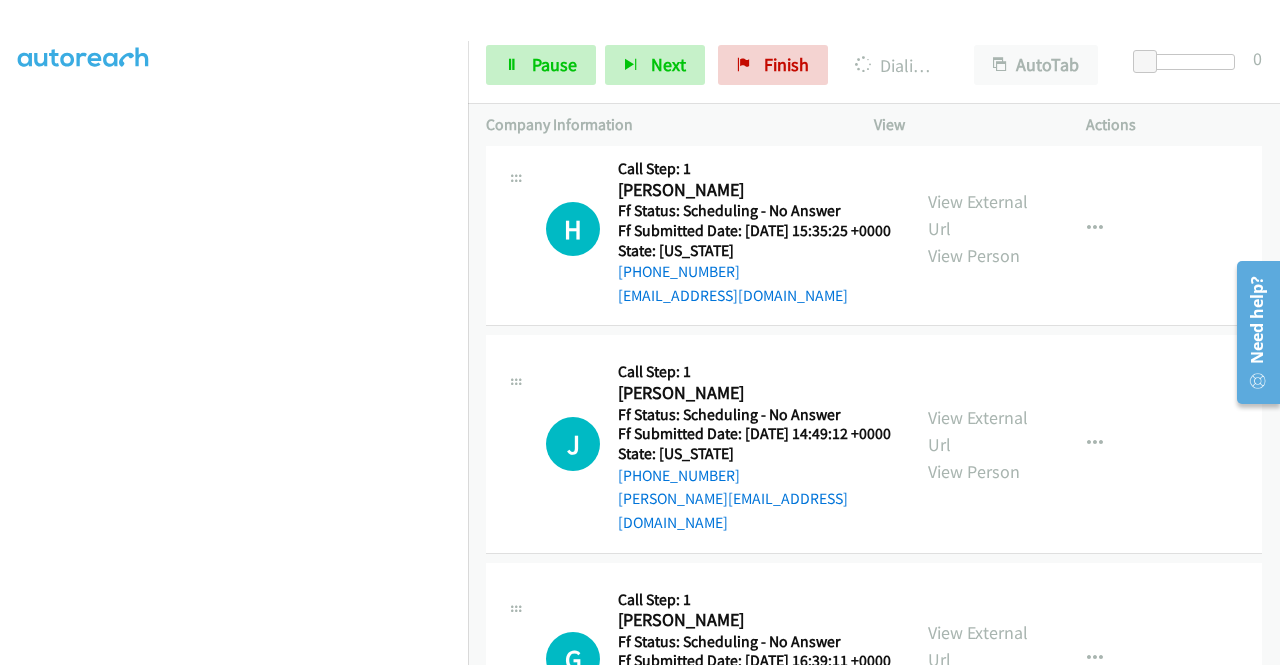 scroll, scrollTop: 9613, scrollLeft: 0, axis: vertical 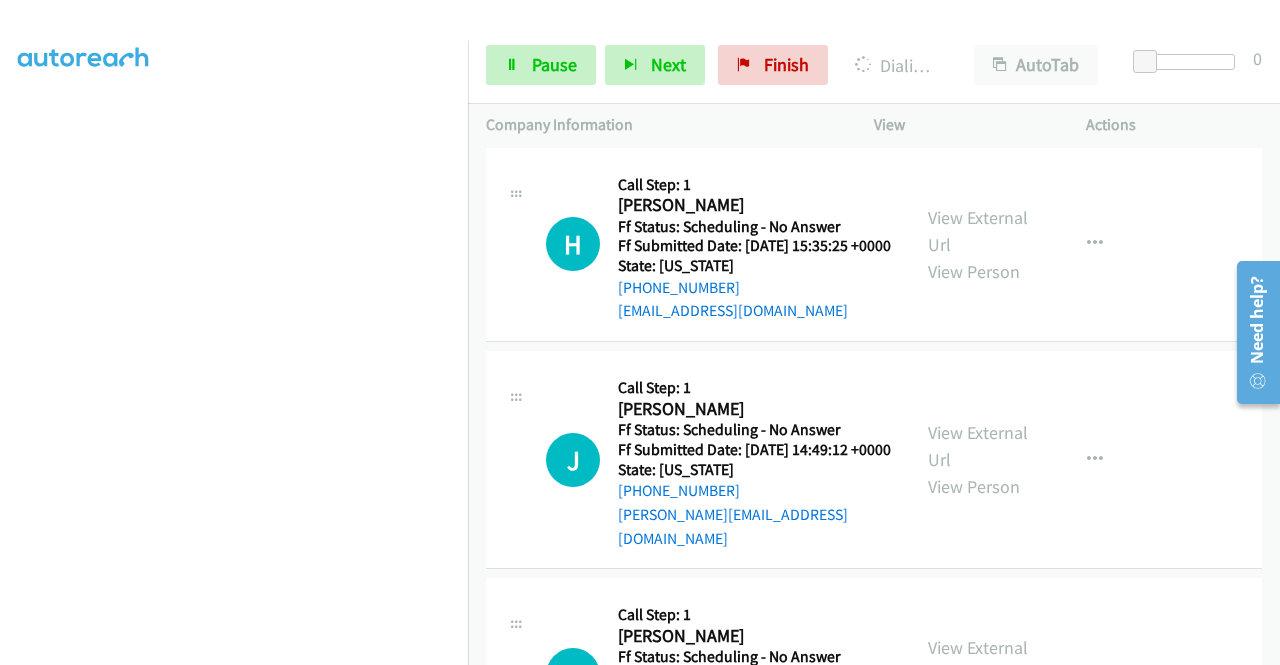 click on "View External Url" at bounding box center (978, -176) 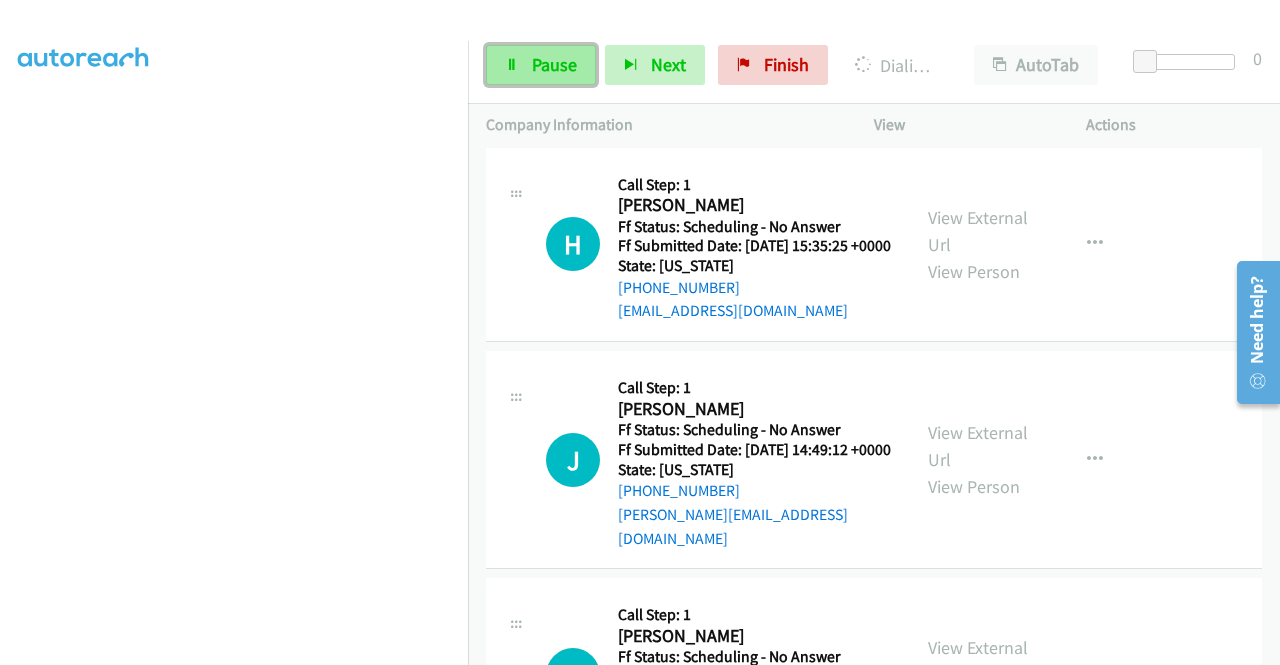 click at bounding box center (512, 66) 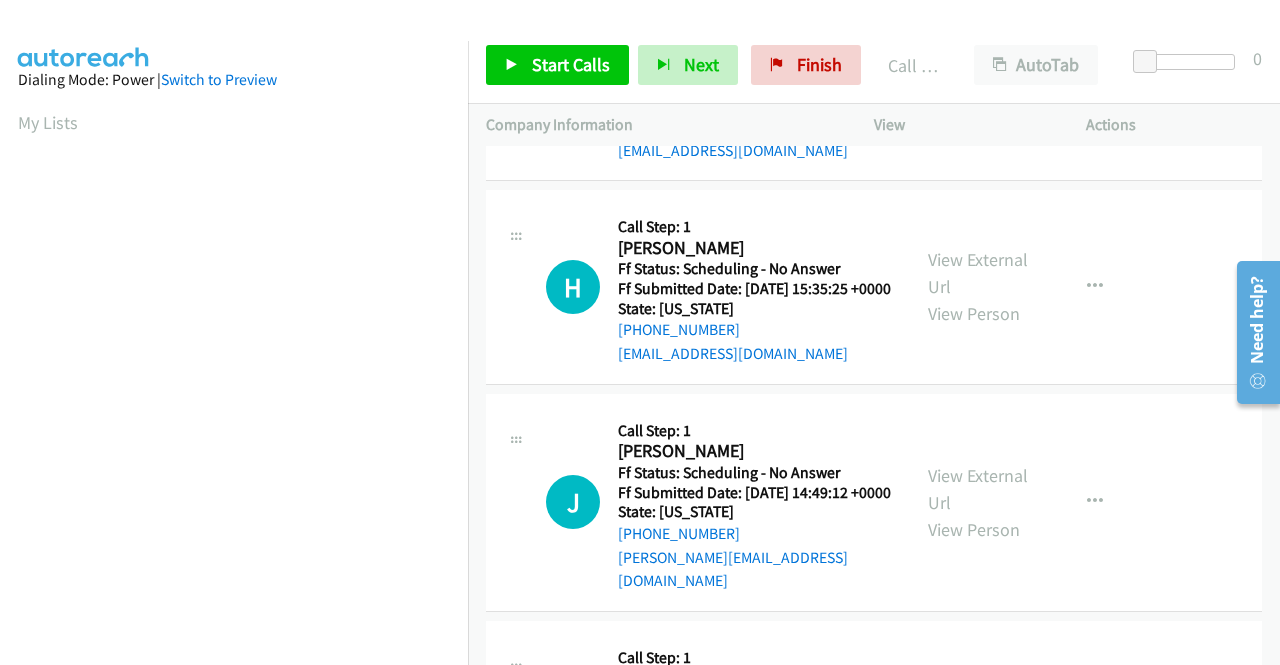 scroll, scrollTop: 456, scrollLeft: 0, axis: vertical 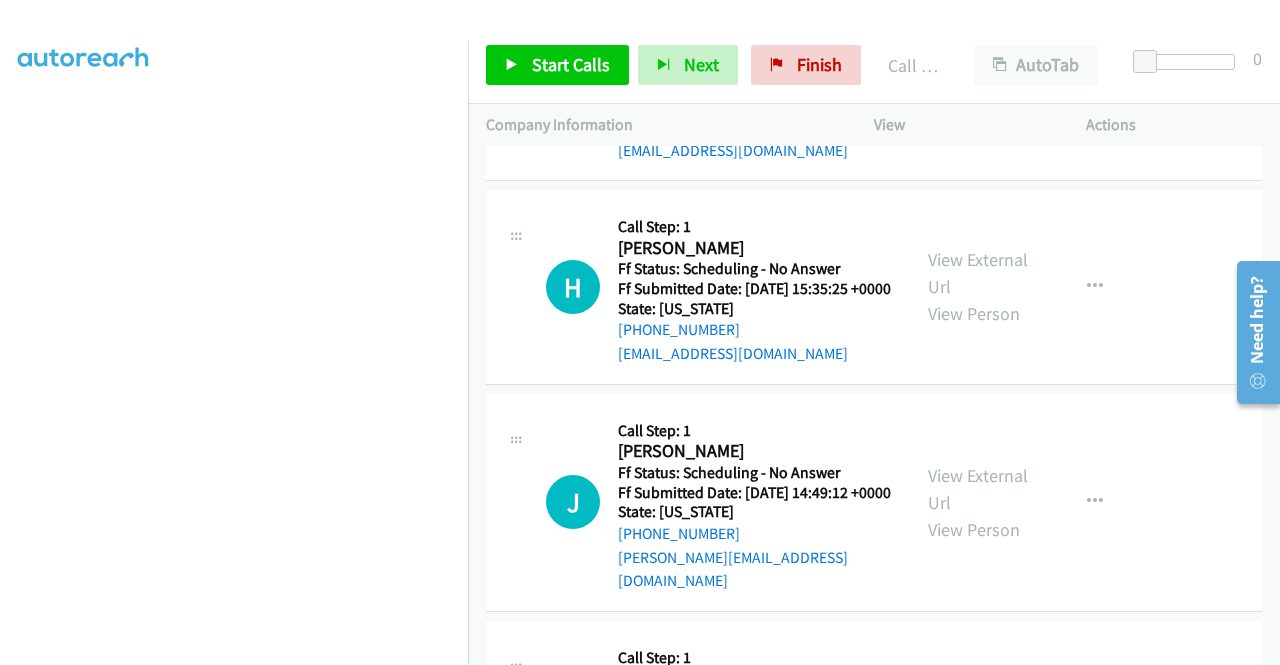 click on "Call was successful?" at bounding box center (685, -54) 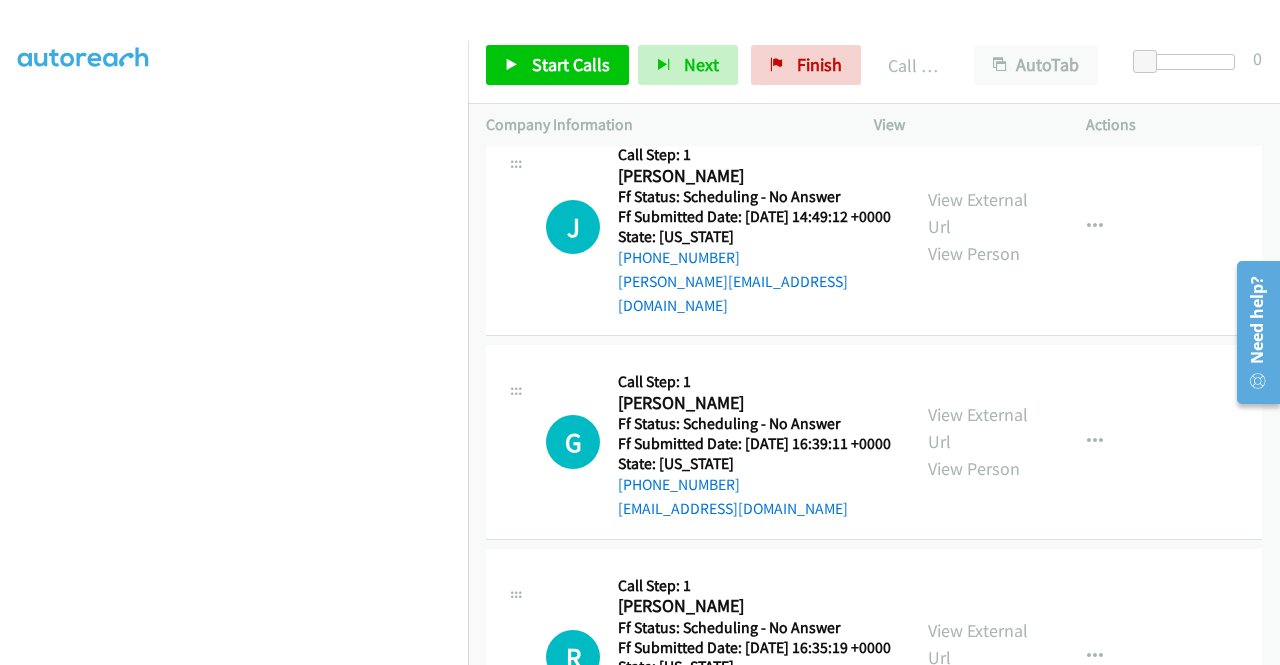 scroll, scrollTop: 9893, scrollLeft: 0, axis: vertical 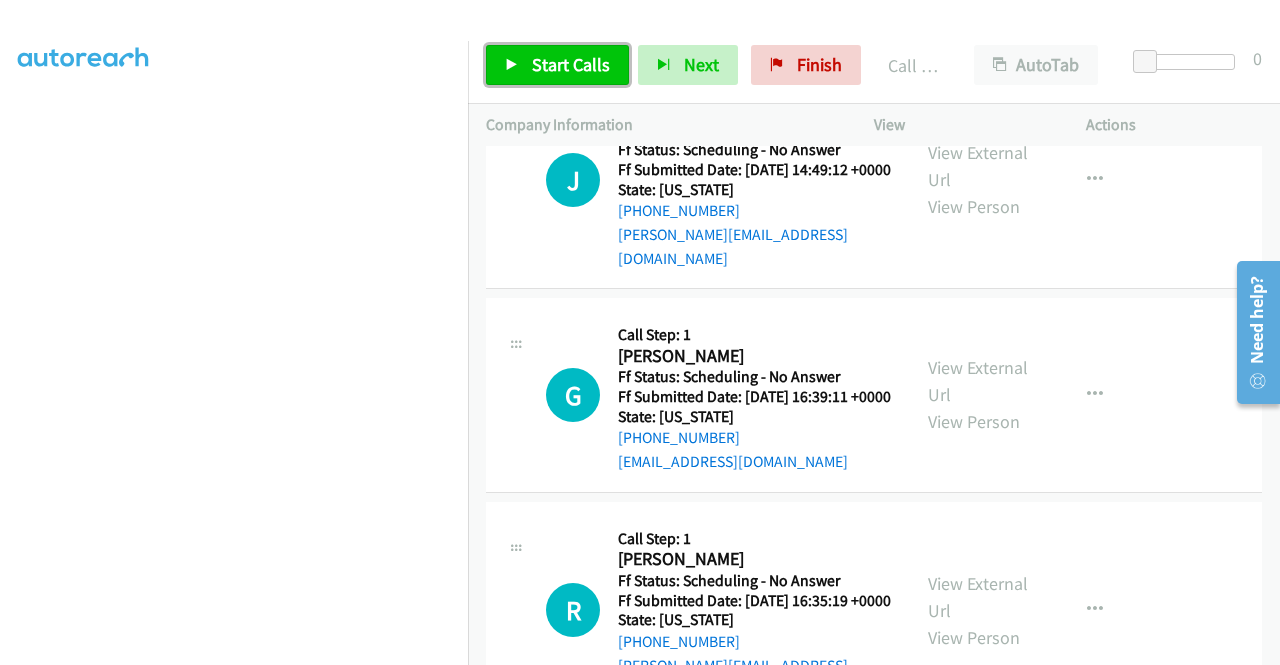 click on "Start Calls" at bounding box center [571, 64] 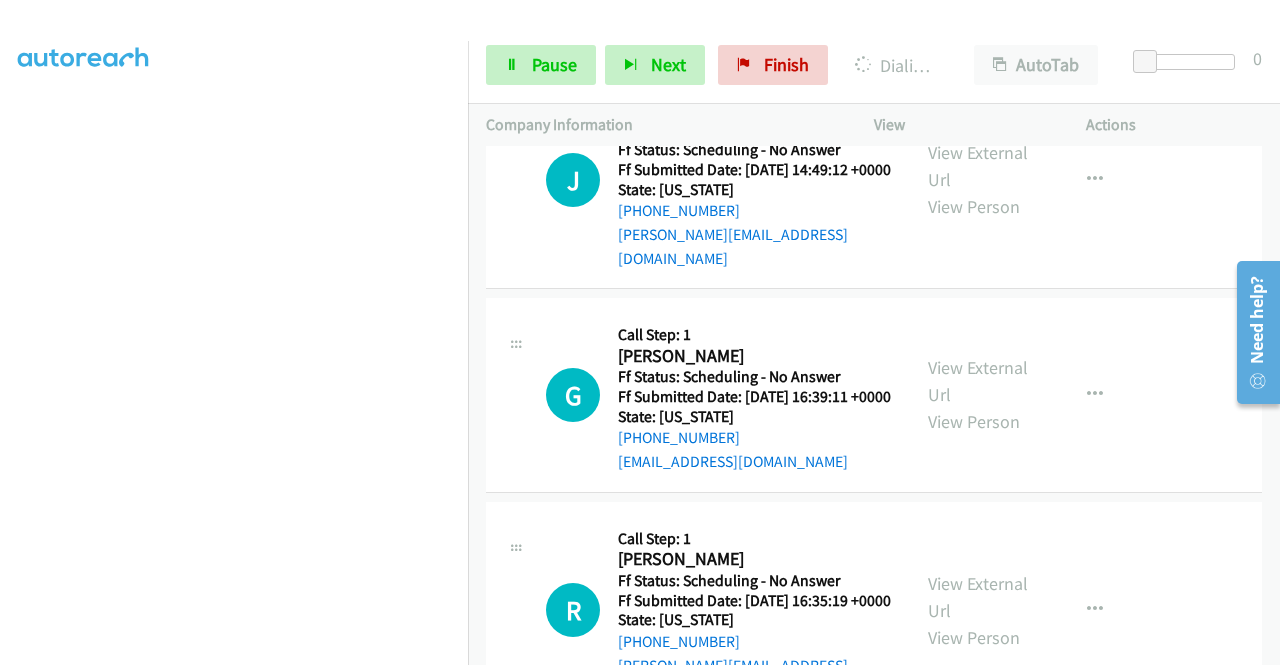 click on "View External Url" at bounding box center [978, -253] 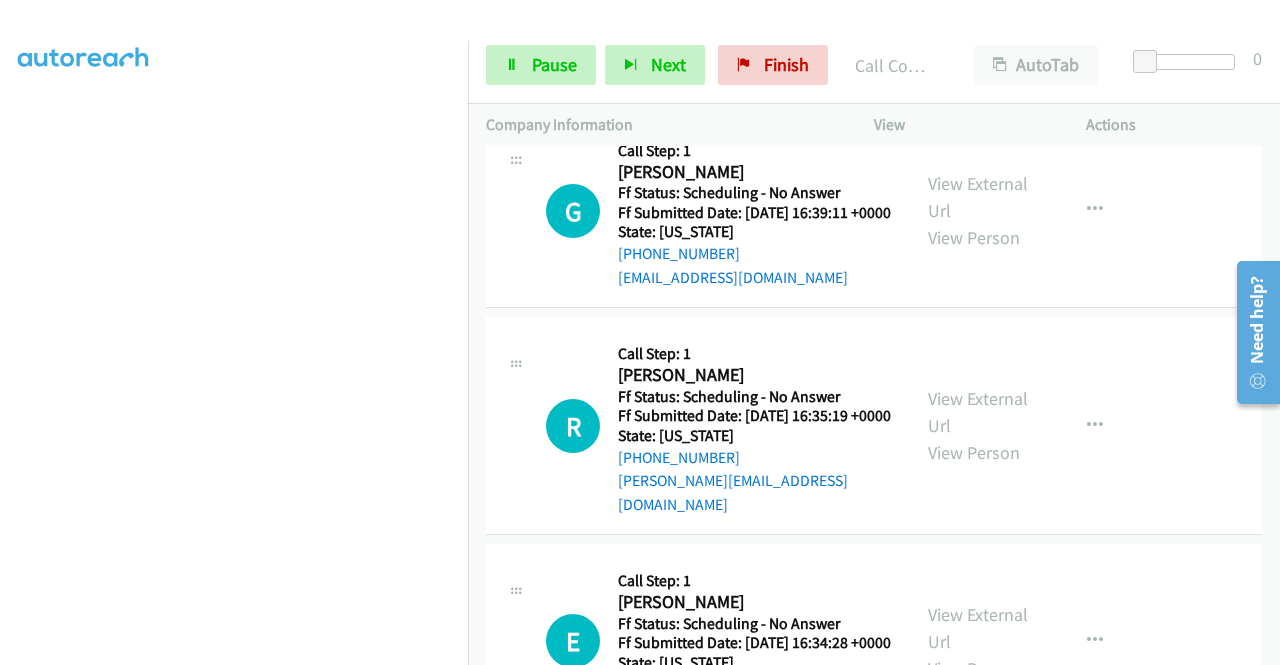 scroll, scrollTop: 10133, scrollLeft: 0, axis: vertical 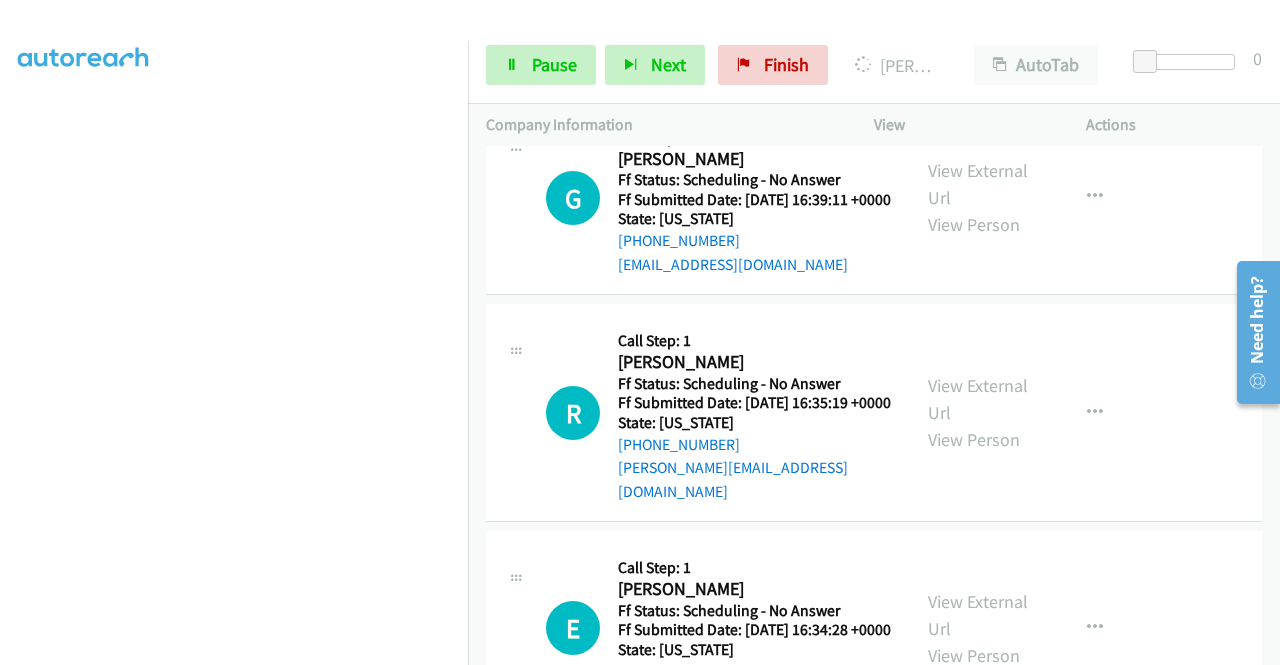 click on "View External Url" at bounding box center (978, -247) 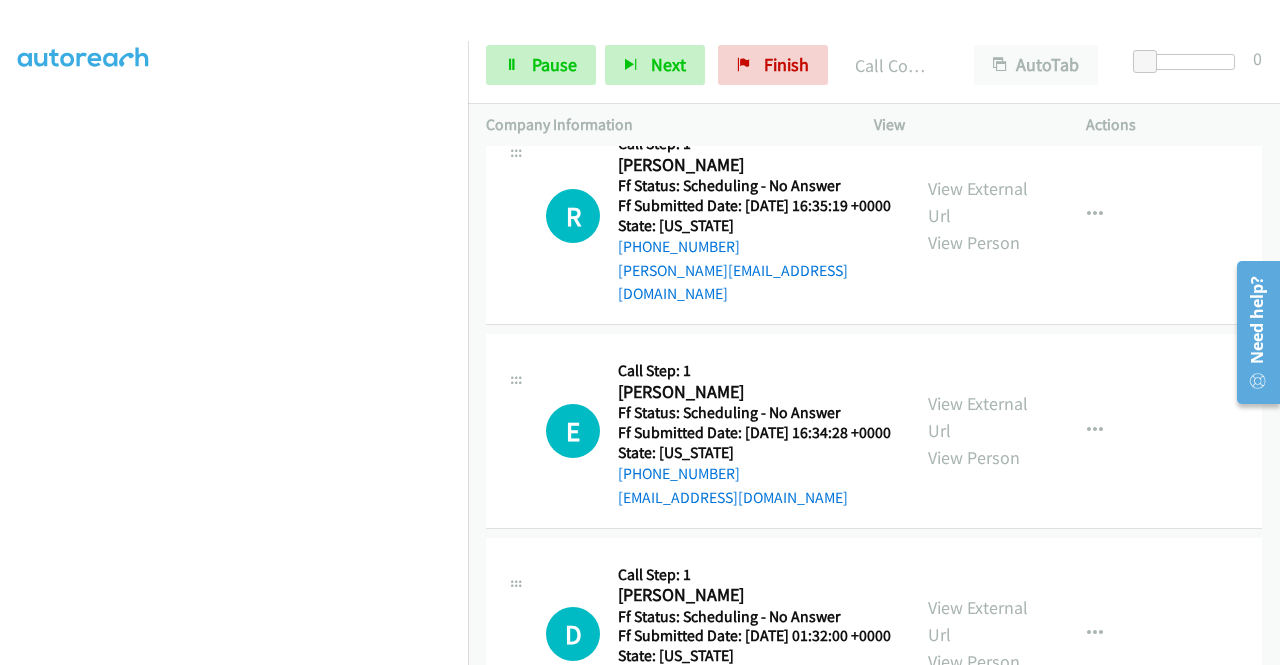 scroll, scrollTop: 10413, scrollLeft: 0, axis: vertical 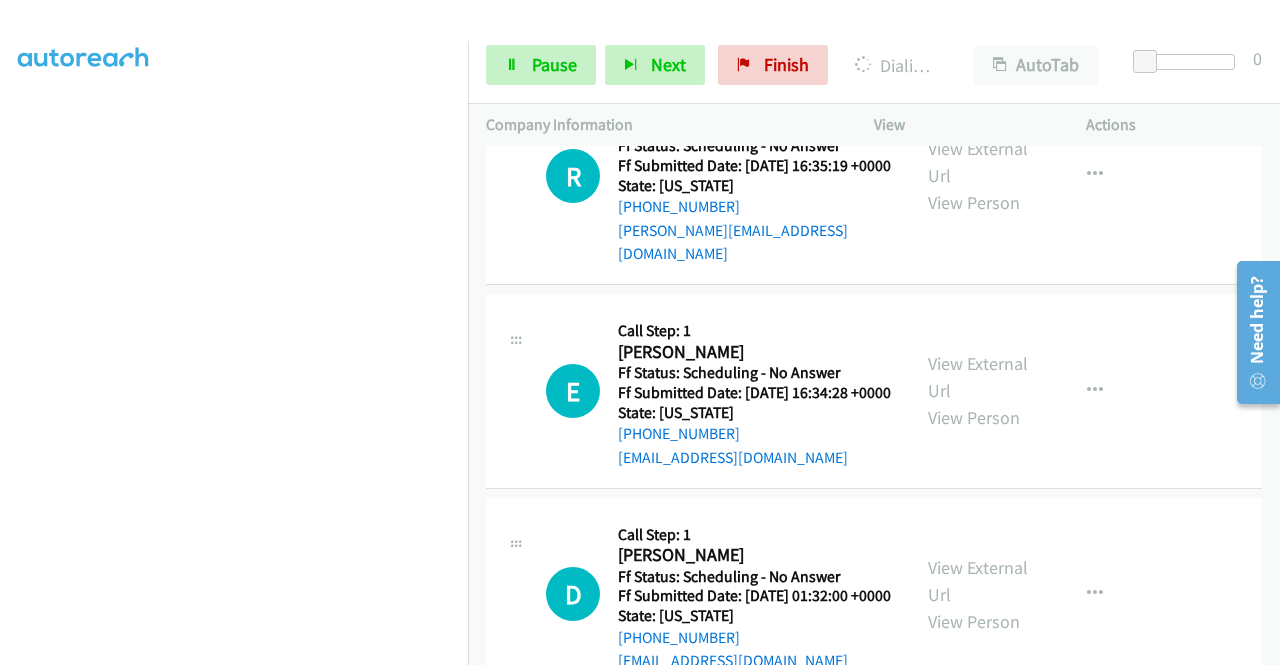 click on "View External Url
View Person" at bounding box center [980, -256] 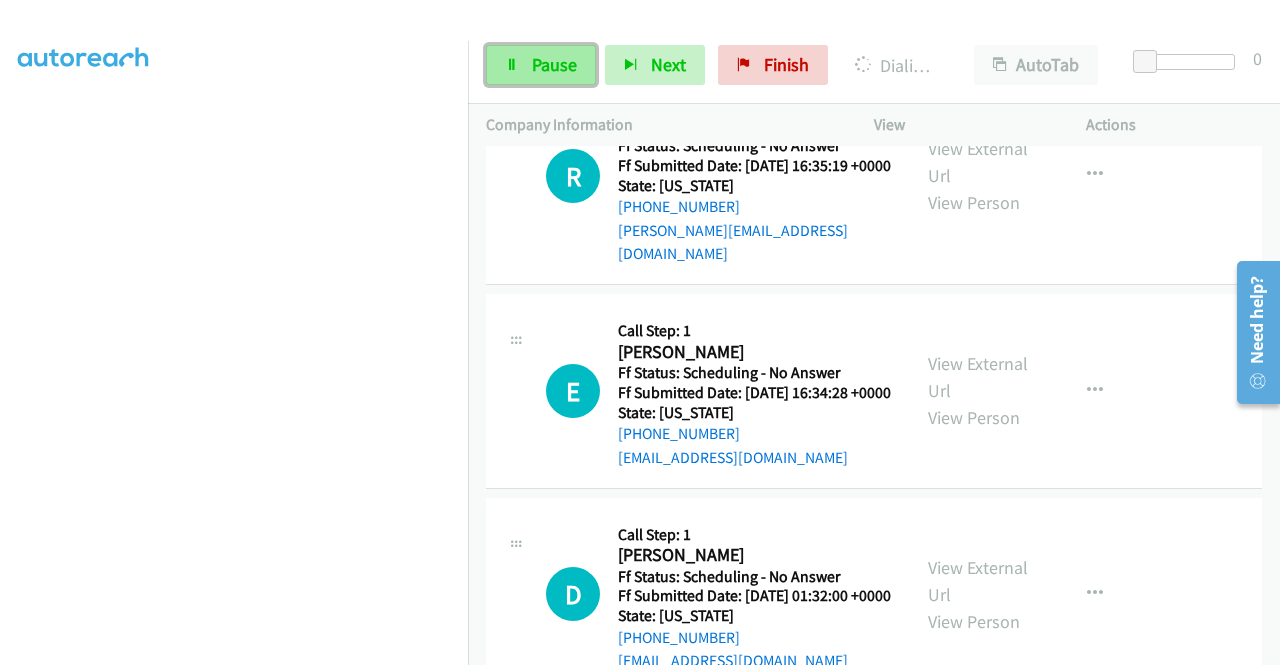 click on "Pause" at bounding box center (541, 65) 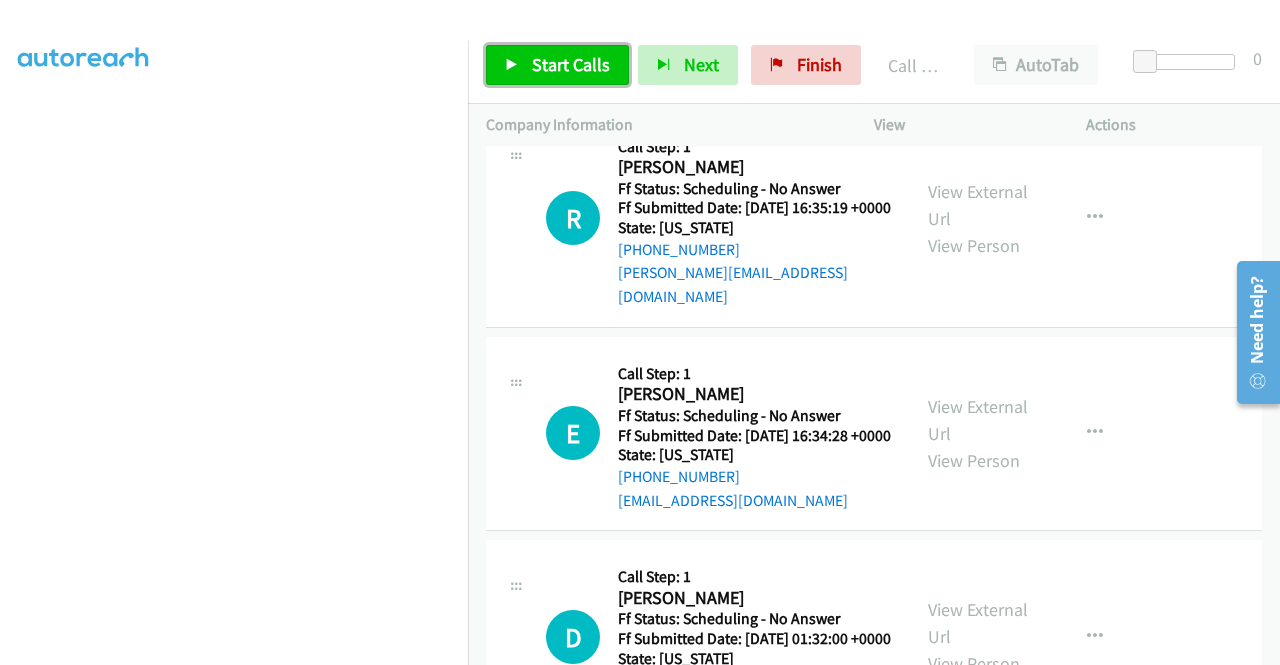 click on "Start Calls" at bounding box center (557, 65) 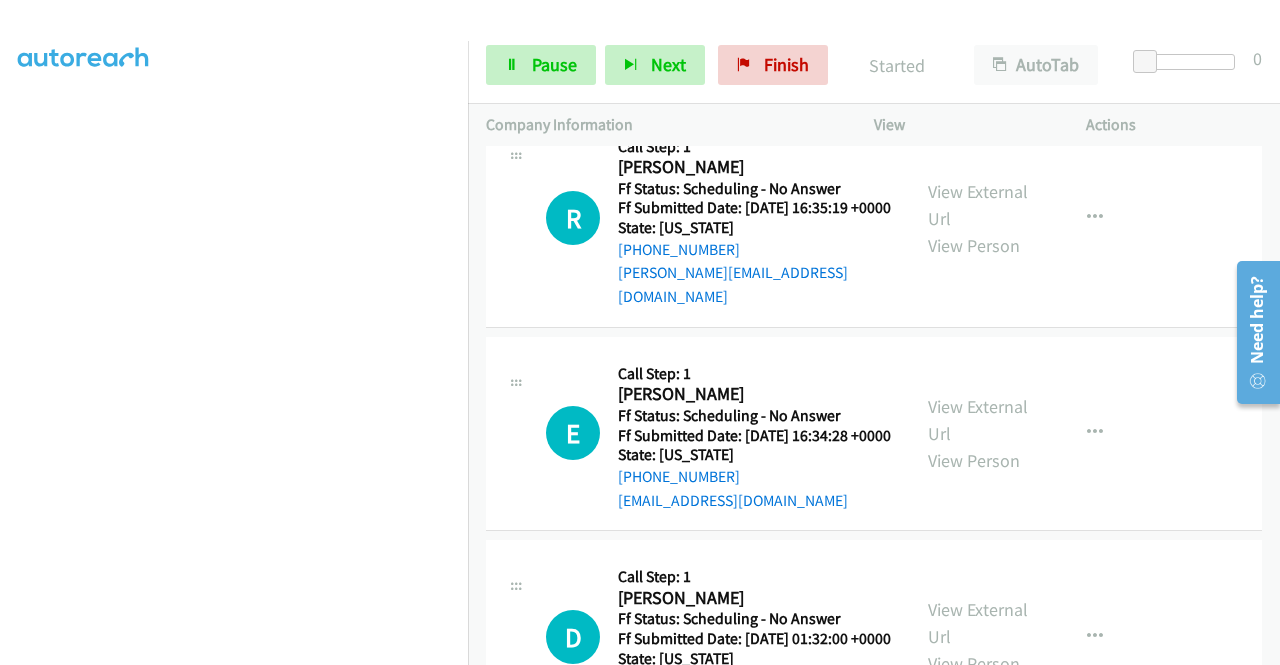 click on "+1 415-964-1034
Call failed - Please reload the list and try again
The Callbar Failed to Load Please Open it and Reload the Page
Hmm something isn't quite right.. Please refresh the page
Hmm something isn't quite right.. Please refresh the page
No records are currently dialable. We'll auto-refresh when new records are added or you can switch to another list or campaign.
Loading New Records ...
S
Callback Scheduled
Call Step: 1
Sydney Schwartz
America/Los_Angeles
Ff Status: Scheduling - No Answer
Ff Submitted Date: 2025-07-28 01:05:55 +0000
State: California
+1 209-840-9747
sydney_lee16@yahoo.com
Call was successful?
View External Url
View Person
View External Url
Email
Schedule/Manage Callback
Skip Call
Add to do not call list
T
Callback Scheduled" at bounding box center [874, 405] 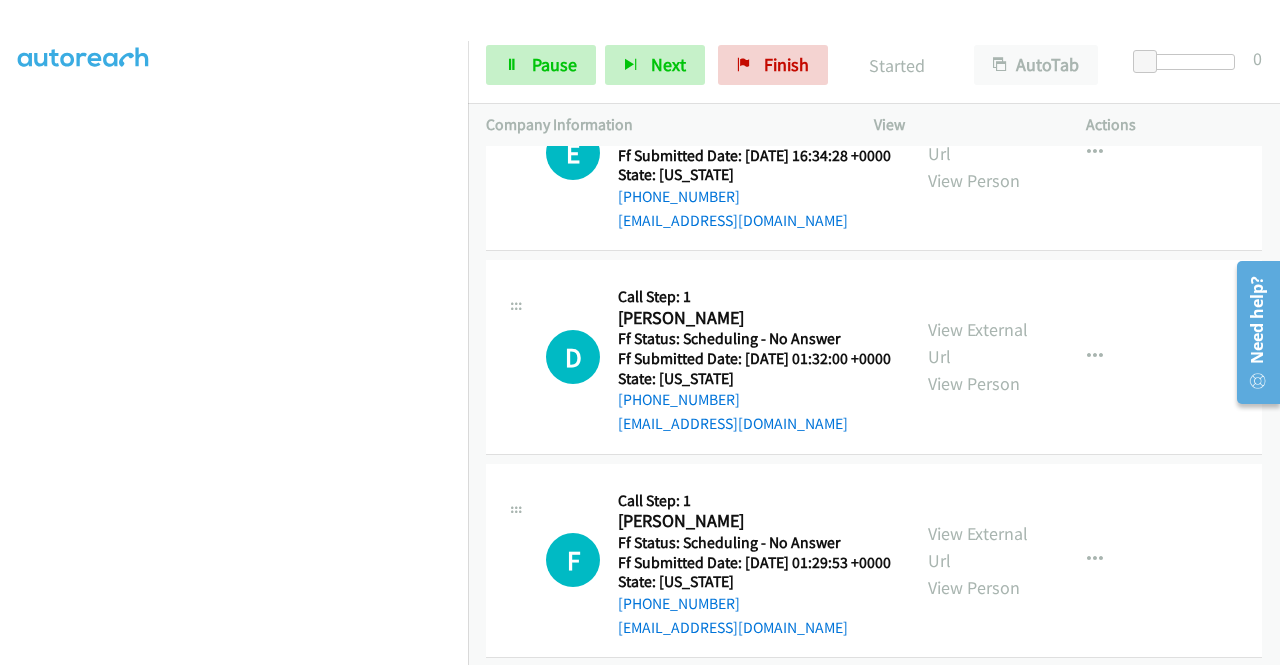 scroll, scrollTop: 10733, scrollLeft: 0, axis: vertical 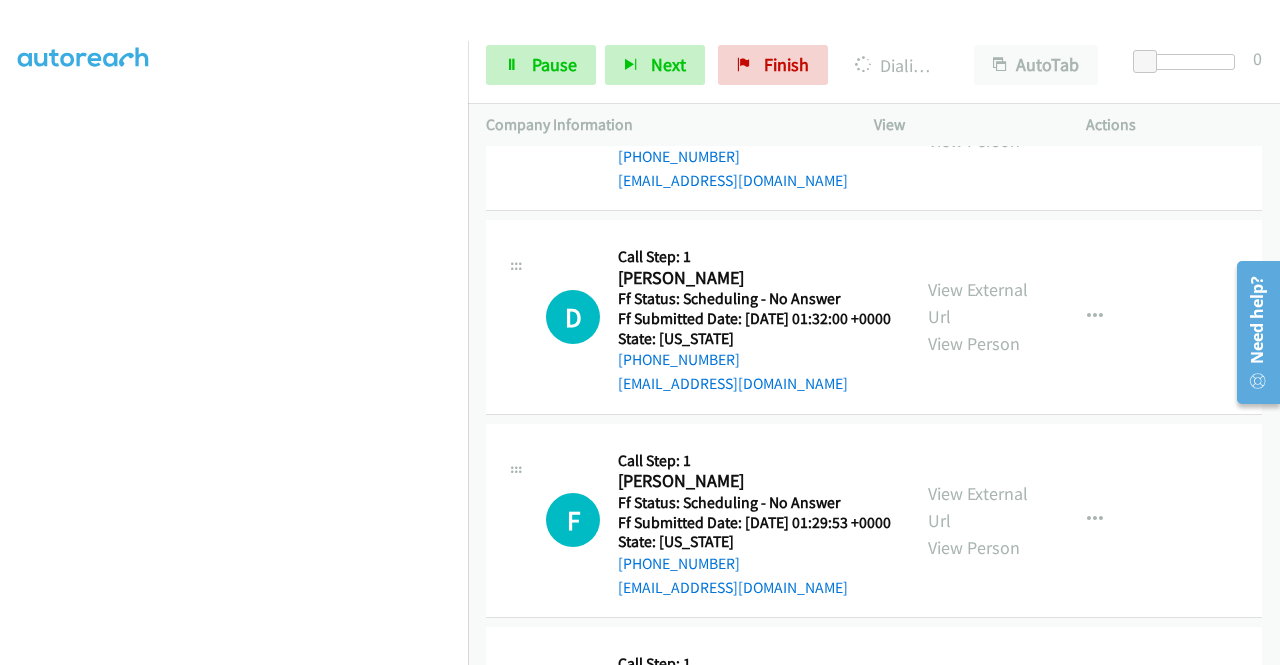 click on "View External Url" at bounding box center [978, -331] 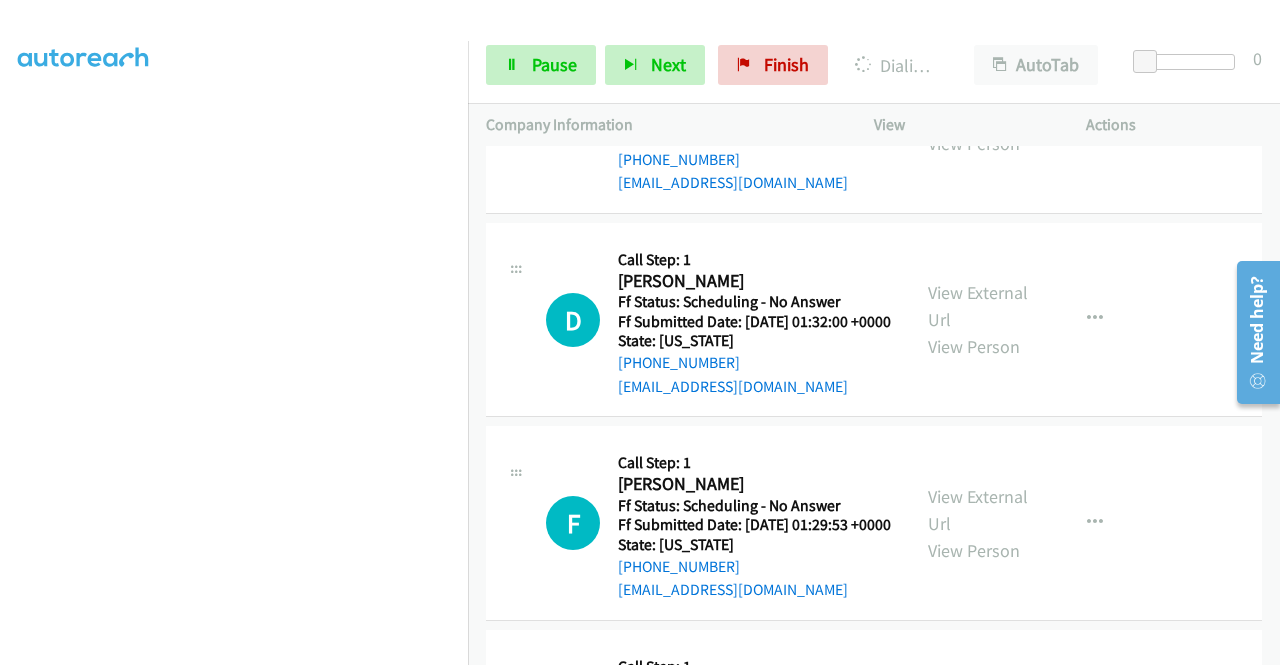 scroll, scrollTop: 10946, scrollLeft: 0, axis: vertical 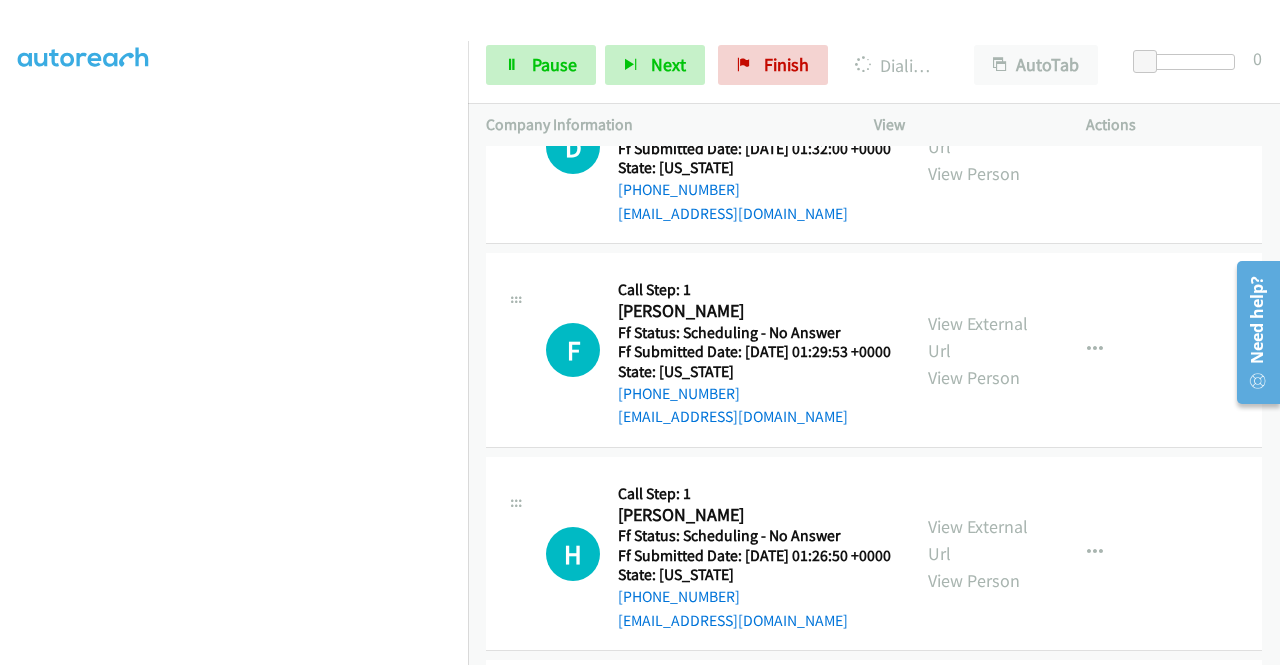 click on "View External Url" at bounding box center [978, -286] 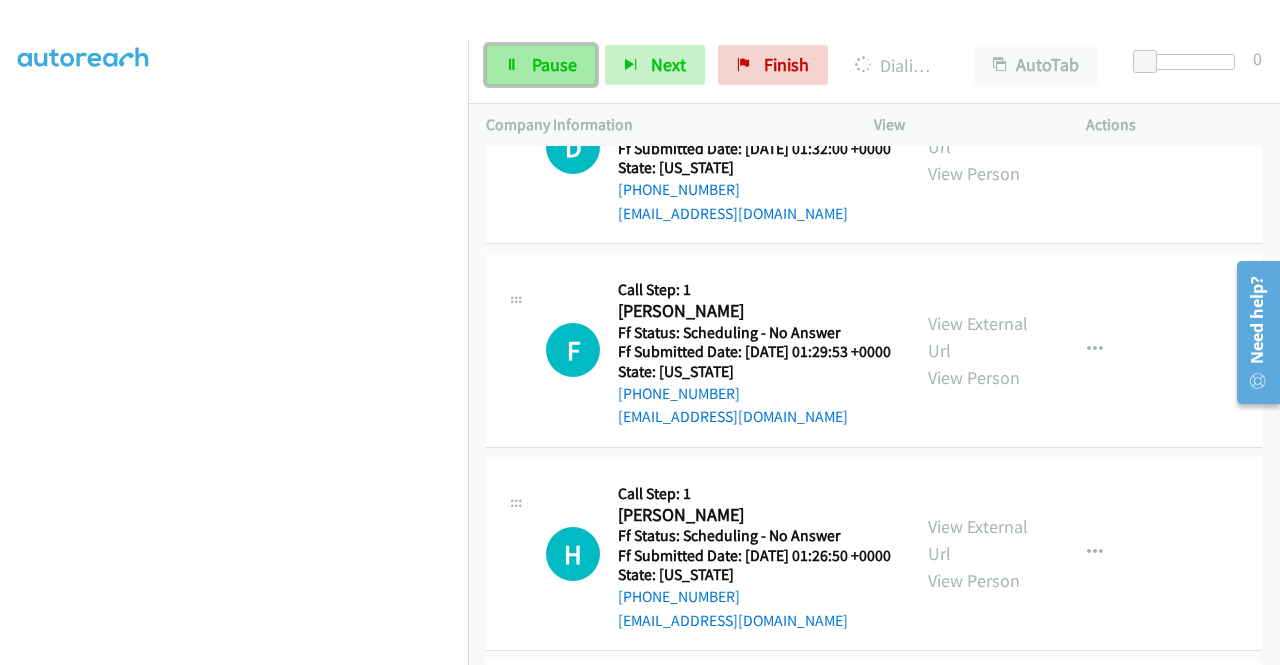 click at bounding box center (512, 66) 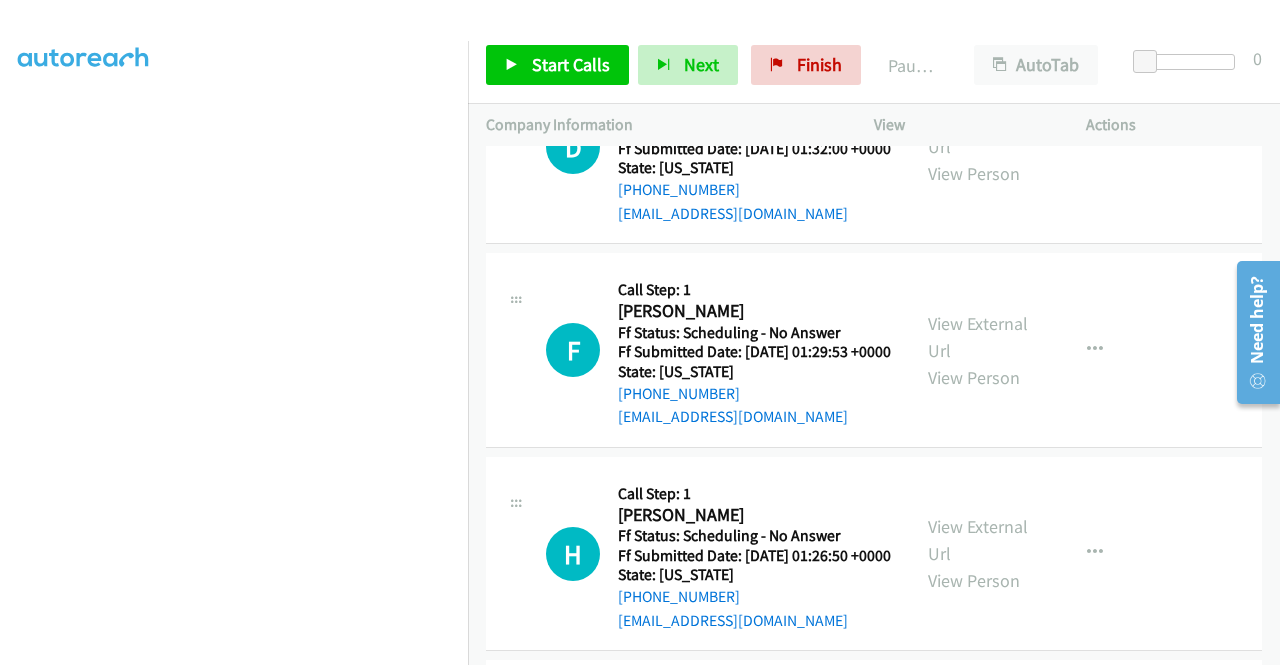 scroll, scrollTop: 0, scrollLeft: 0, axis: both 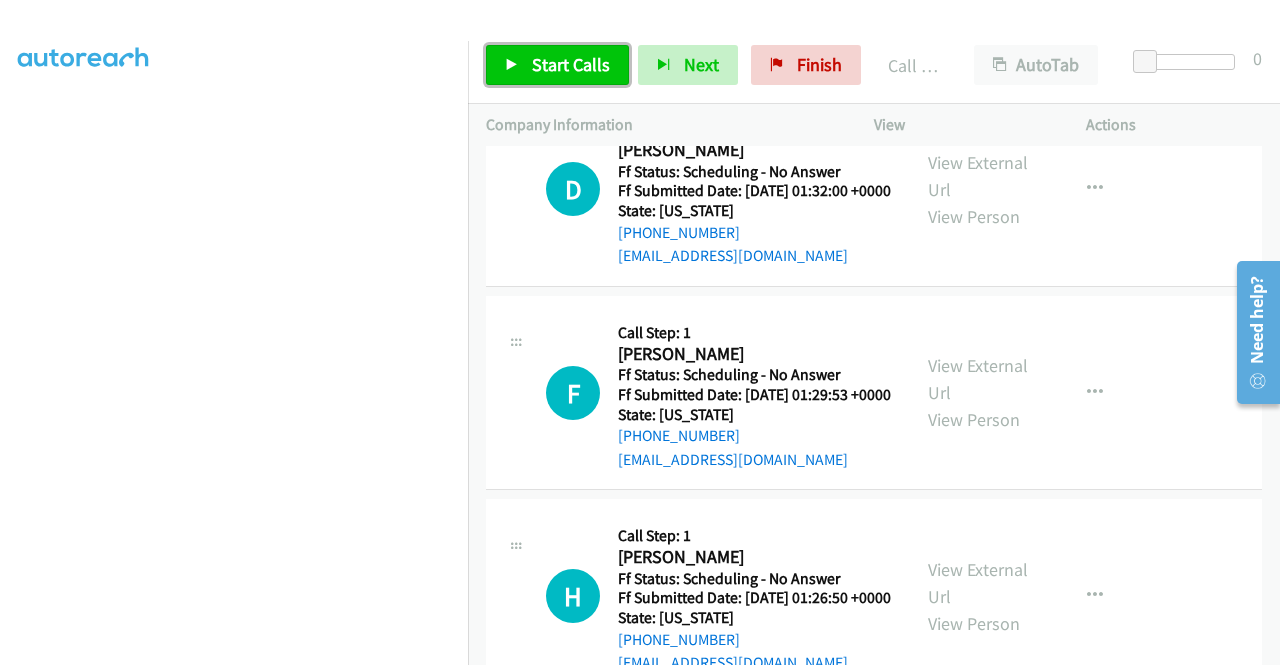 click on "Start Calls" at bounding box center [571, 64] 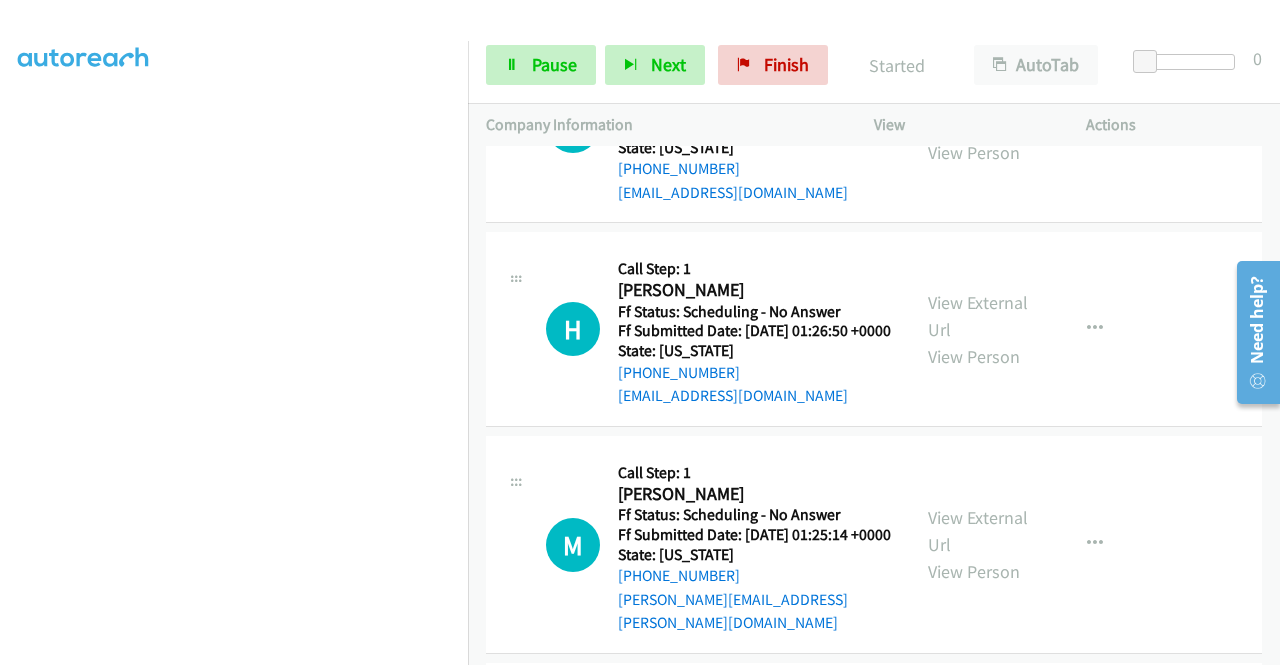scroll, scrollTop: 11253, scrollLeft: 0, axis: vertical 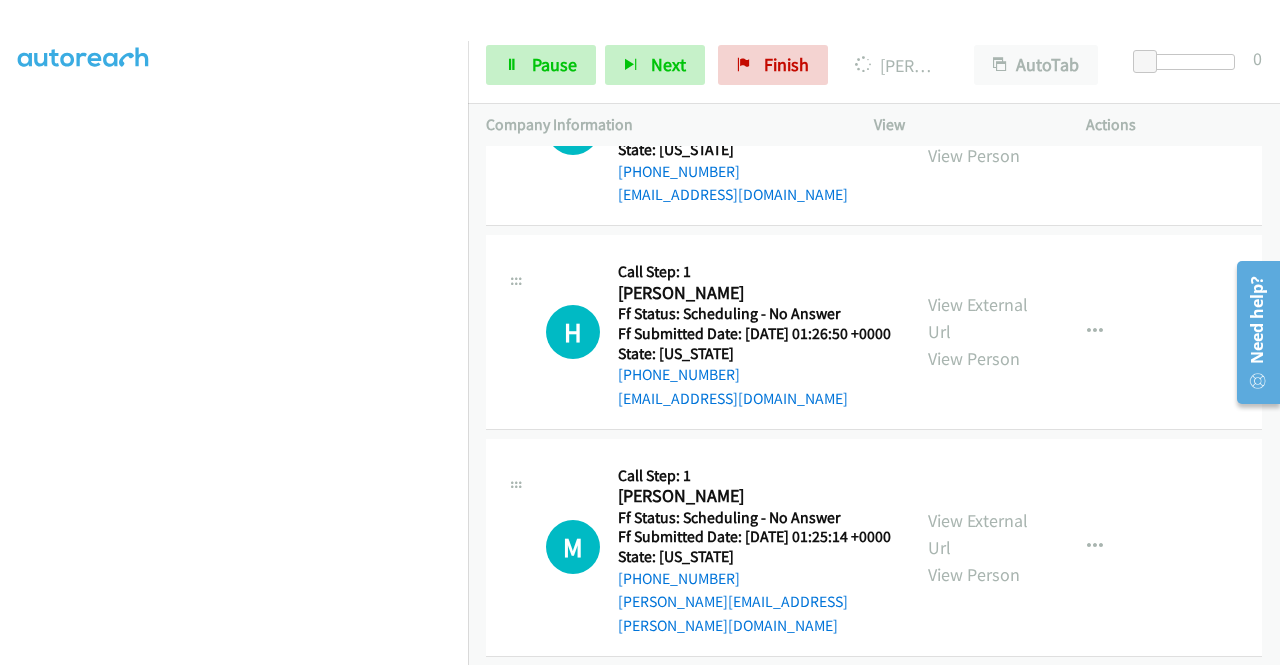 click on "View External Url" at bounding box center (978, -313) 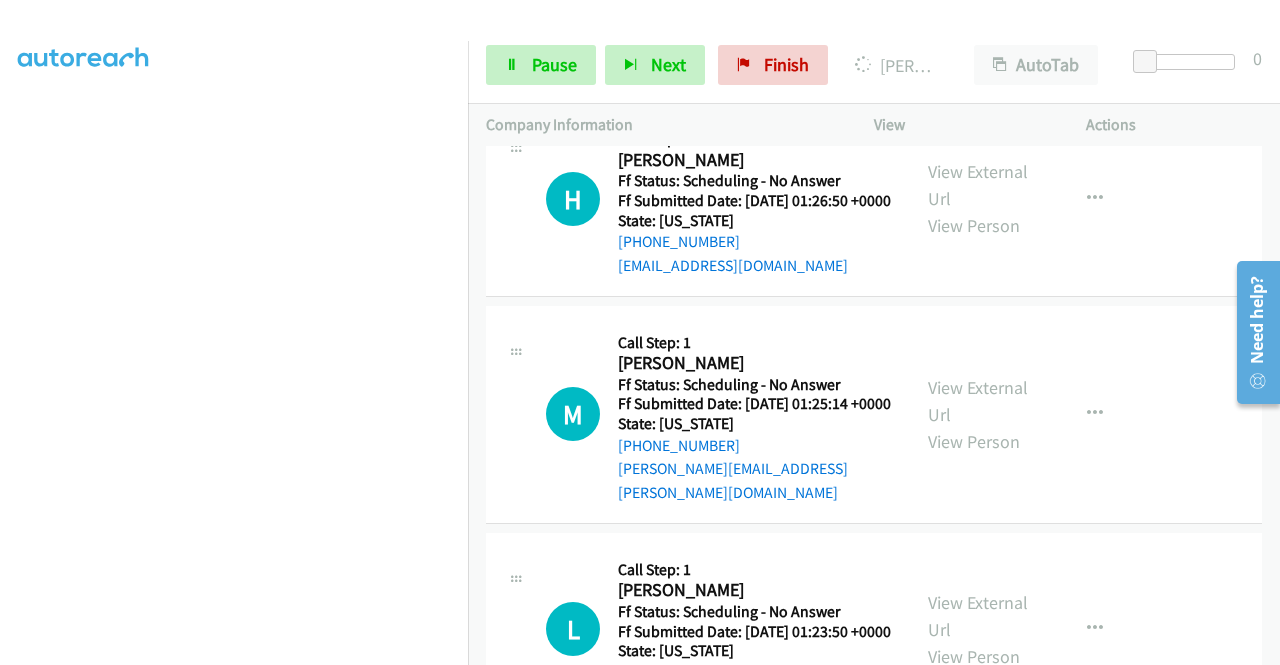 scroll, scrollTop: 11466, scrollLeft: 0, axis: vertical 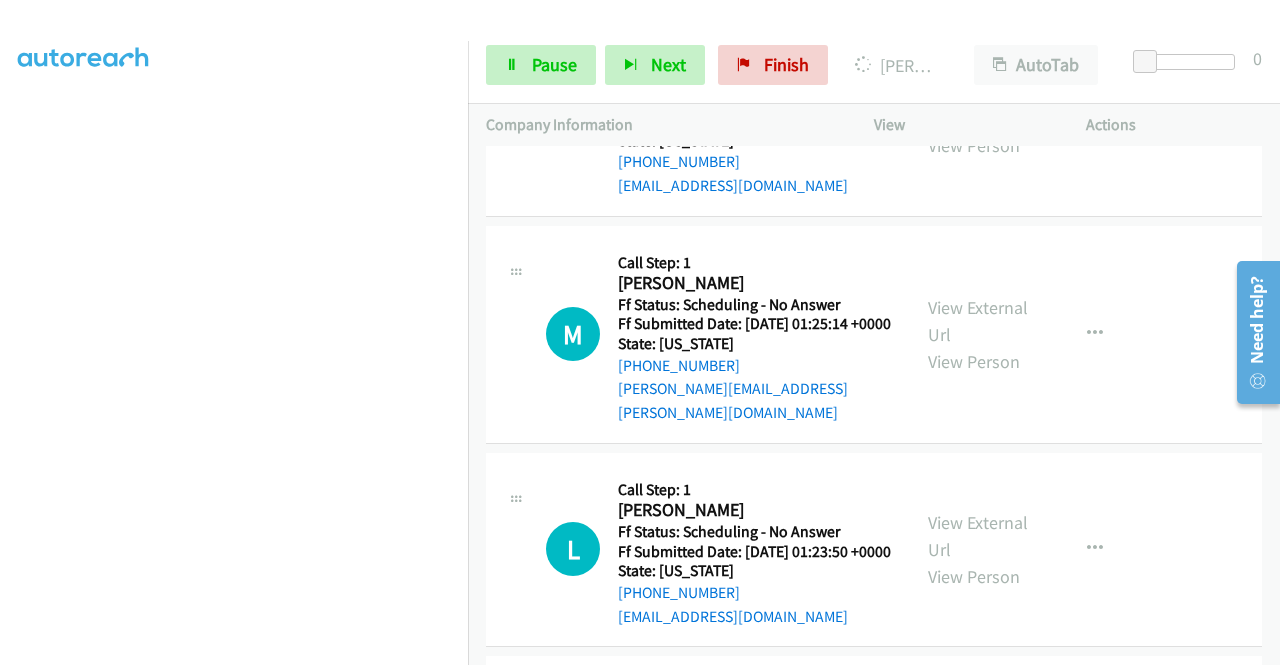 click on "View External Url
View Person
View External Url
Email
Schedule/Manage Callback
Skip Call
Add to do not call list" at bounding box center (1025, -288) 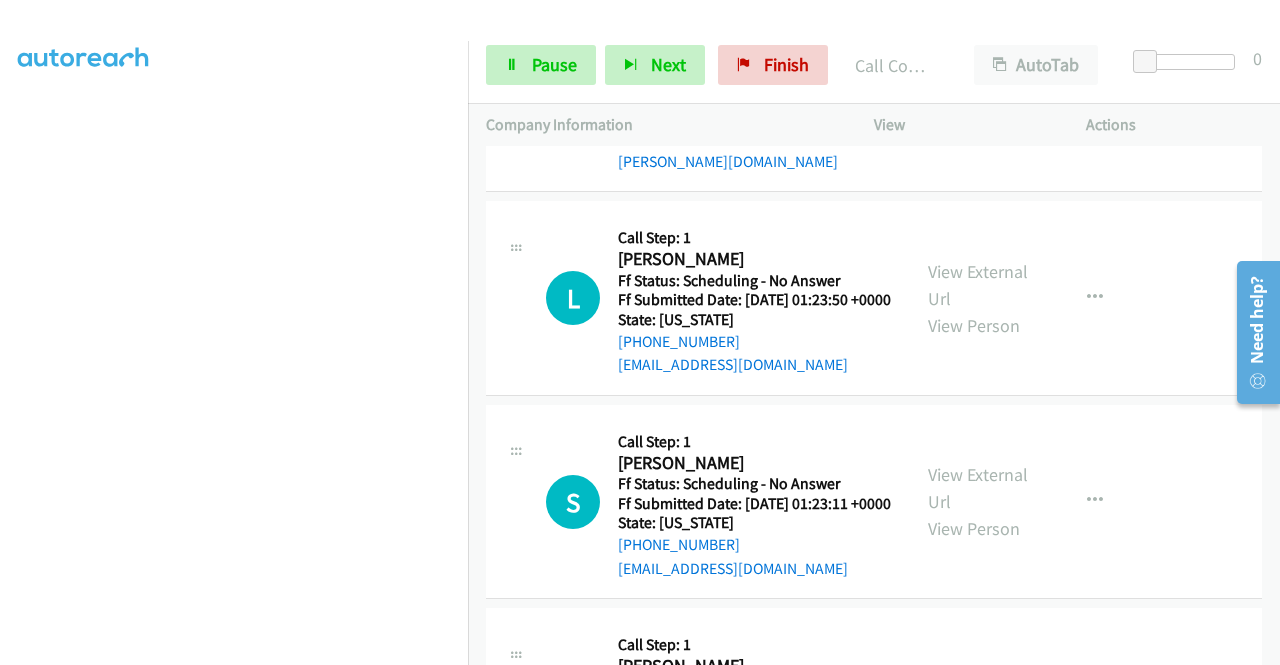 scroll, scrollTop: 11800, scrollLeft: 0, axis: vertical 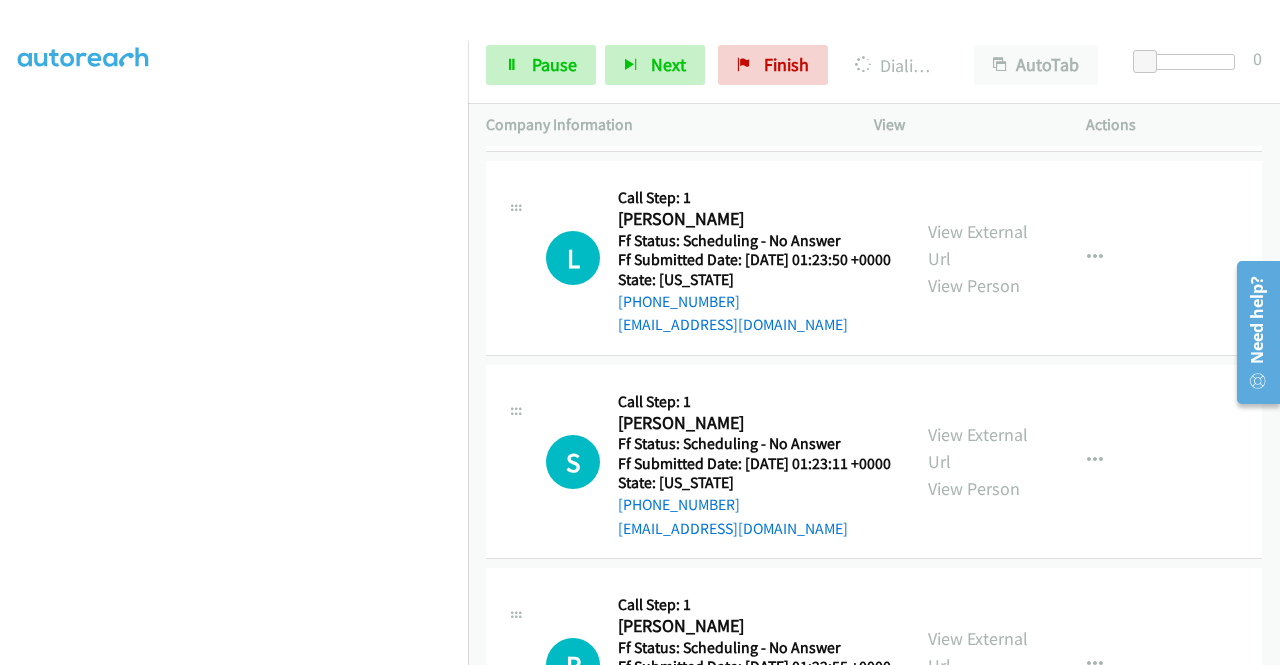 click on "View External Url
View Person
View External Url
Email
Schedule/Manage Callback
Skip Call
Add to do not call list" at bounding box center [1025, -376] 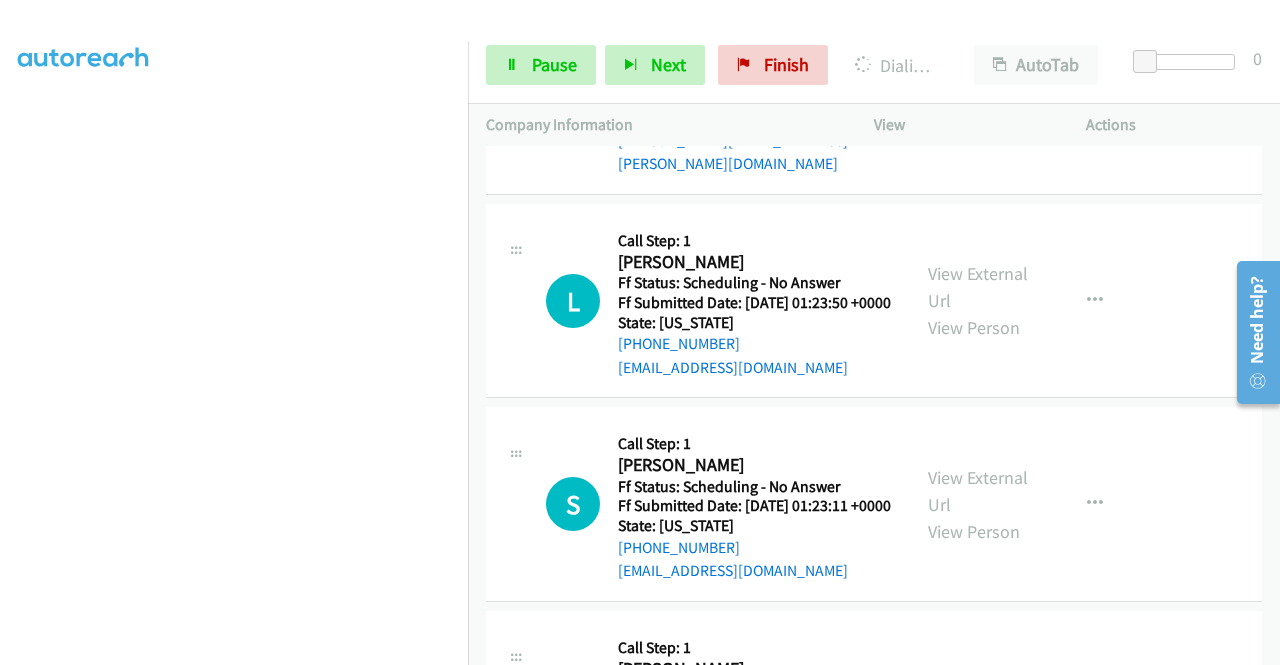 click on "View External Url" at bounding box center [978, -143] 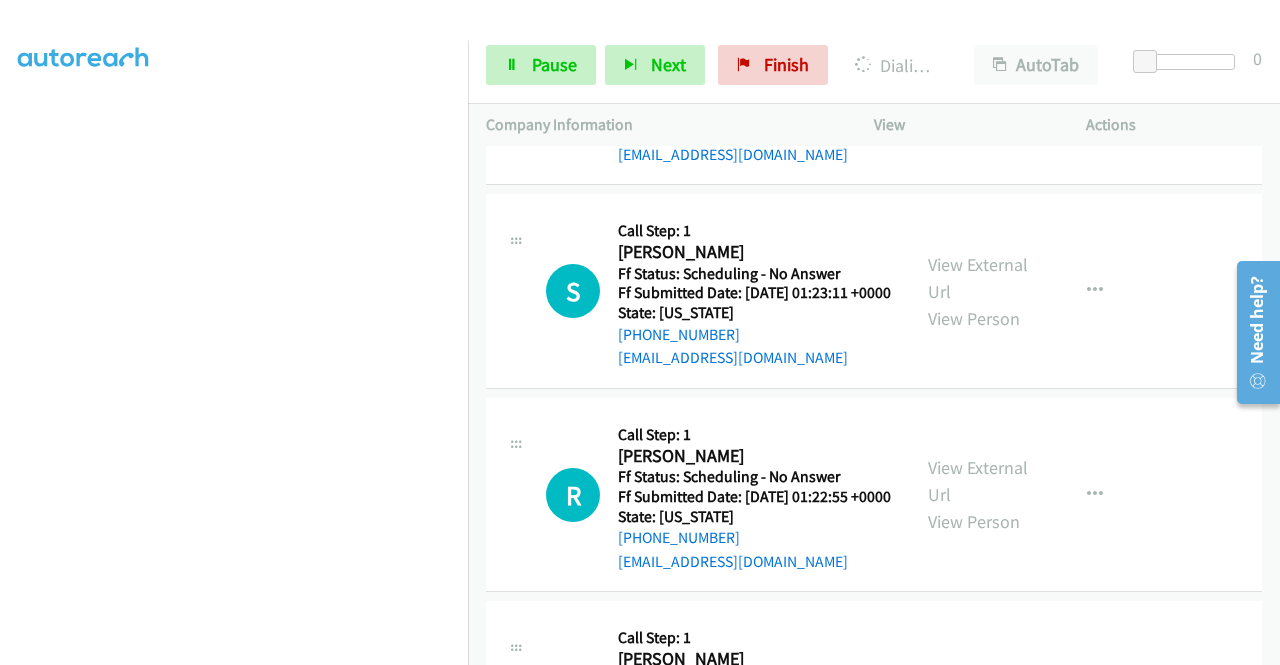 scroll, scrollTop: 12106, scrollLeft: 0, axis: vertical 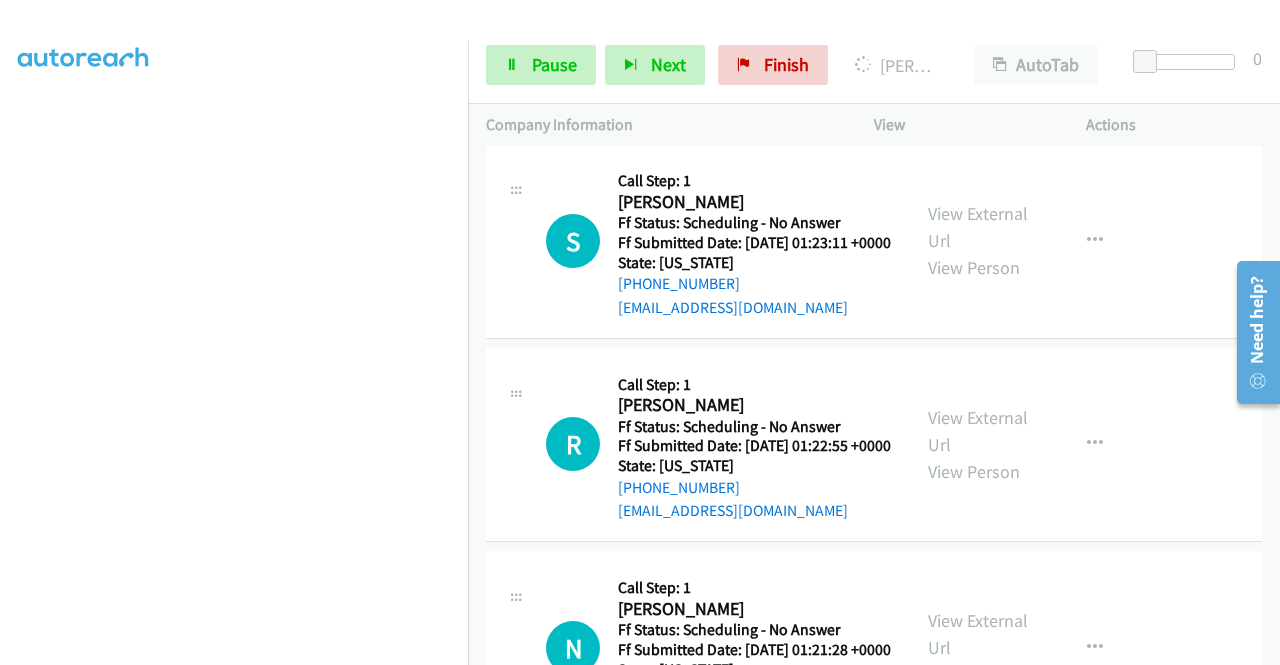 click on "View External Url" at bounding box center (978, -191) 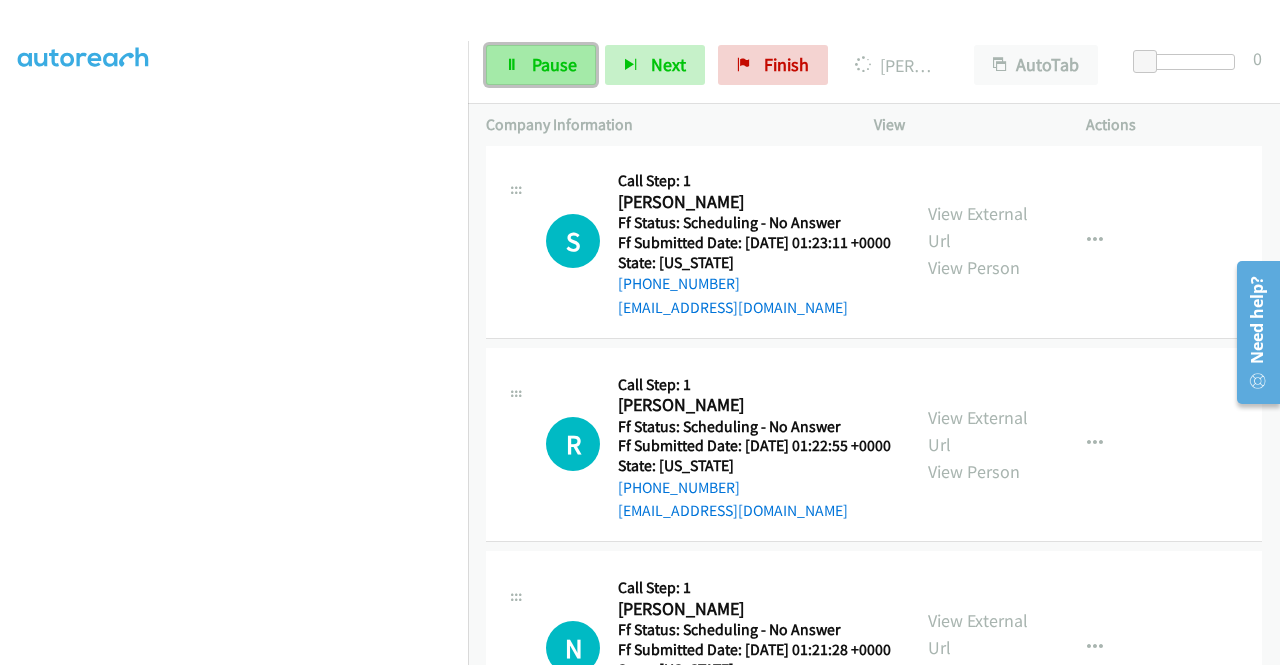click on "Pause" at bounding box center (541, 65) 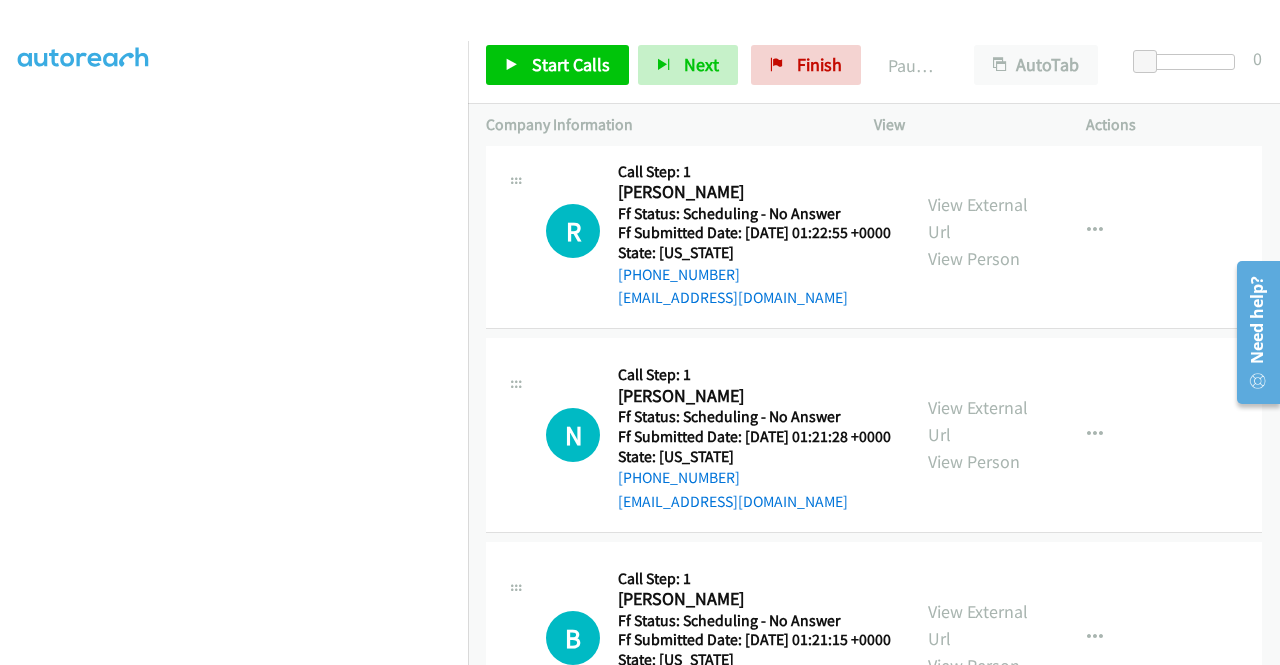 scroll, scrollTop: 12360, scrollLeft: 0, axis: vertical 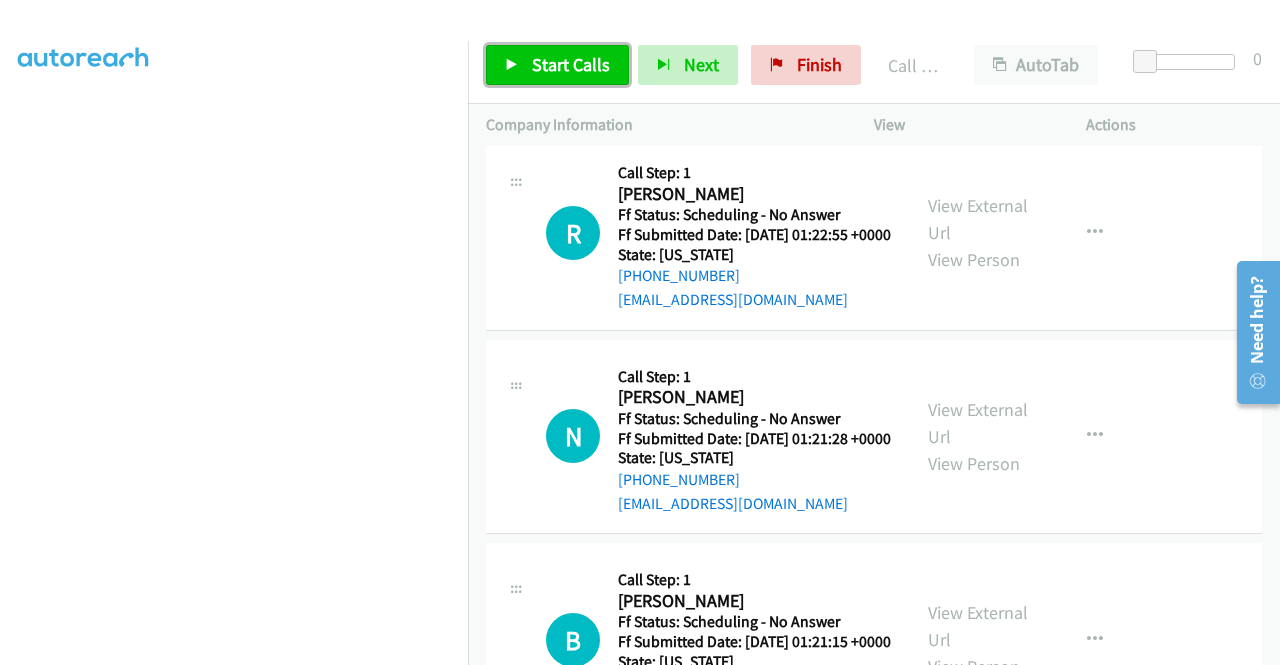 click on "Start Calls" at bounding box center [557, 65] 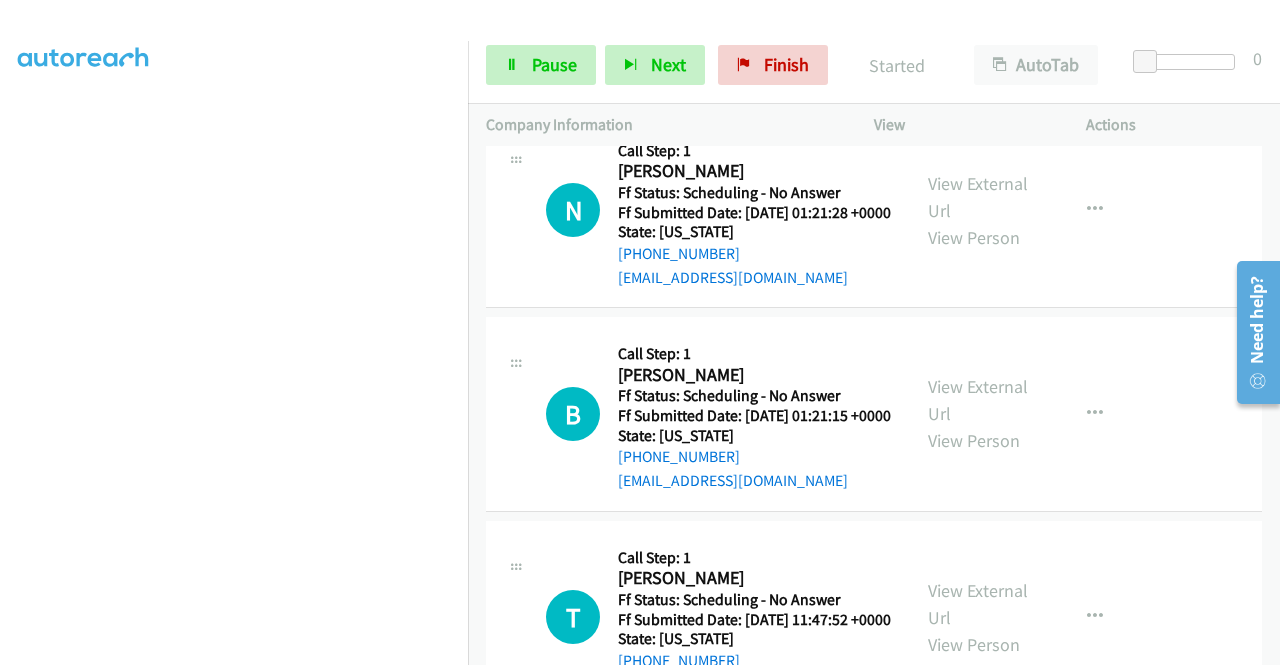 scroll, scrollTop: 12600, scrollLeft: 0, axis: vertical 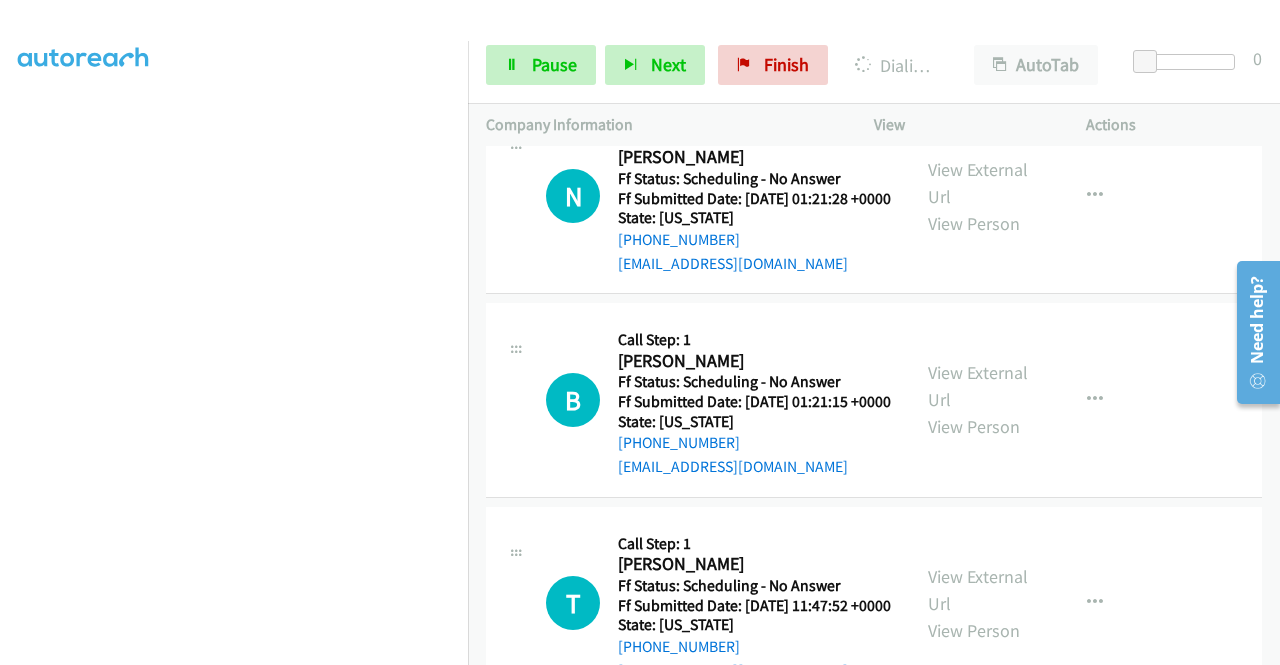 click on "View External Url" at bounding box center [978, -224] 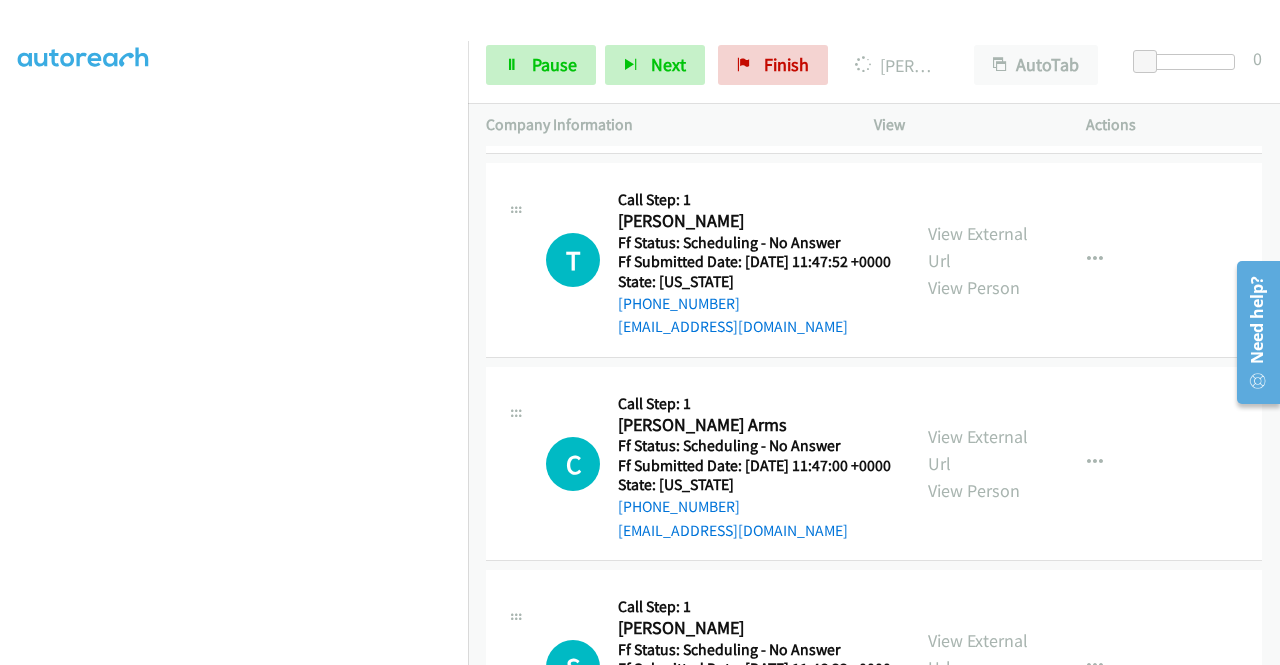 scroll, scrollTop: 13012, scrollLeft: 0, axis: vertical 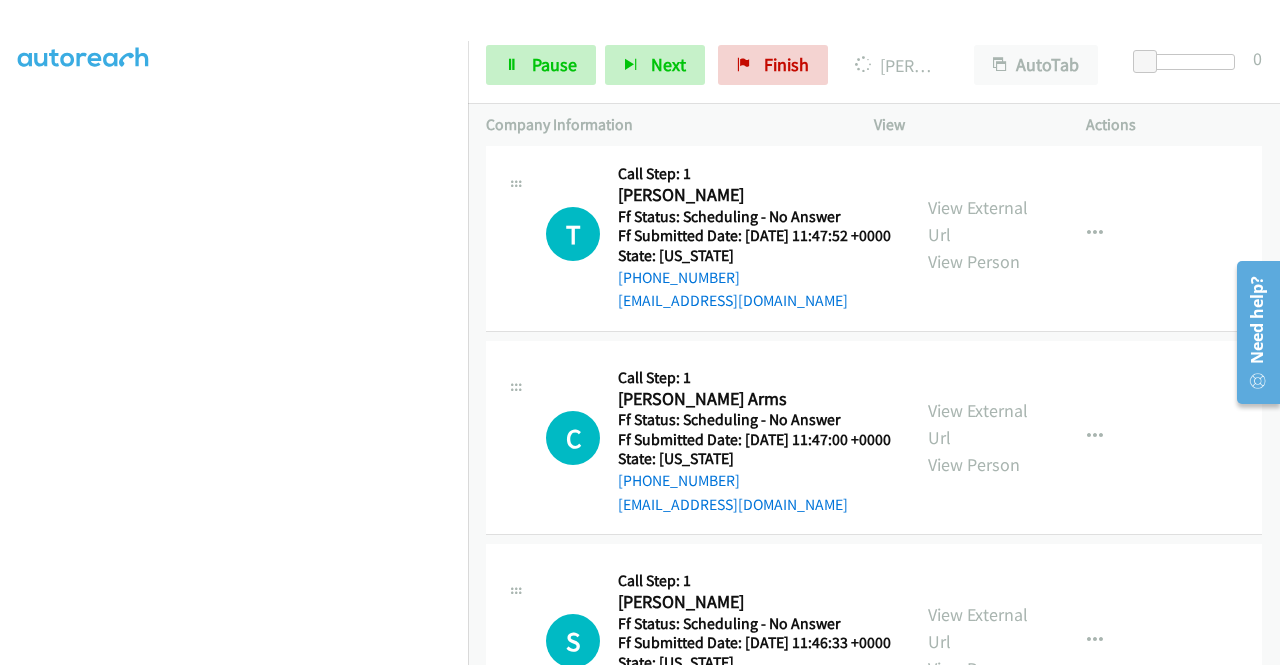 click on "View External Url" at bounding box center (978, -390) 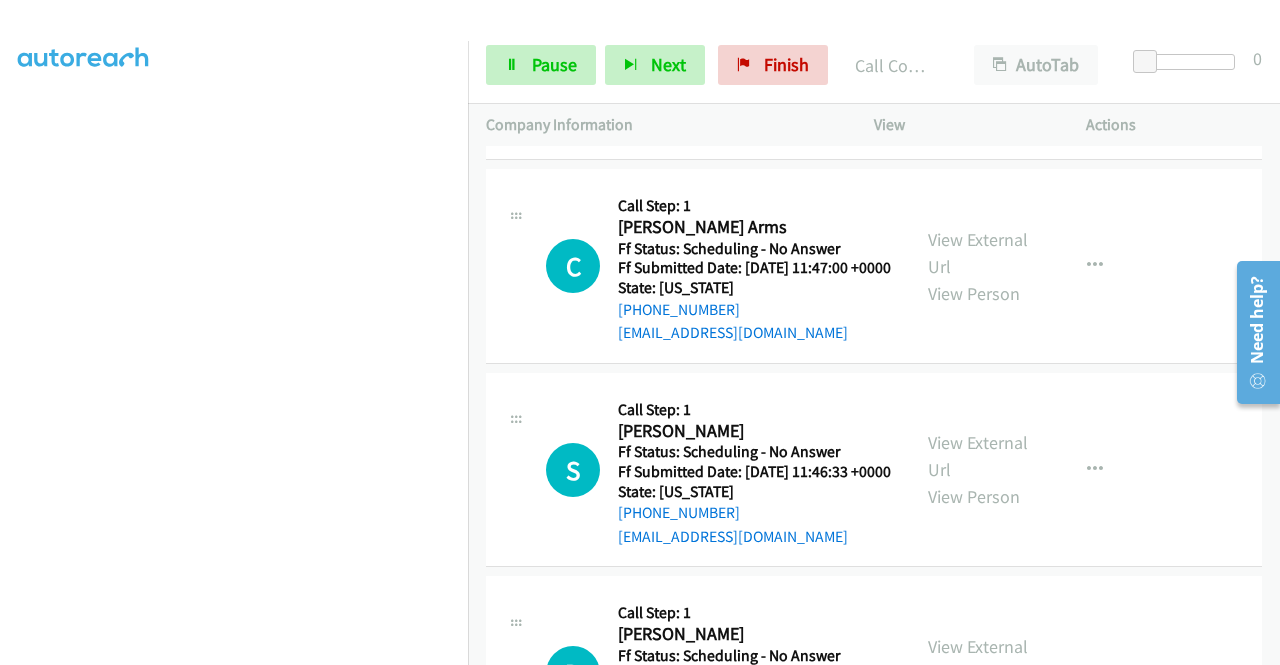 scroll, scrollTop: 13293, scrollLeft: 0, axis: vertical 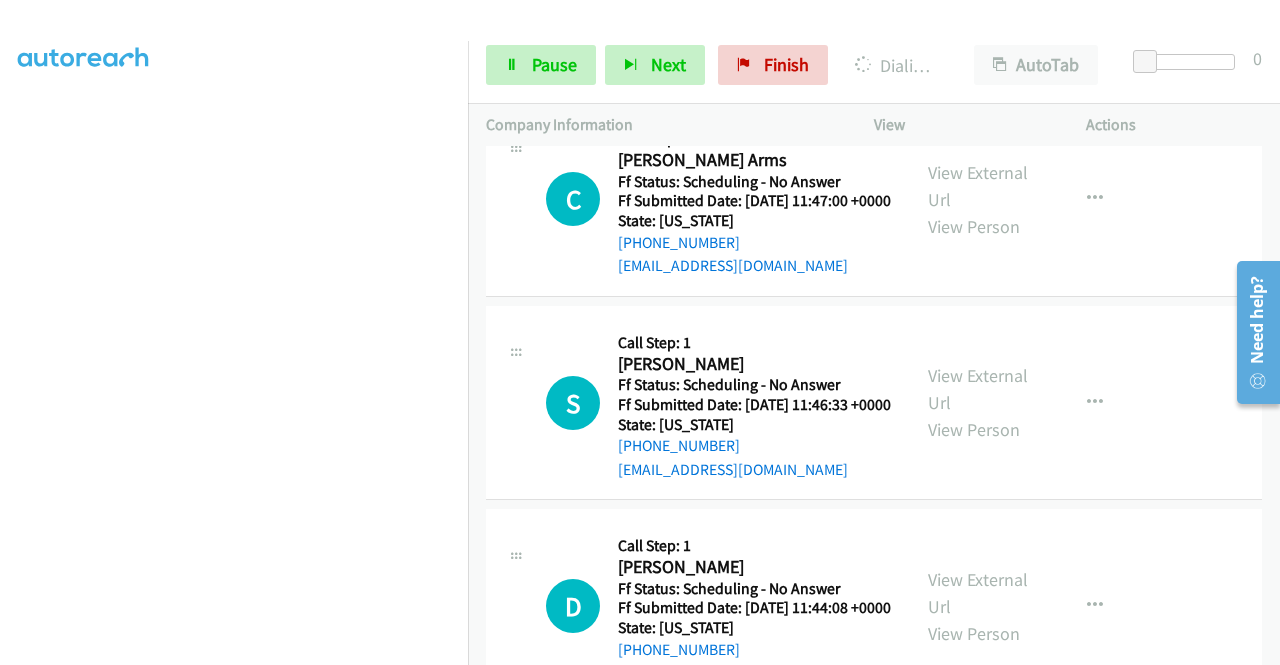 click on "View External Url
View Person" at bounding box center [980, -412] 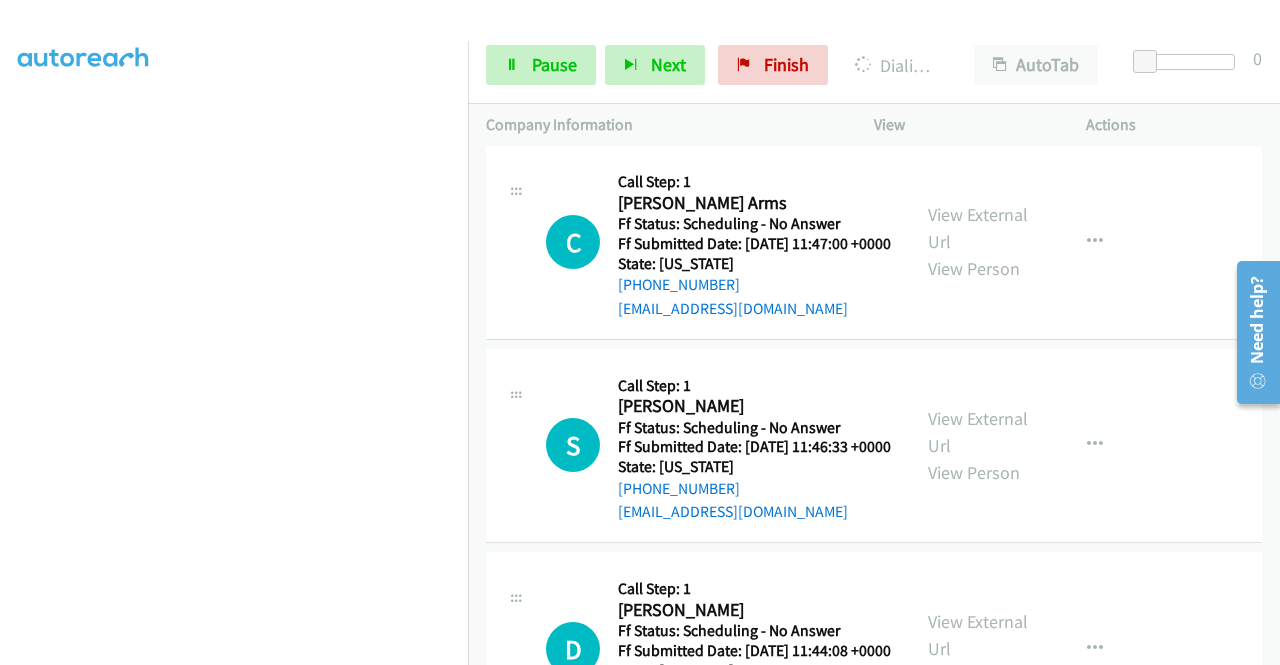 click on "View External Url" at bounding box center [978, -179] 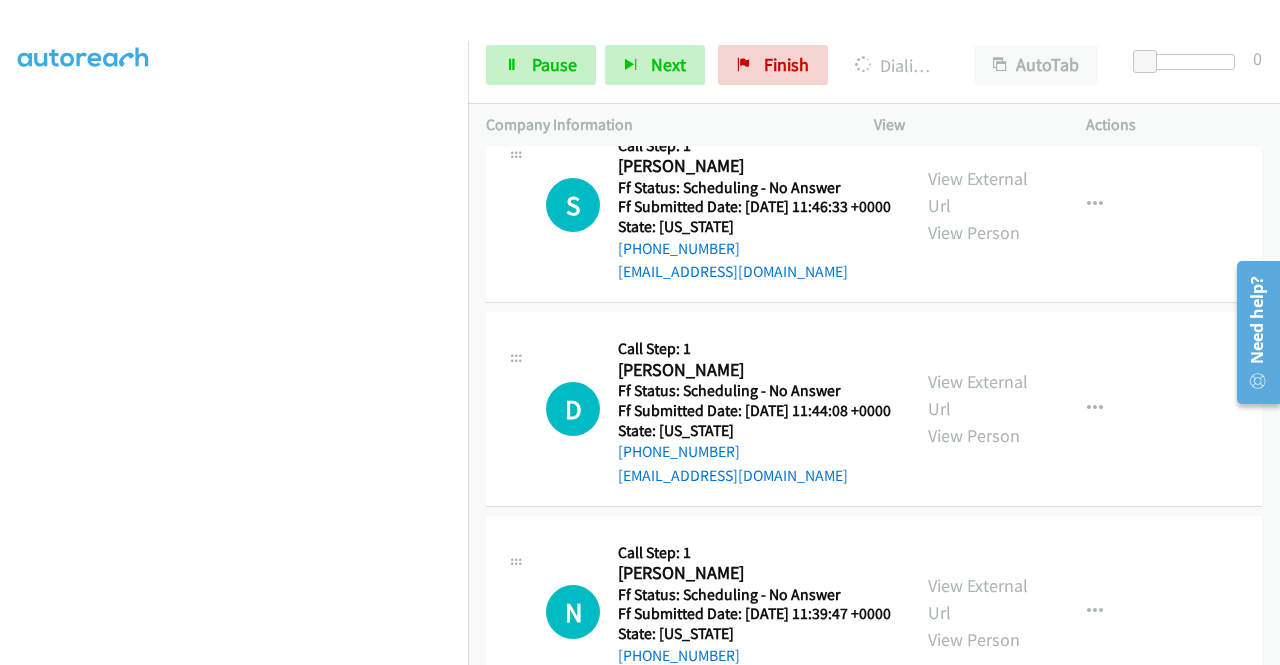 scroll, scrollTop: 13600, scrollLeft: 0, axis: vertical 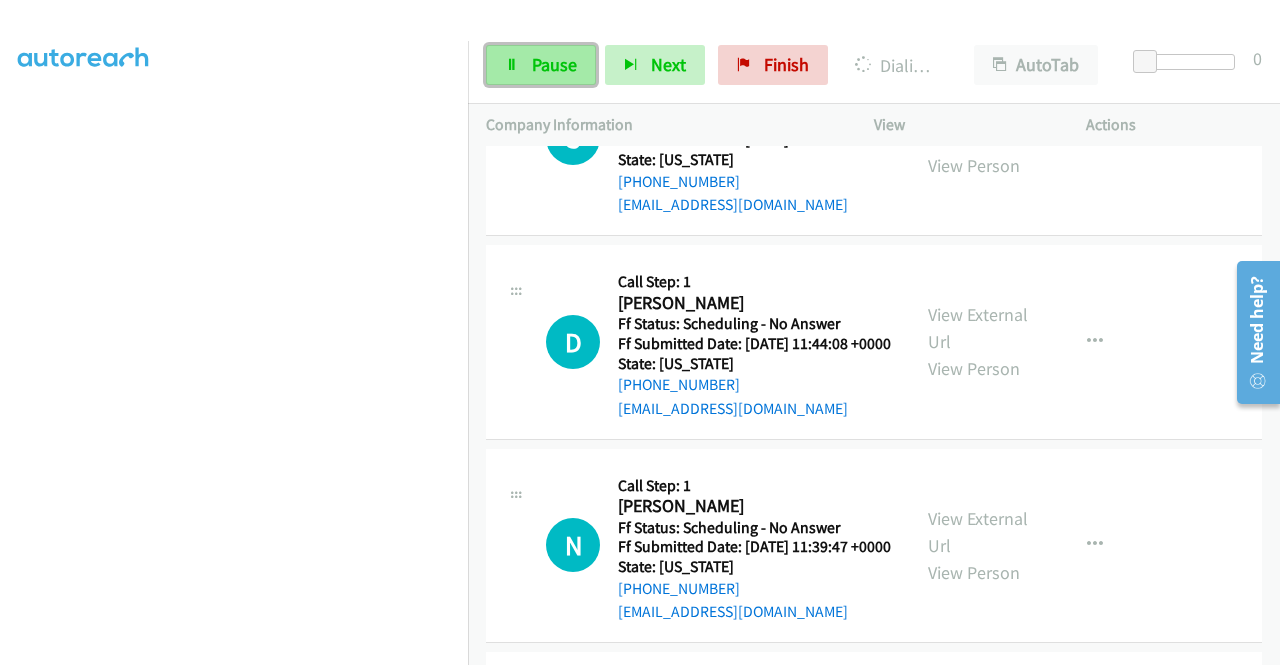 click on "Pause" at bounding box center [554, 64] 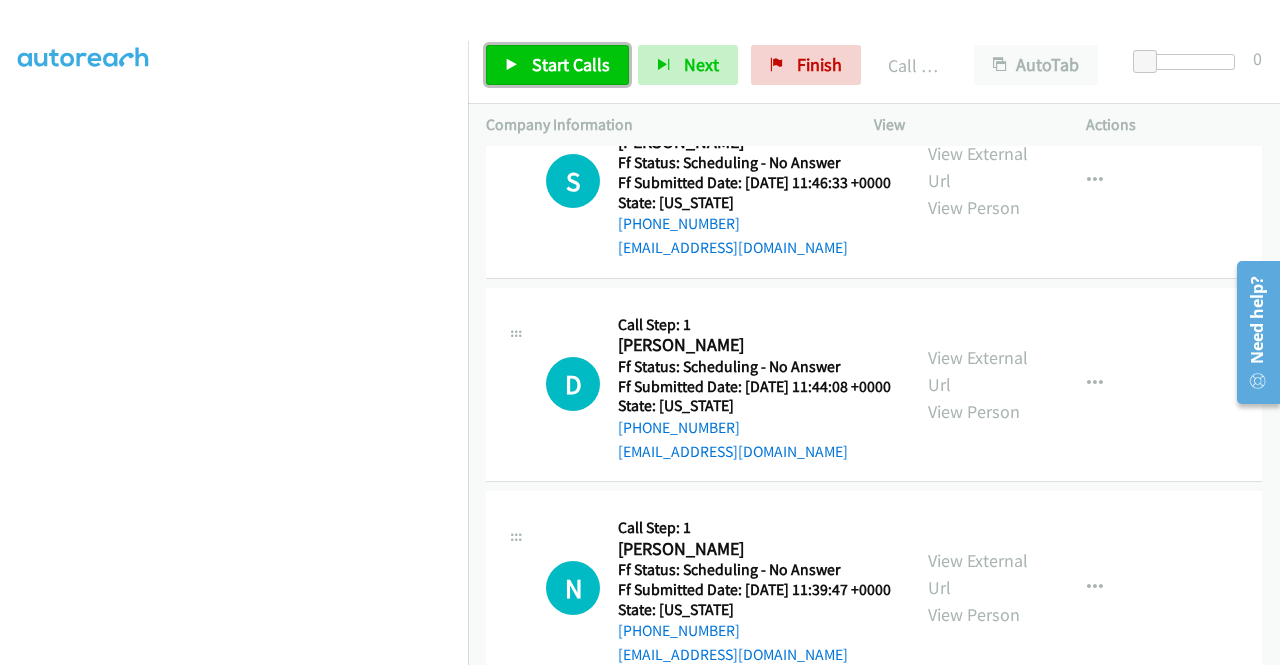 click on "Start Calls" at bounding box center (571, 64) 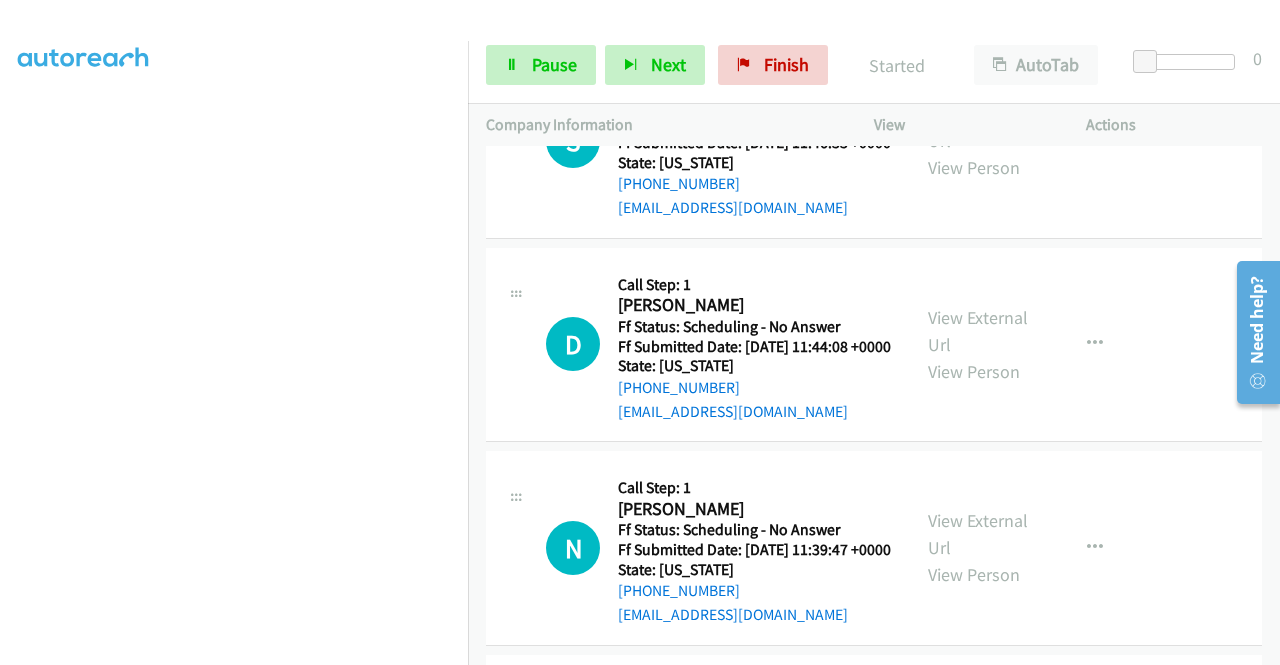 scroll, scrollTop: 13653, scrollLeft: 0, axis: vertical 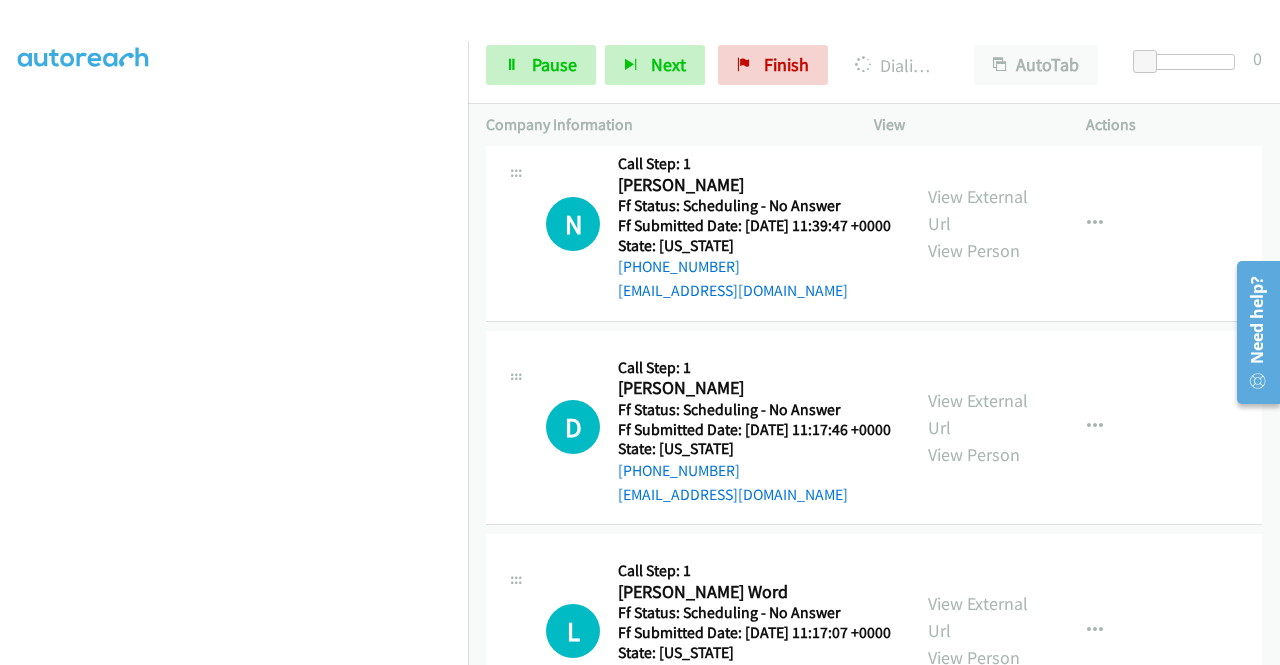 click on "View External Url" at bounding box center [978, -604] 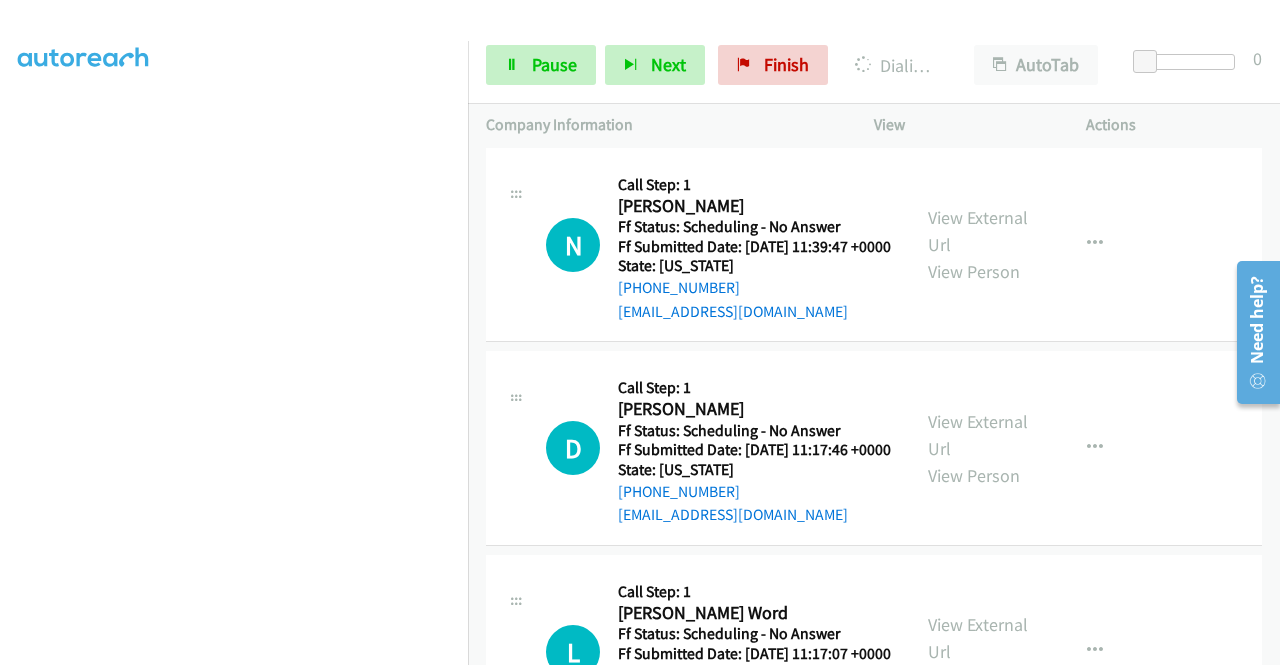 click on "View External Url" at bounding box center [978, -379] 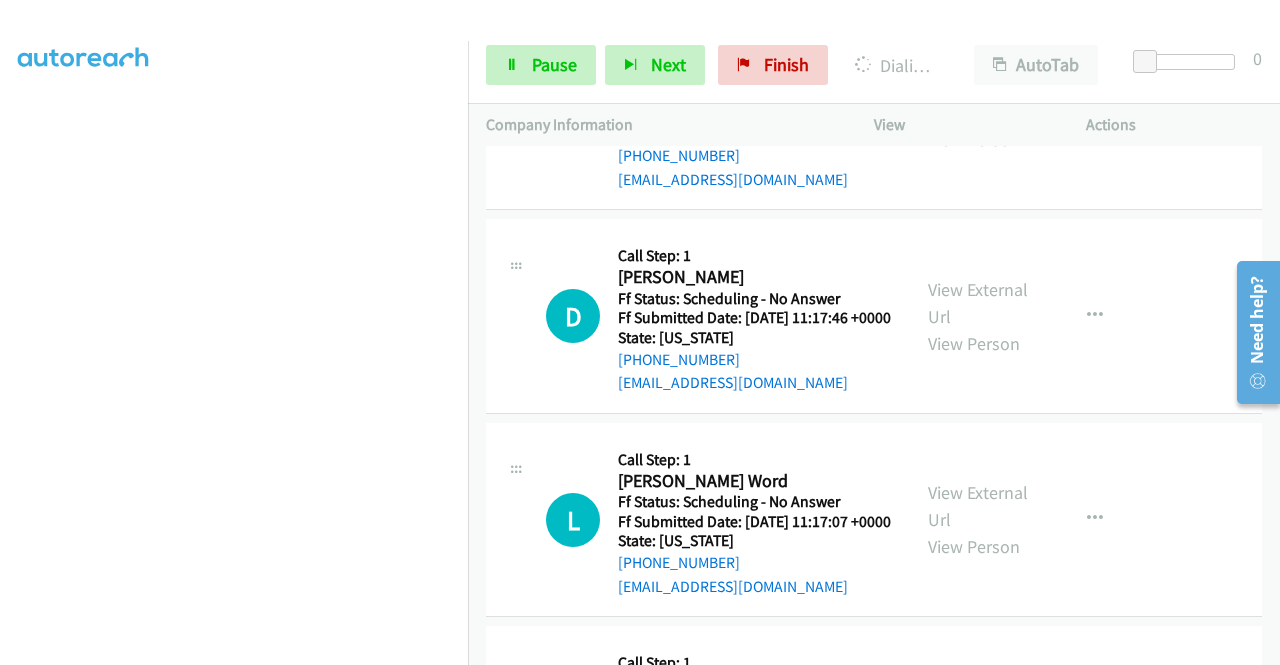scroll, scrollTop: 14158, scrollLeft: 0, axis: vertical 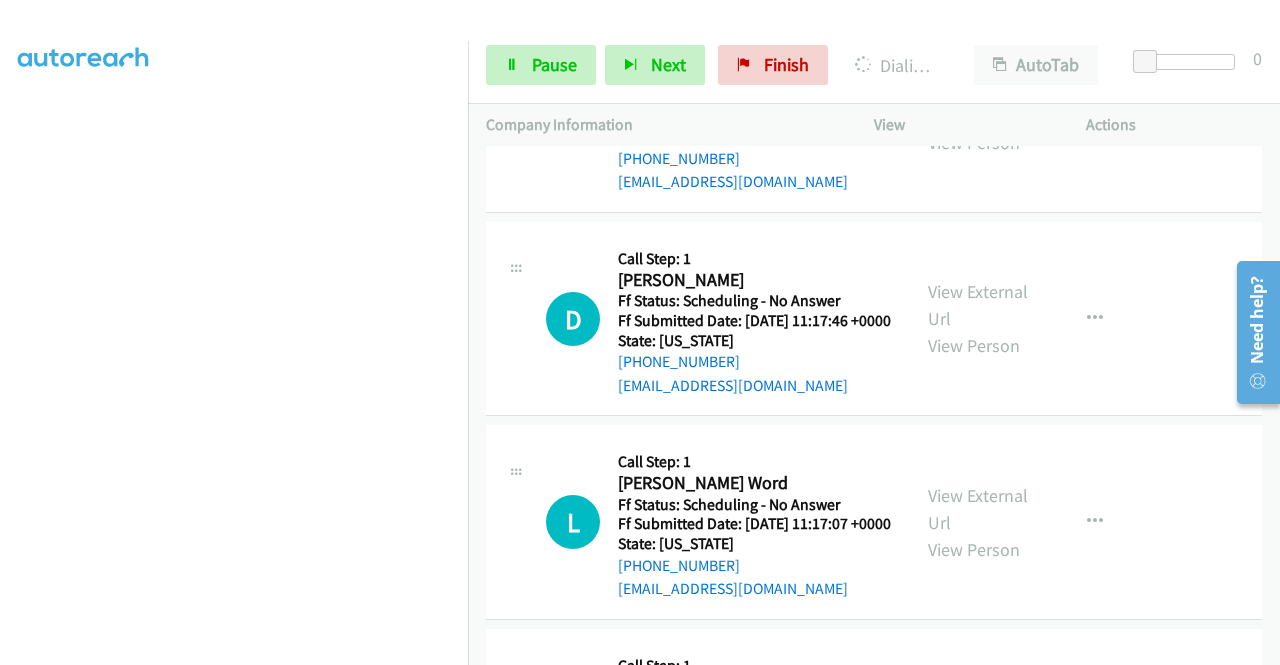 click on "View External Url" at bounding box center (978, -305) 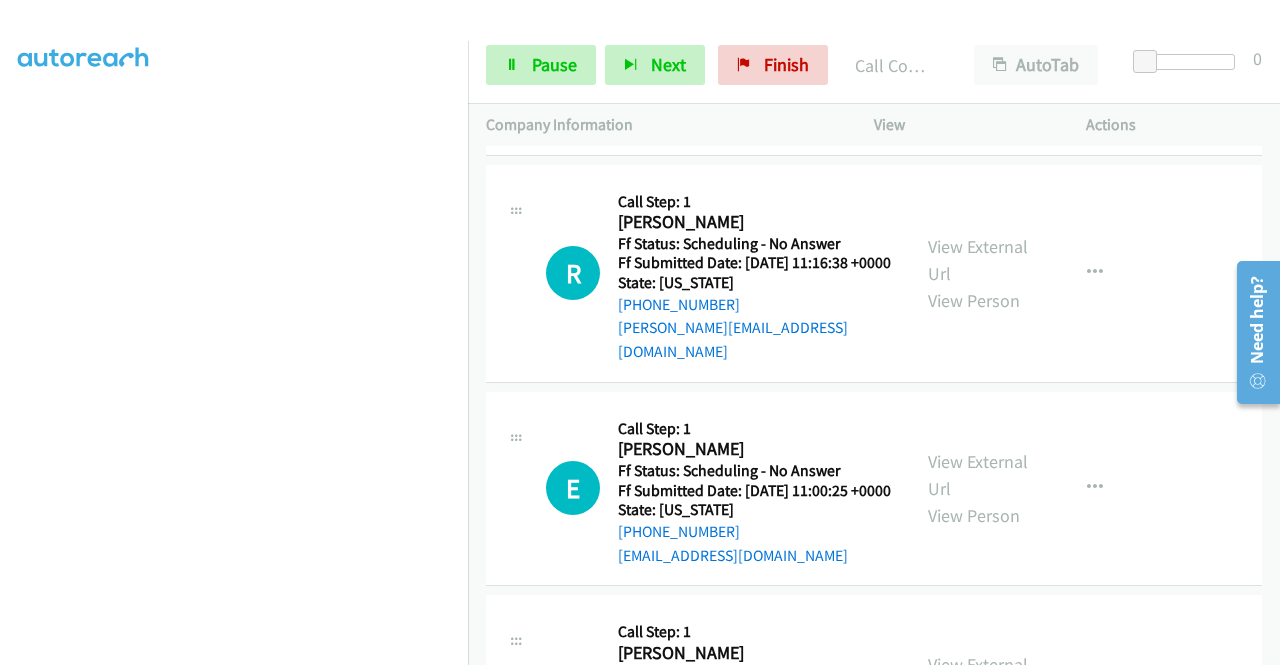 scroll, scrollTop: 14732, scrollLeft: 0, axis: vertical 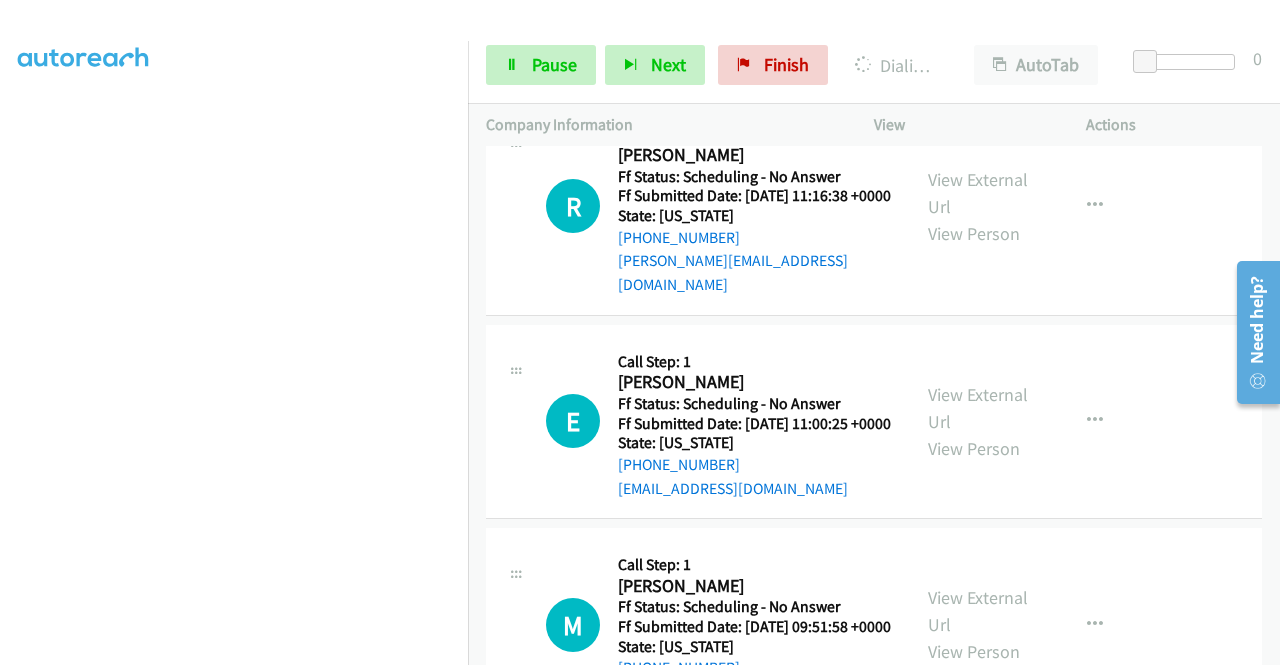 click on "View External Url" at bounding box center [978, -633] 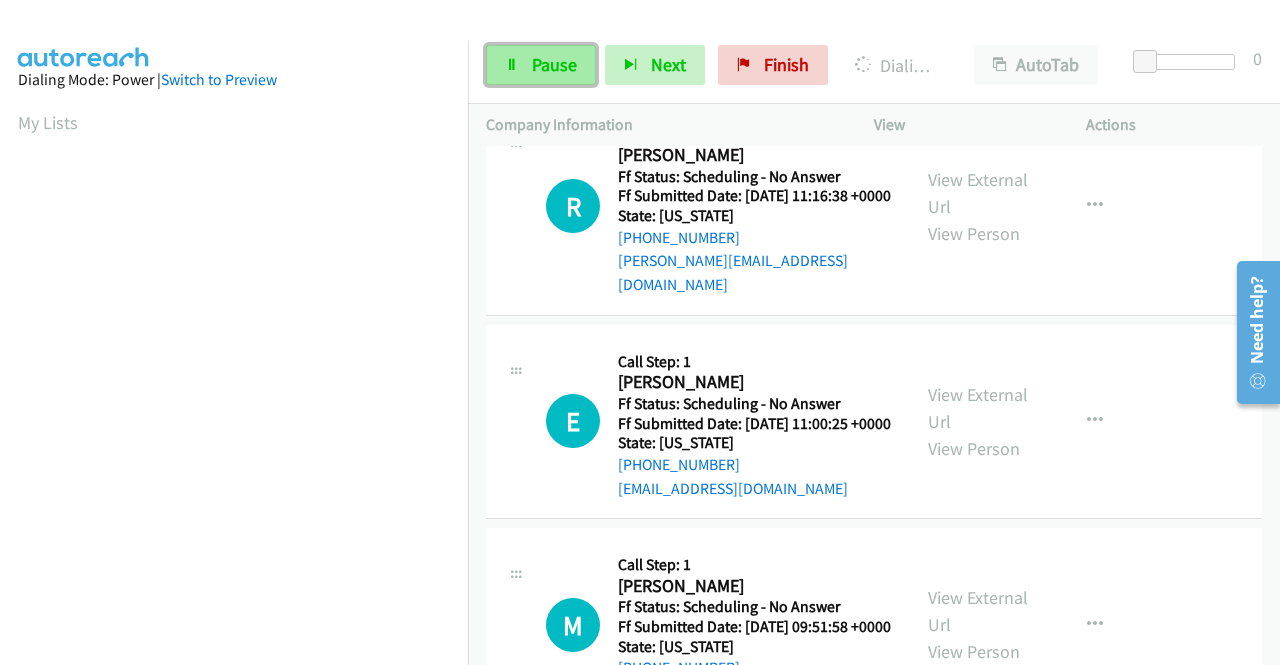 click on "Pause" at bounding box center [554, 64] 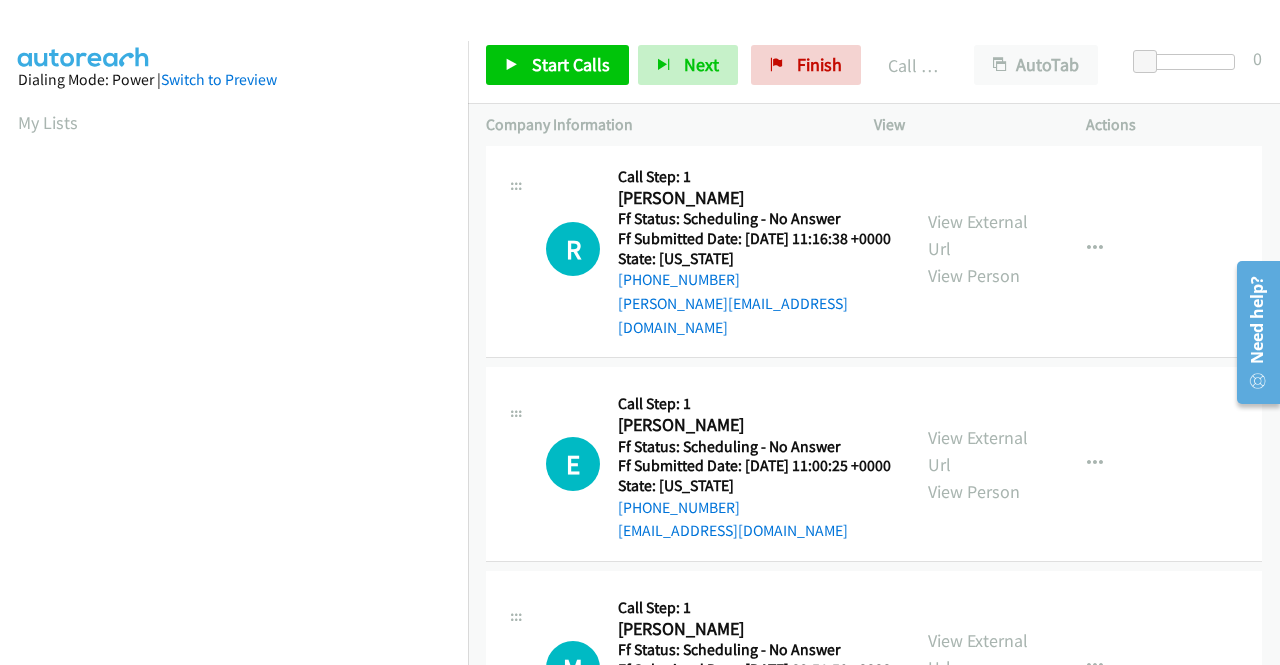 scroll, scrollTop: 456, scrollLeft: 0, axis: vertical 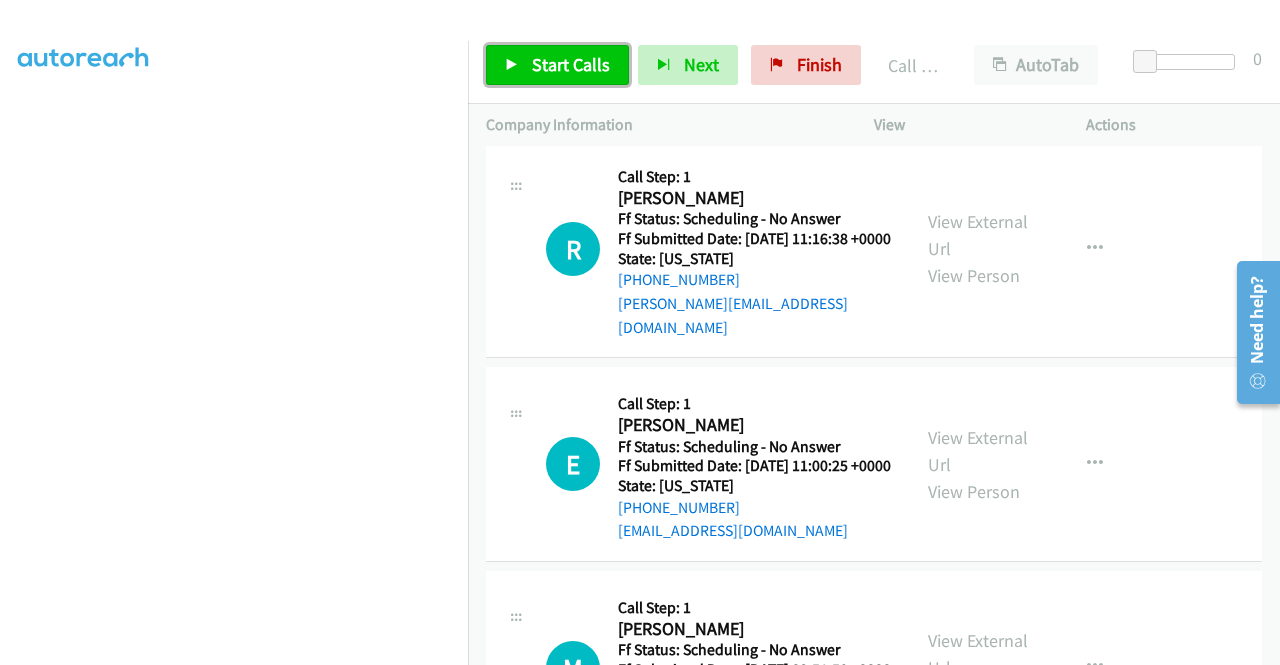 click on "Start Calls" at bounding box center [571, 64] 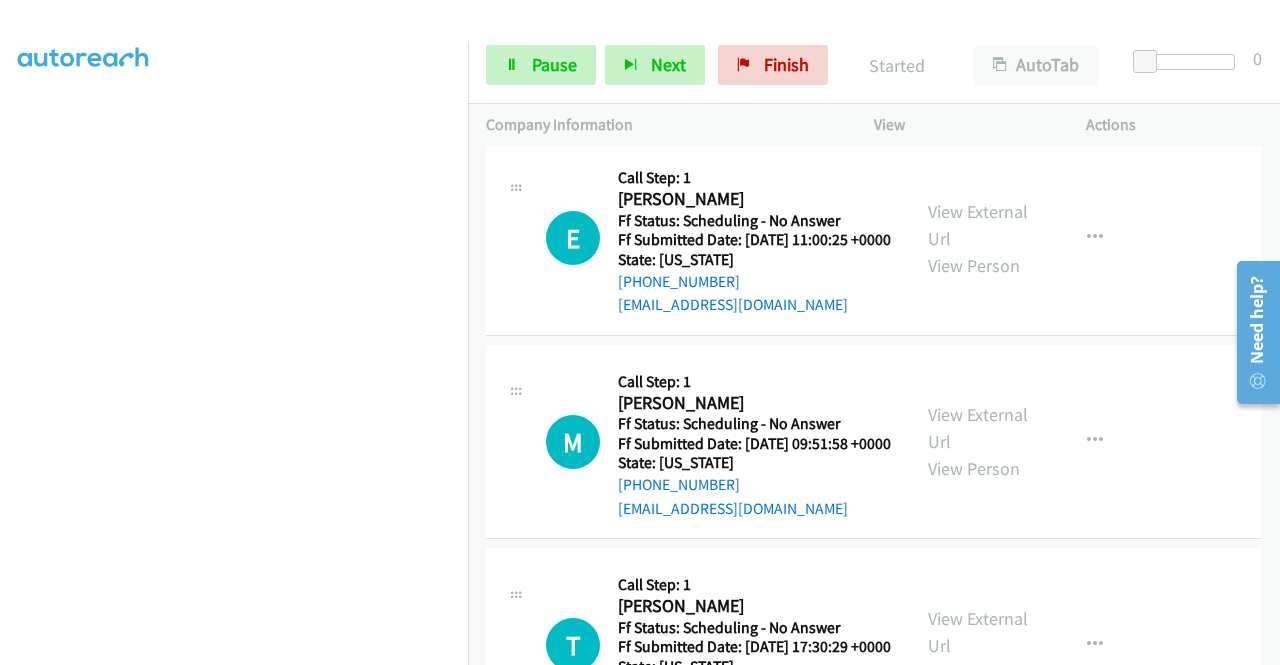 scroll, scrollTop: 14972, scrollLeft: 0, axis: vertical 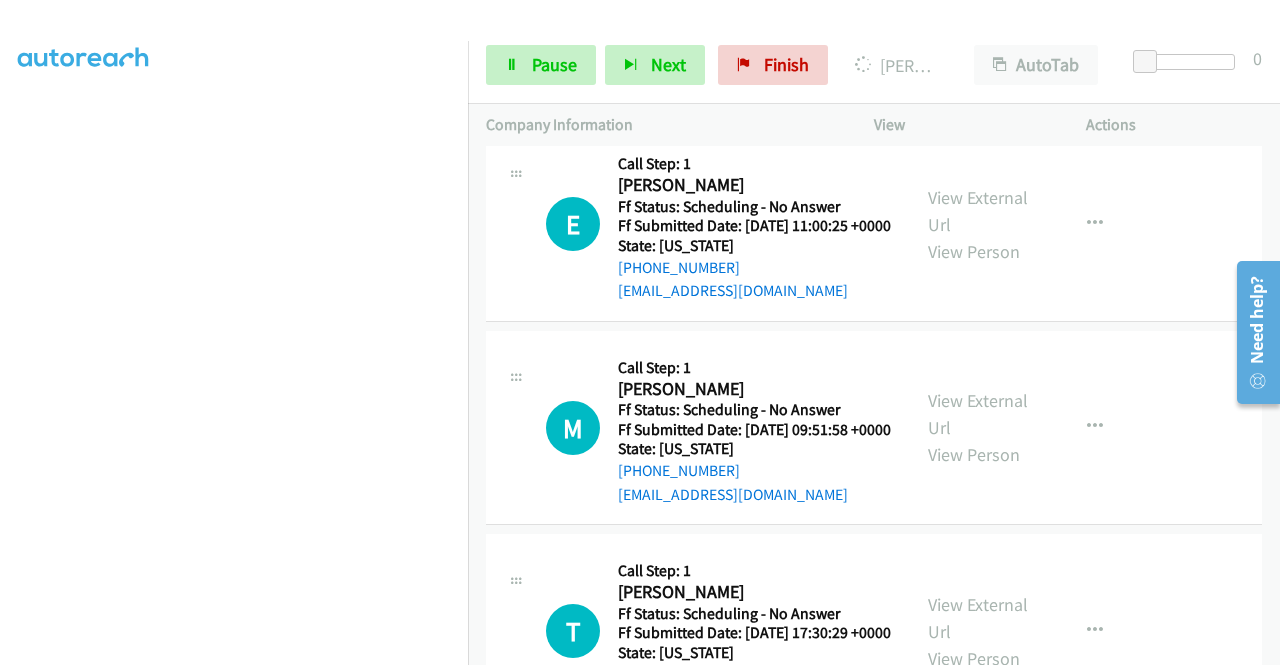 click on "View External Url" at bounding box center [978, -627] 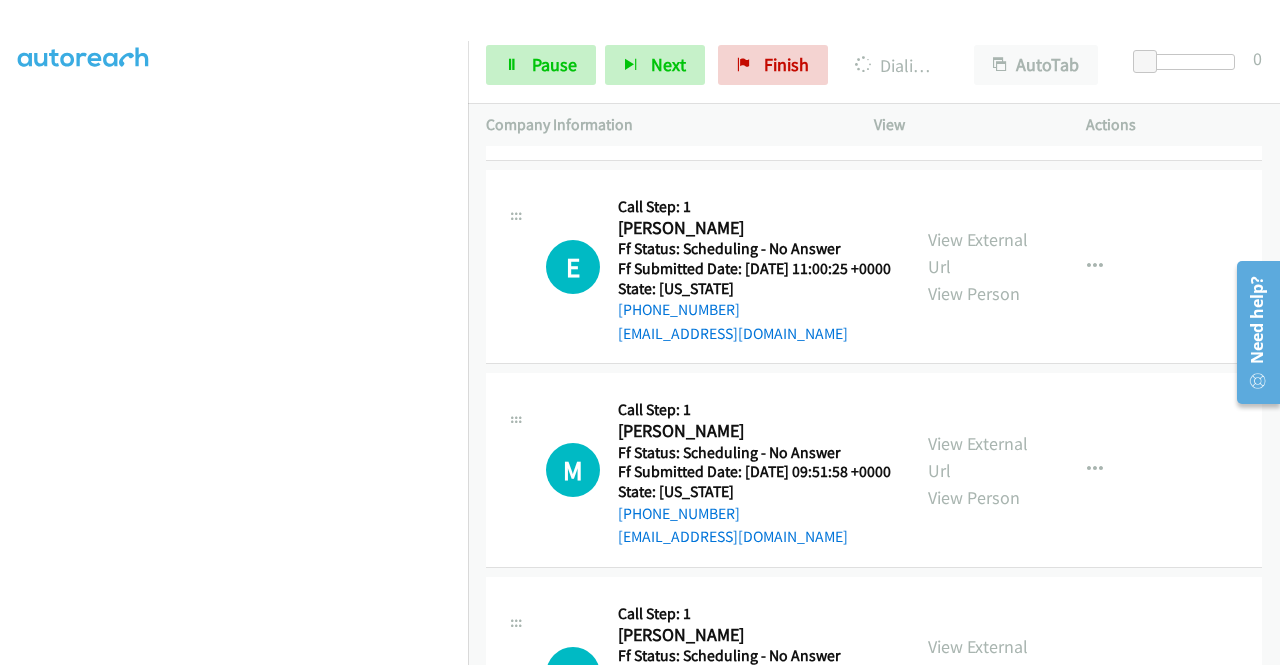 click on "View External Url" at bounding box center [978, -381] 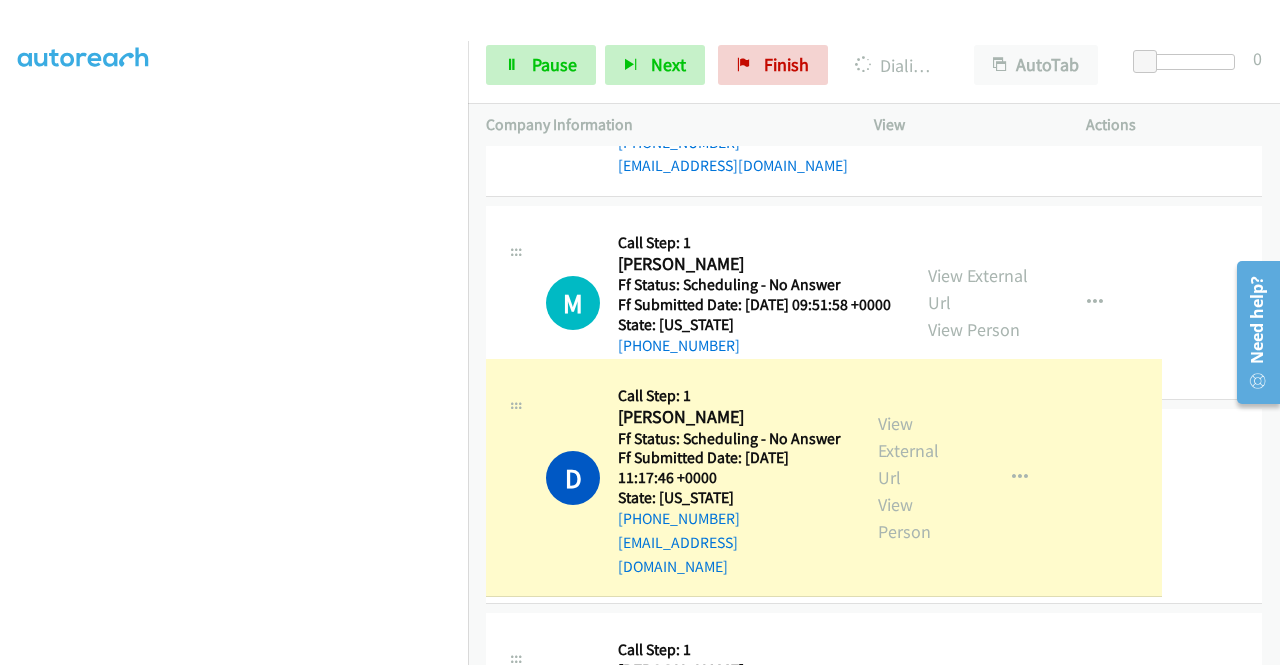 drag, startPoint x: 935, startPoint y: 468, endPoint x: 912, endPoint y: 451, distance: 28.600698 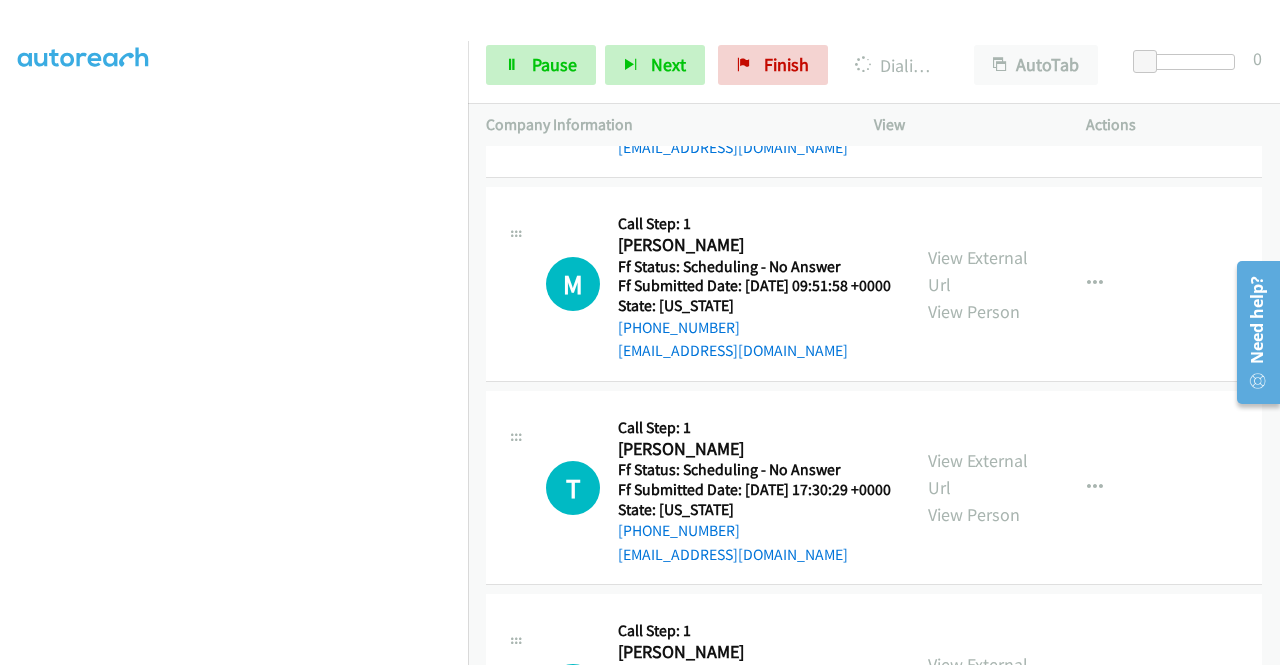 scroll, scrollTop: 15198, scrollLeft: 0, axis: vertical 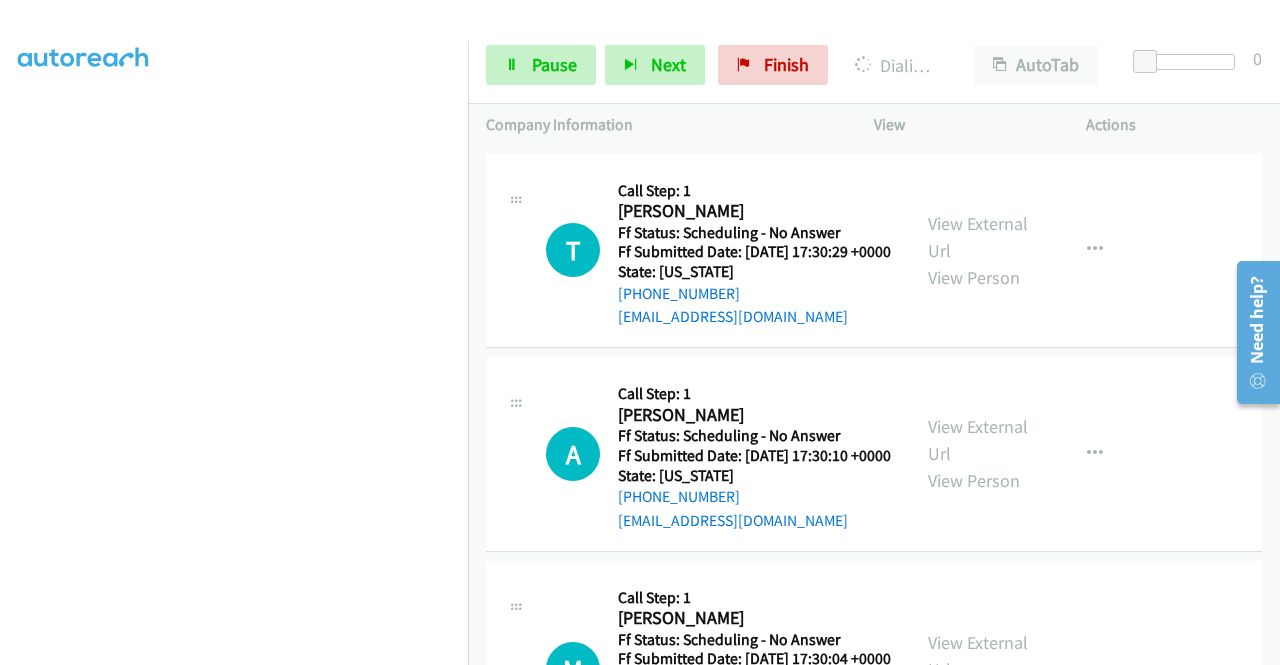 click on "View External Url" at bounding box center (978, -601) 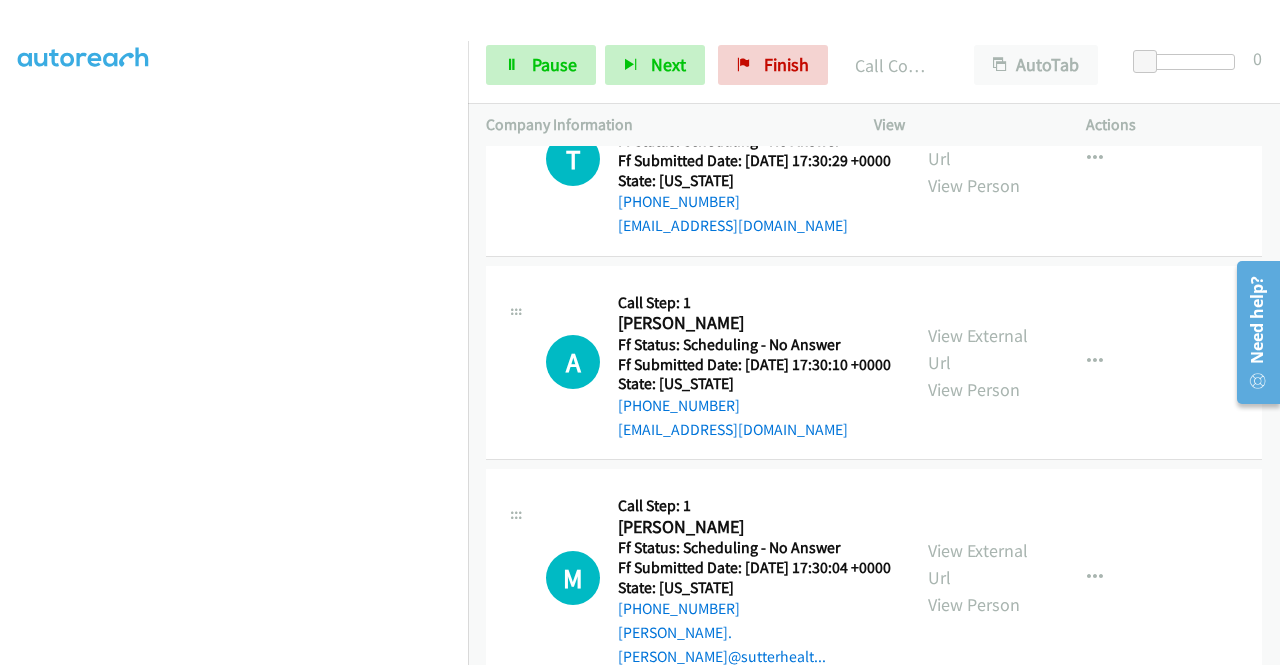 scroll, scrollTop: 15705, scrollLeft: 0, axis: vertical 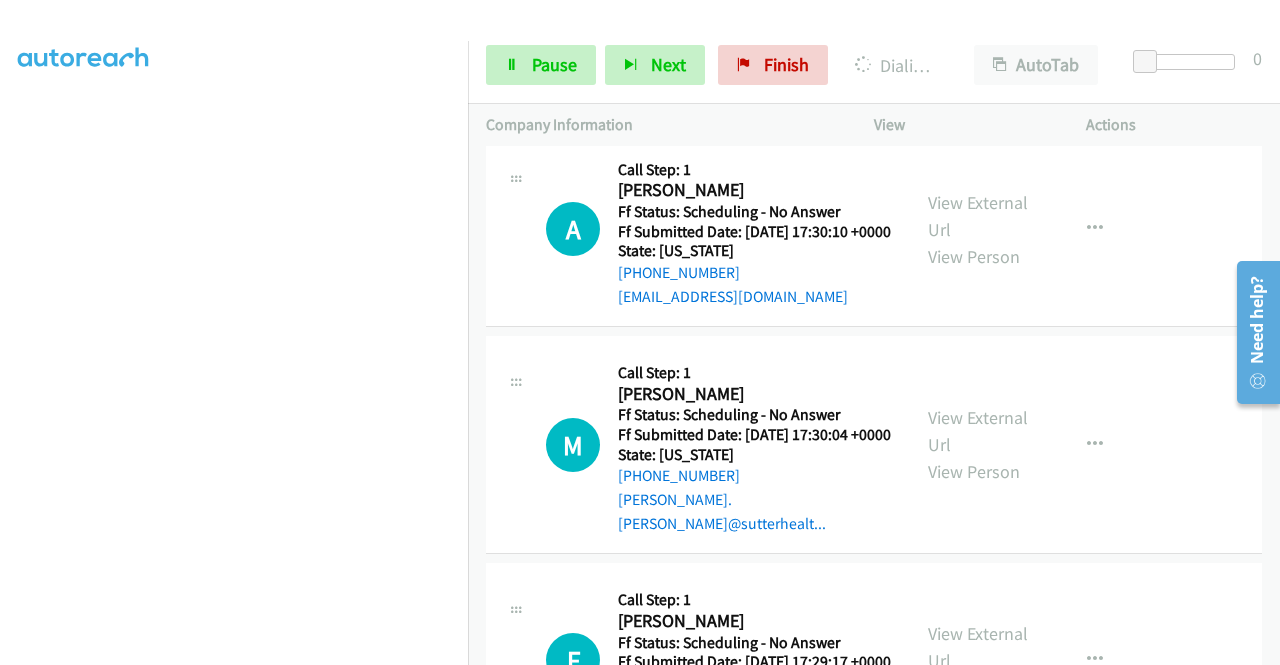 click on "View External Url" at bounding box center (978, -610) 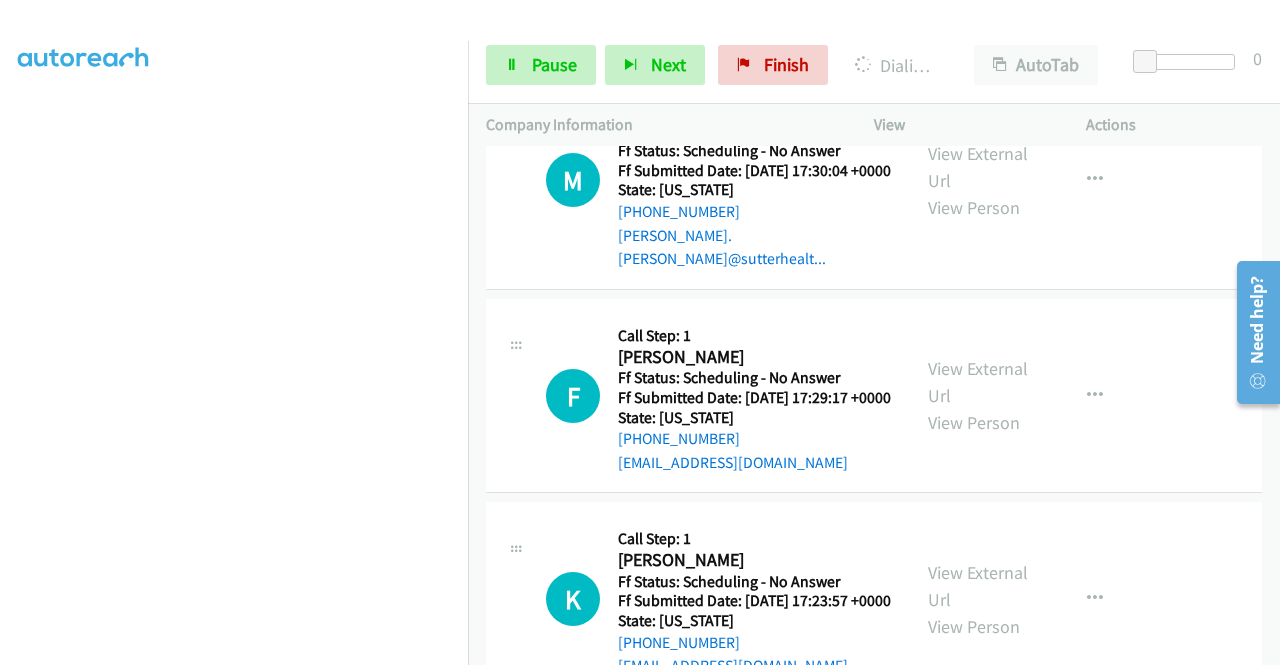 scroll, scrollTop: 16038, scrollLeft: 0, axis: vertical 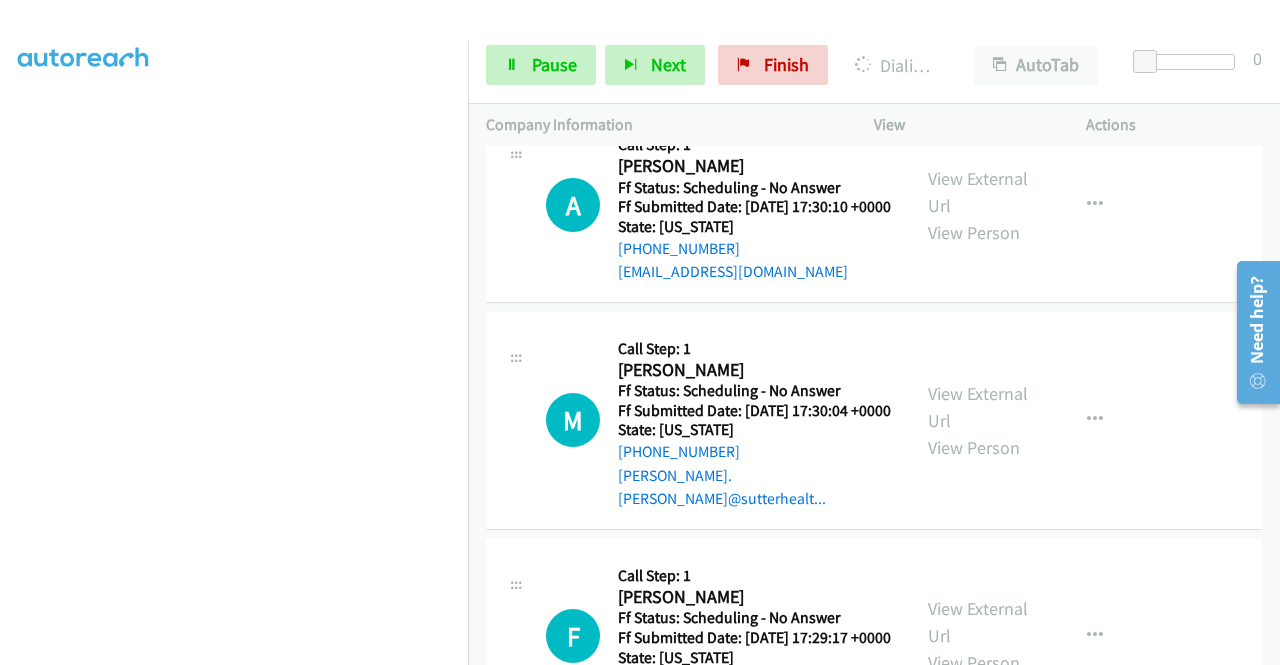 click on "View External Url" at bounding box center [978, -656] 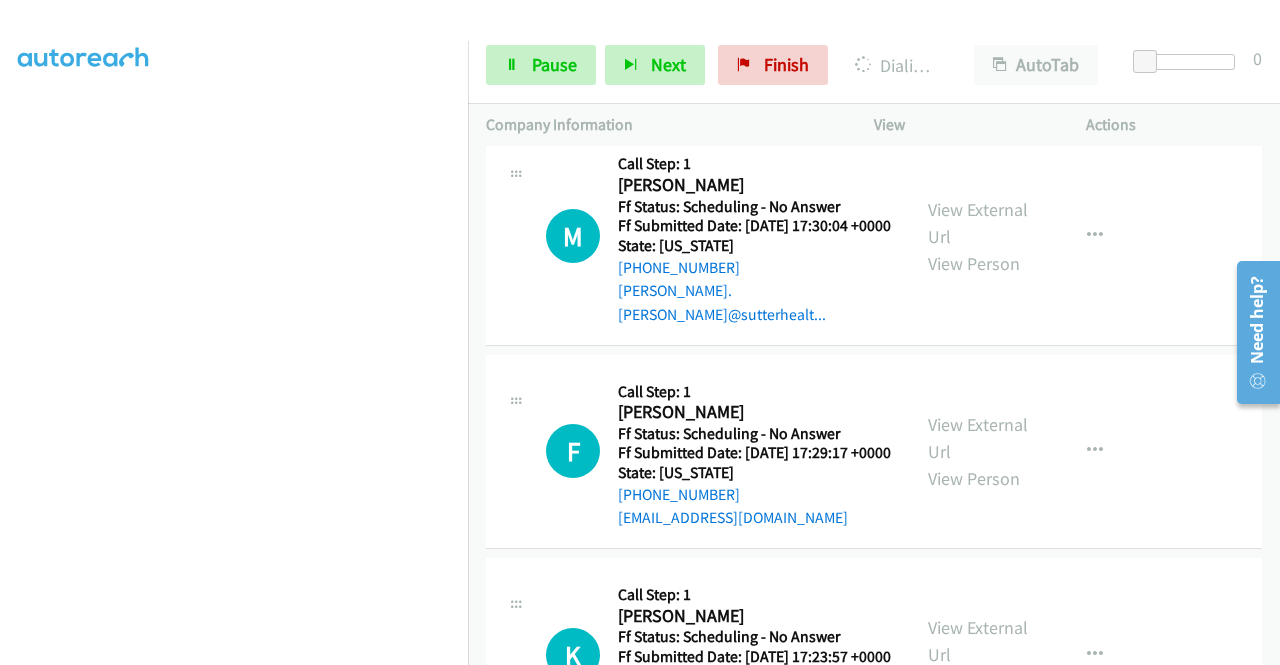 scroll, scrollTop: 16186, scrollLeft: 0, axis: vertical 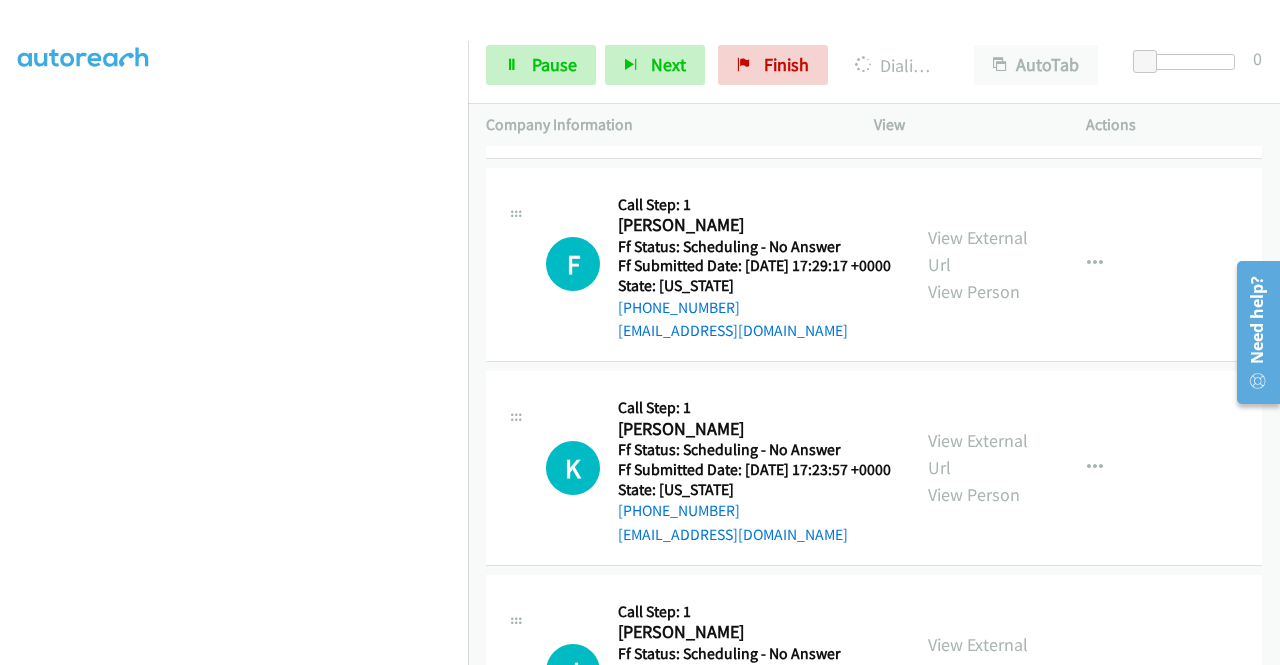 click on "View External Url" at bounding box center (978, -587) 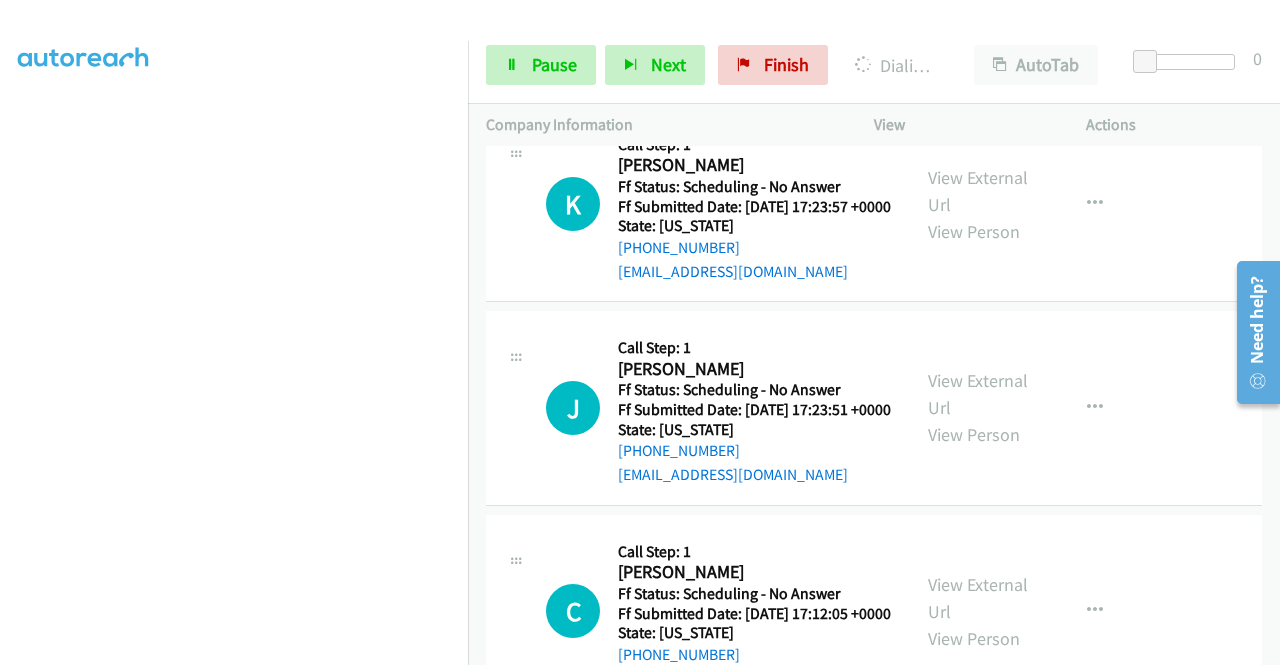 scroll, scrollTop: 16545, scrollLeft: 0, axis: vertical 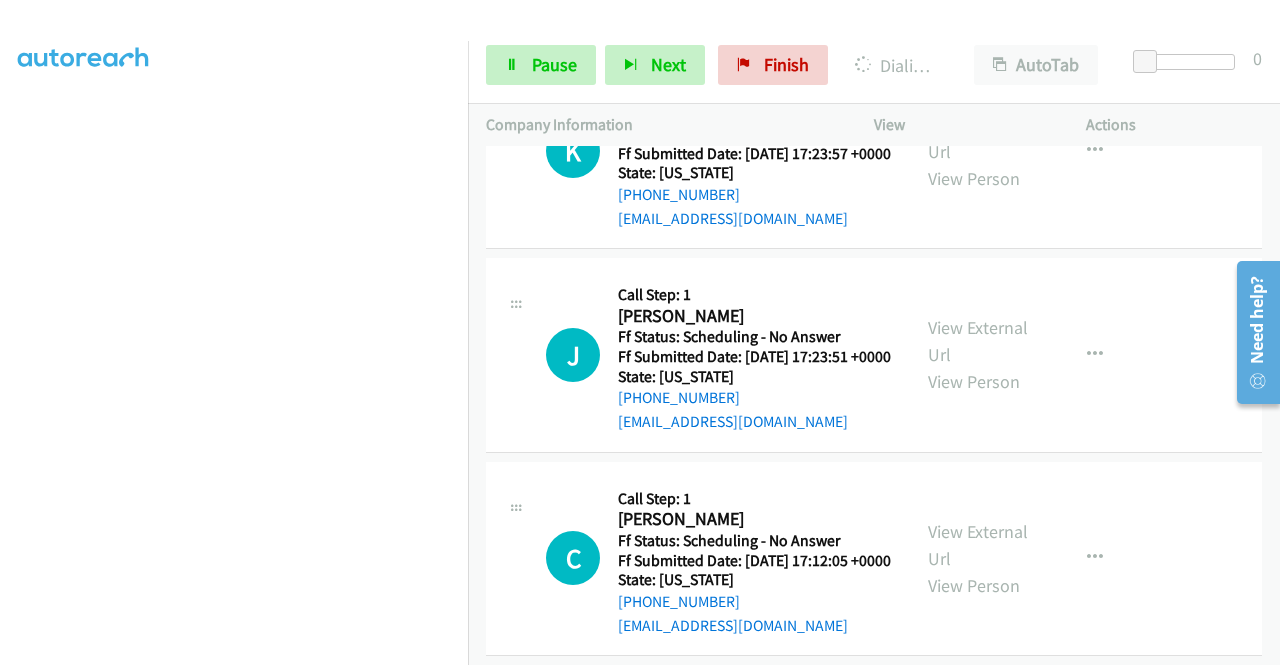 click on "View External Url" at bounding box center [978, -700] 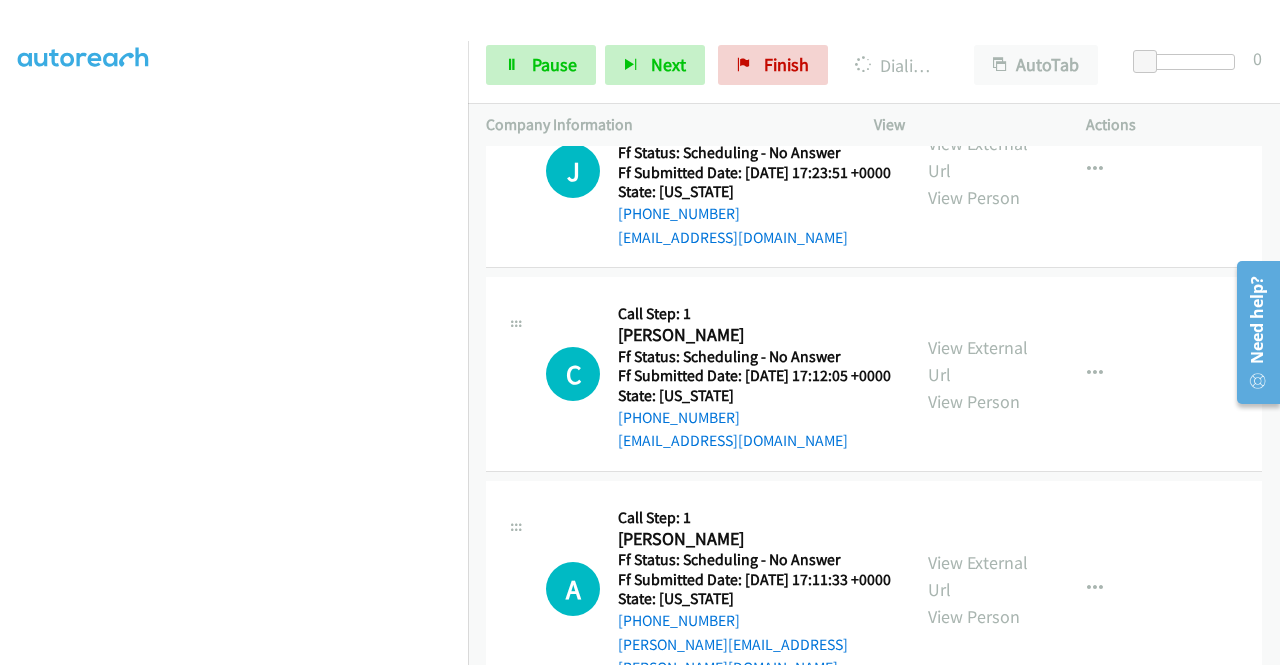 scroll, scrollTop: 16798, scrollLeft: 0, axis: vertical 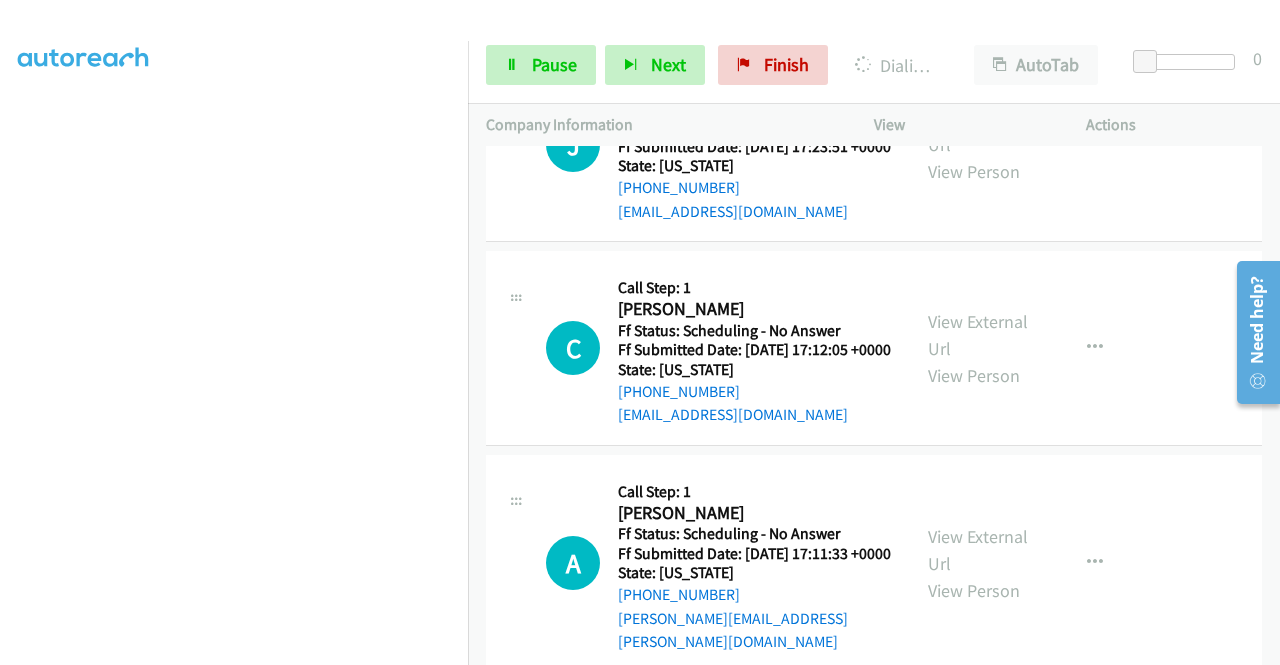 click on "View External Url" at bounding box center [978, -707] 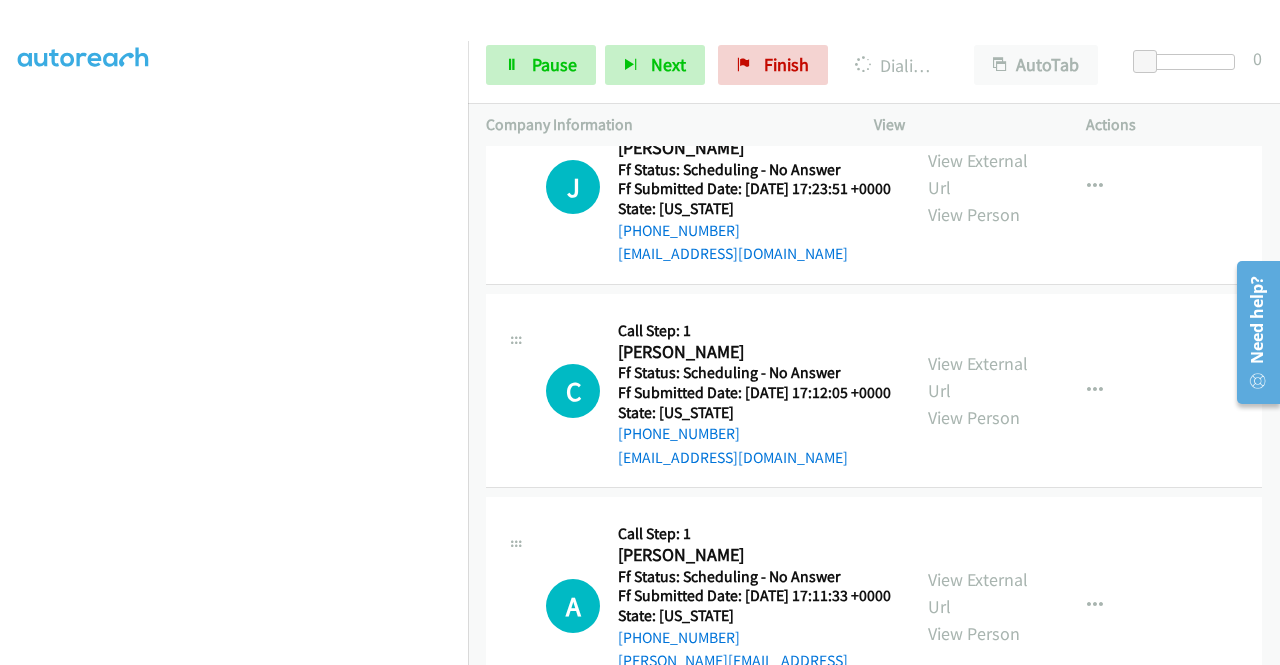 click on "View External Url" at bounding box center [978, -449] 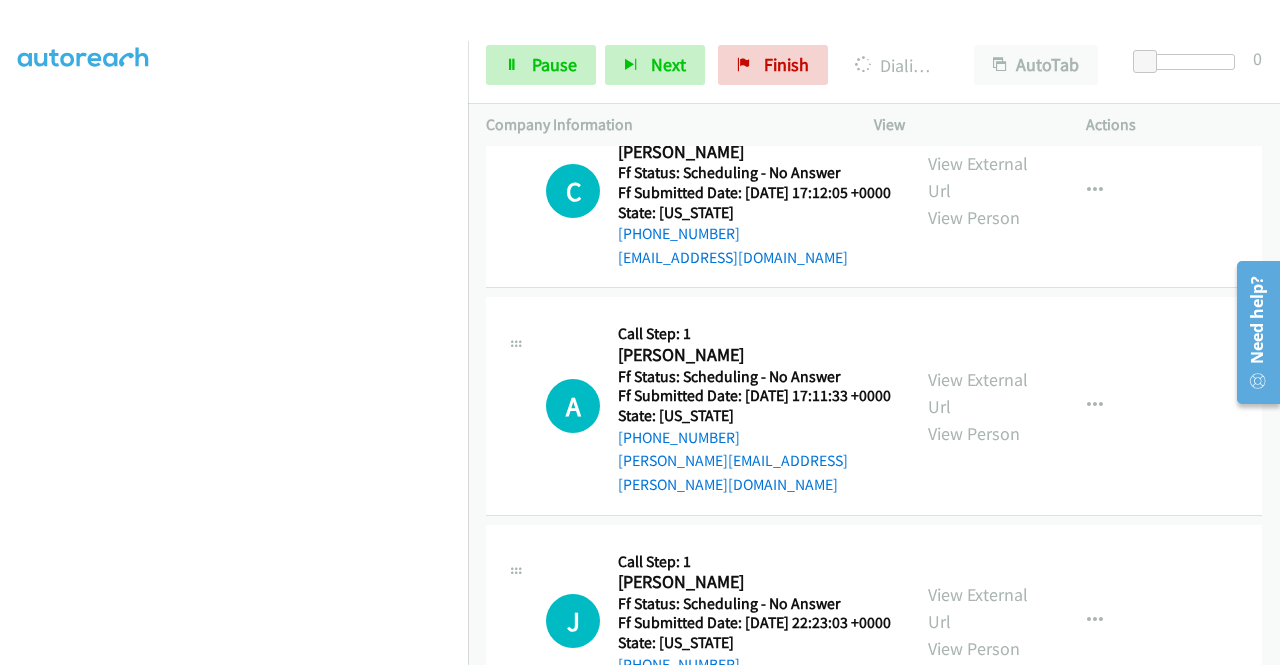 scroll, scrollTop: 17065, scrollLeft: 0, axis: vertical 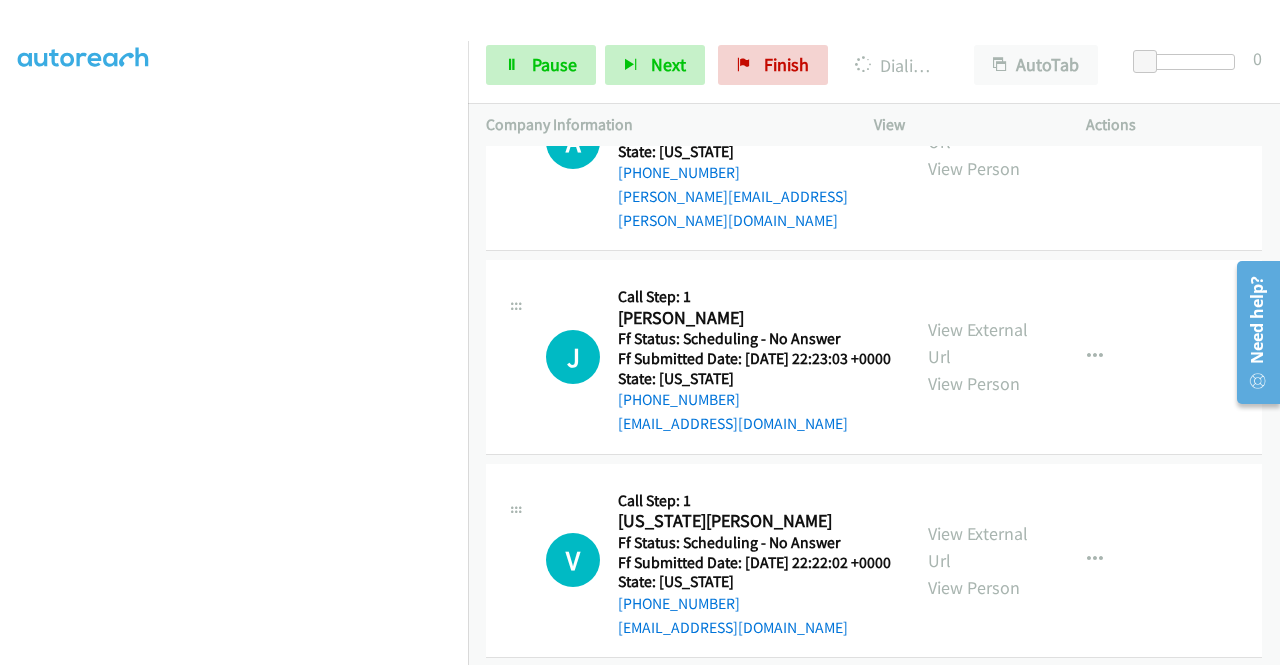 click on "View External Url" at bounding box center (978, -698) 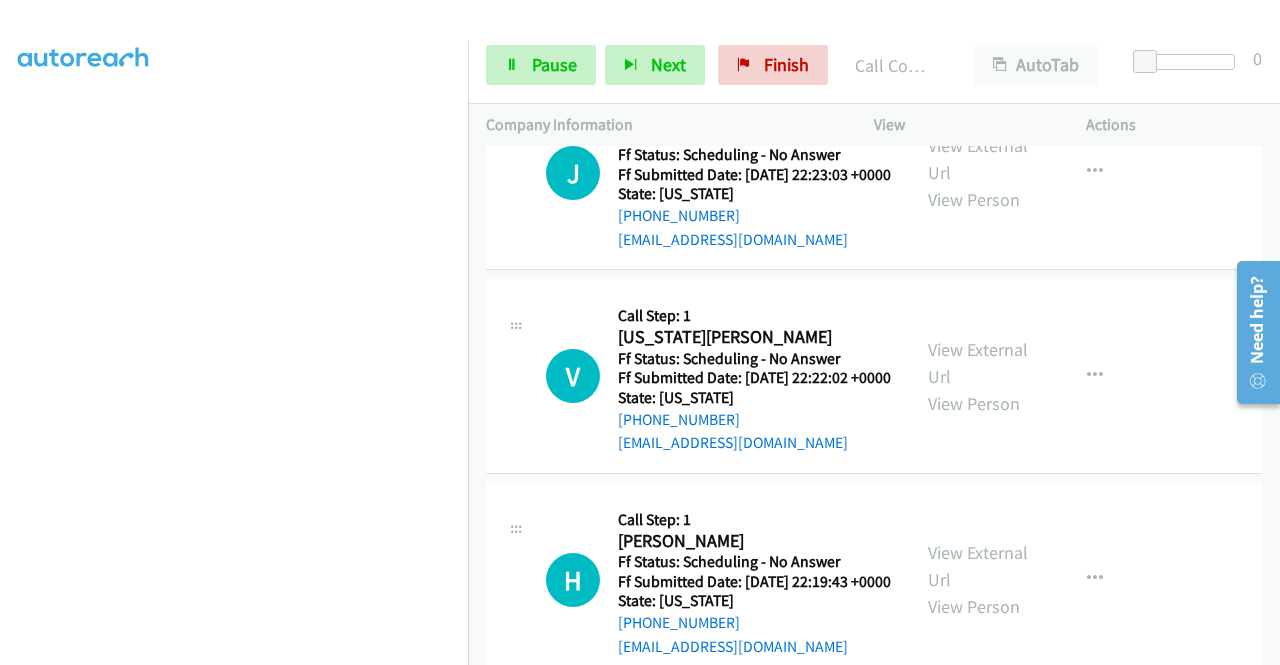 scroll, scrollTop: 17572, scrollLeft: 0, axis: vertical 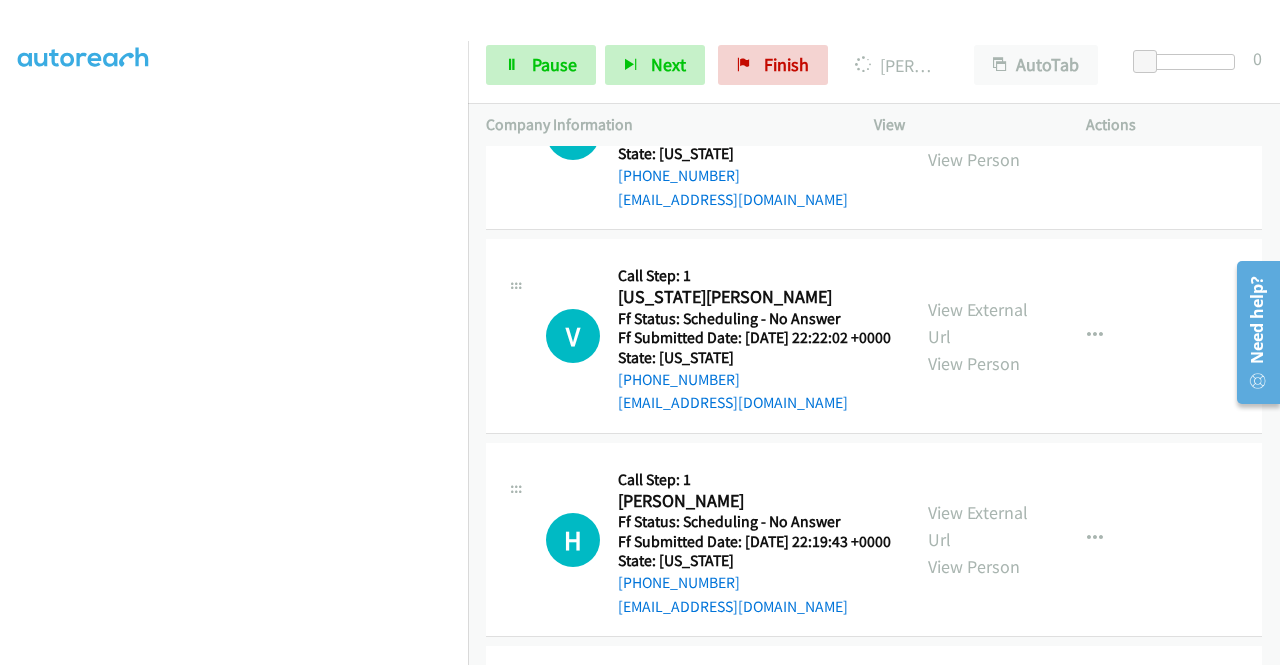 click on "View External Url" at bounding box center [978, -719] 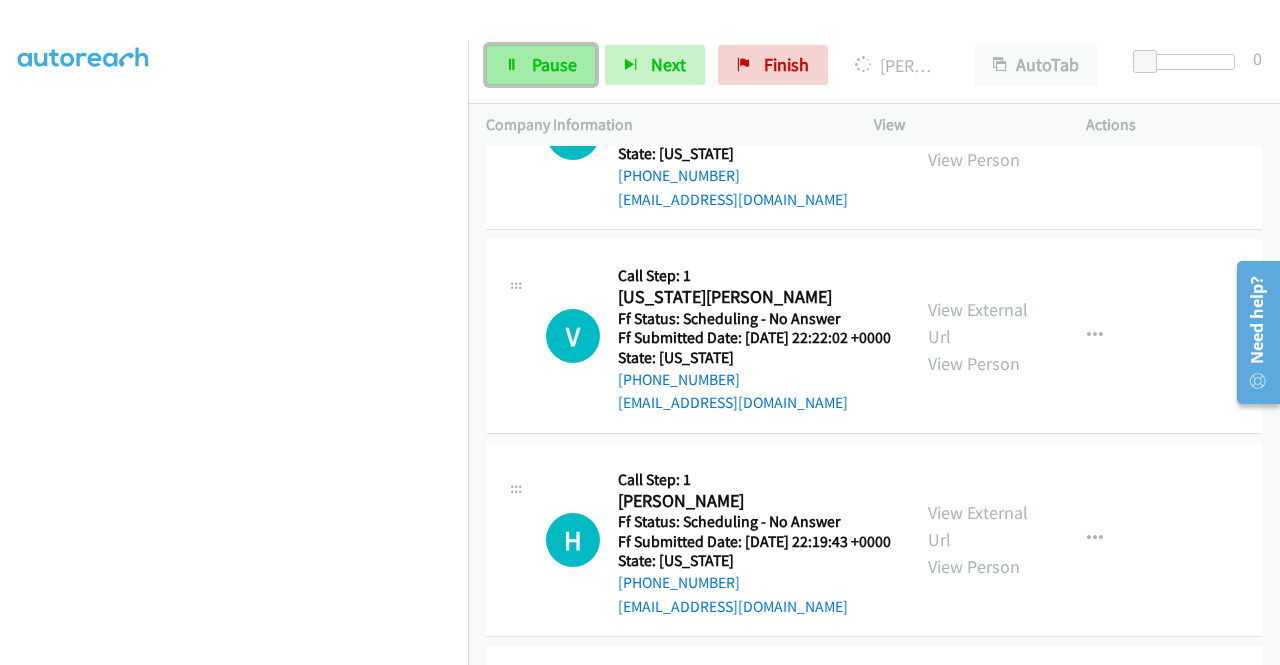 click on "Pause" at bounding box center (541, 65) 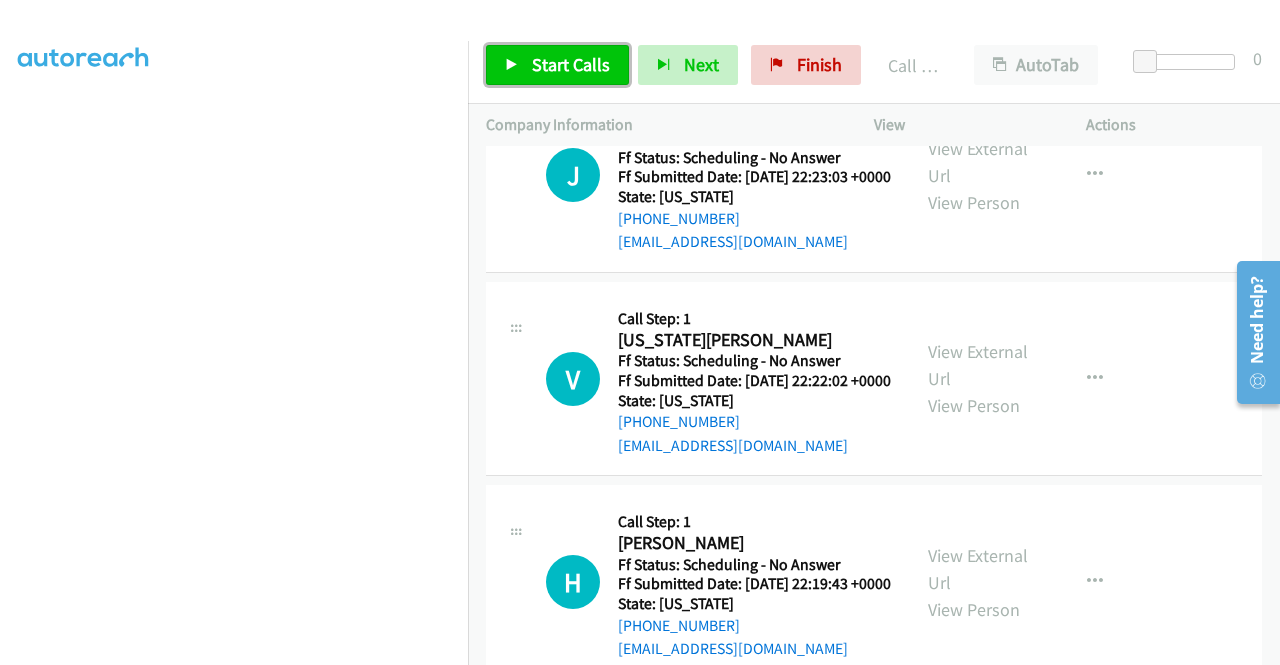 click on "Start Calls" at bounding box center (557, 65) 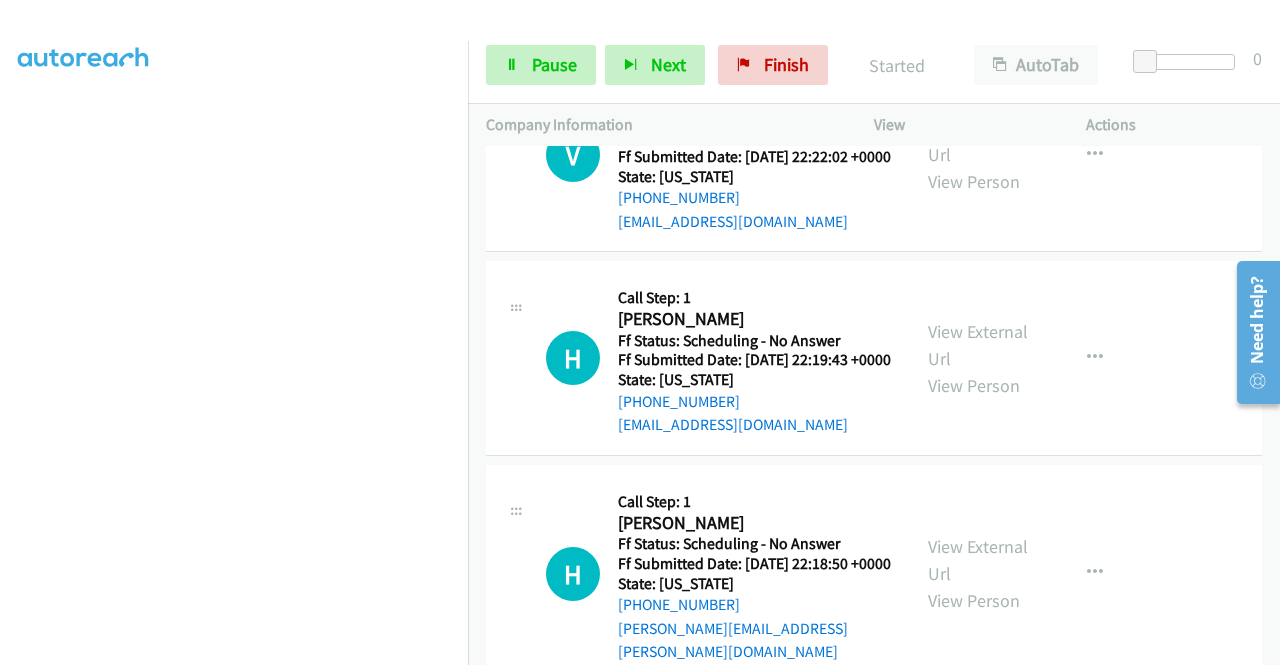 scroll, scrollTop: 17812, scrollLeft: 0, axis: vertical 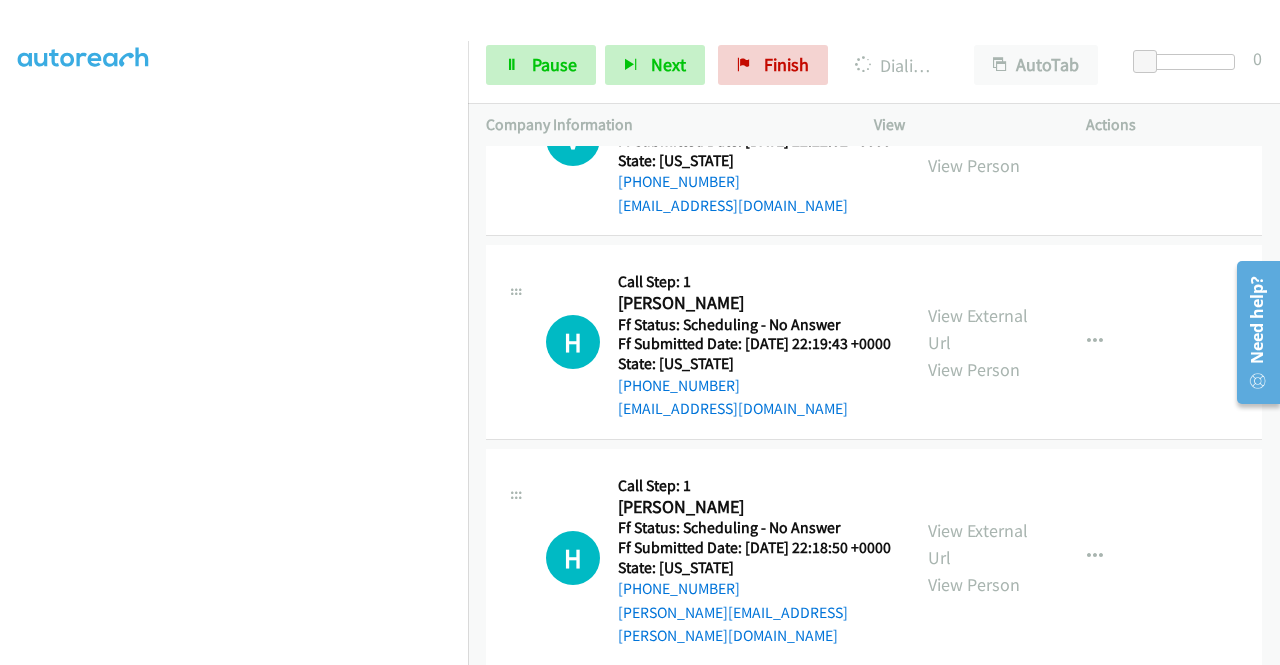 click on "View External Url" at bounding box center [978, -712] 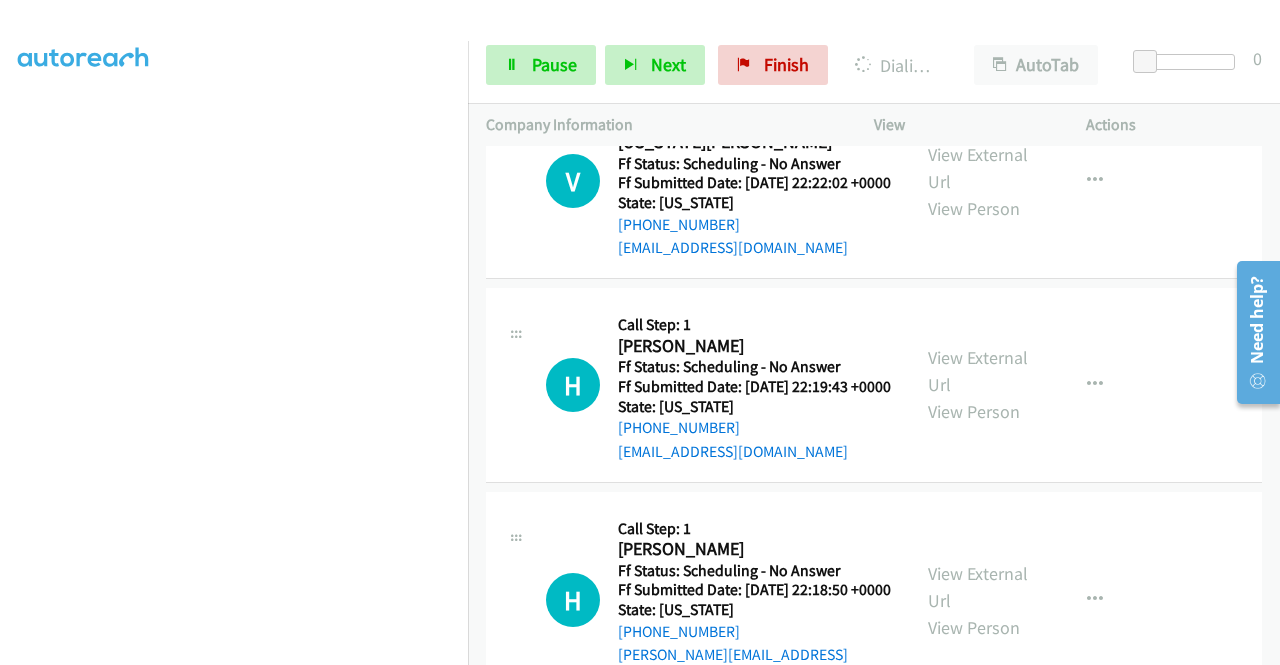 click on "View External Url" at bounding box center (978, -466) 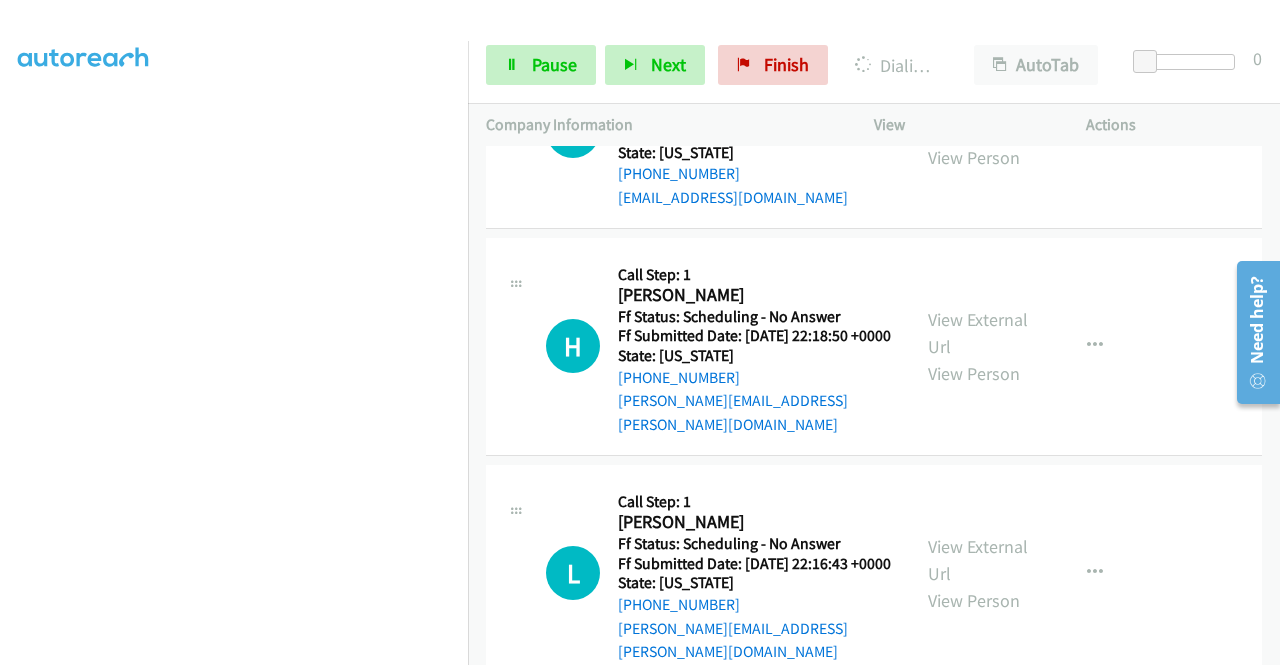scroll, scrollTop: 18106, scrollLeft: 0, axis: vertical 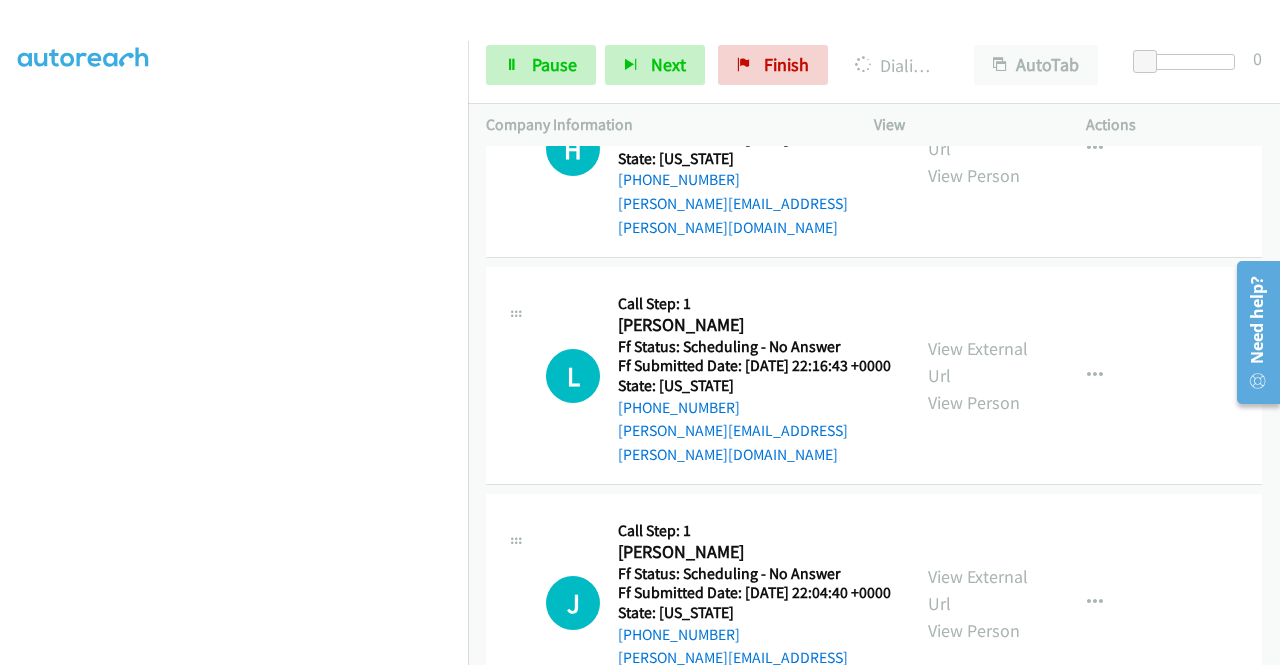 click on "View External Url" at bounding box center [978, -702] 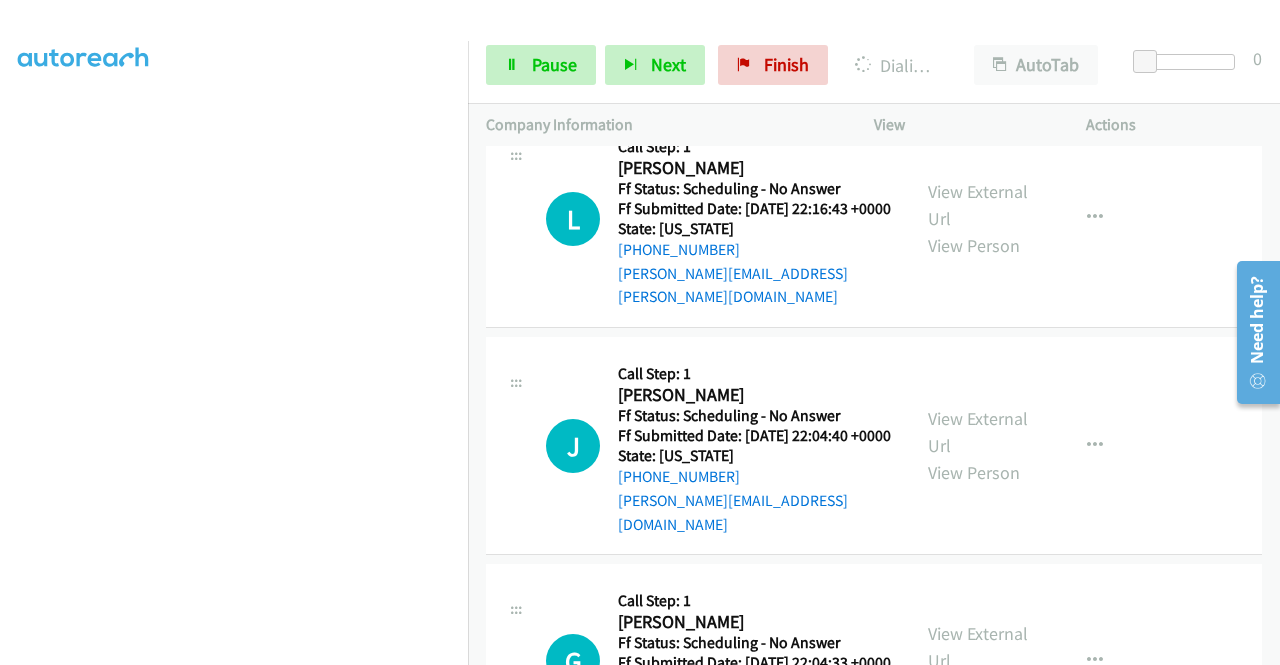 scroll, scrollTop: 18586, scrollLeft: 0, axis: vertical 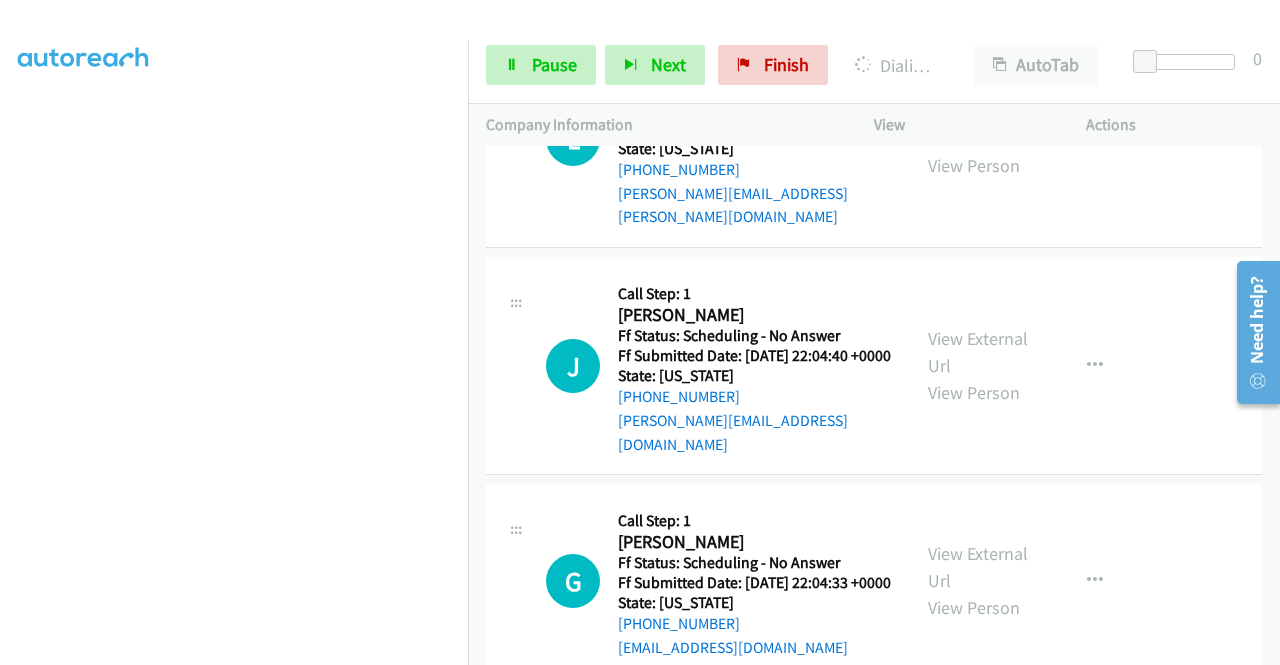 click on "View External Url" at bounding box center (978, -724) 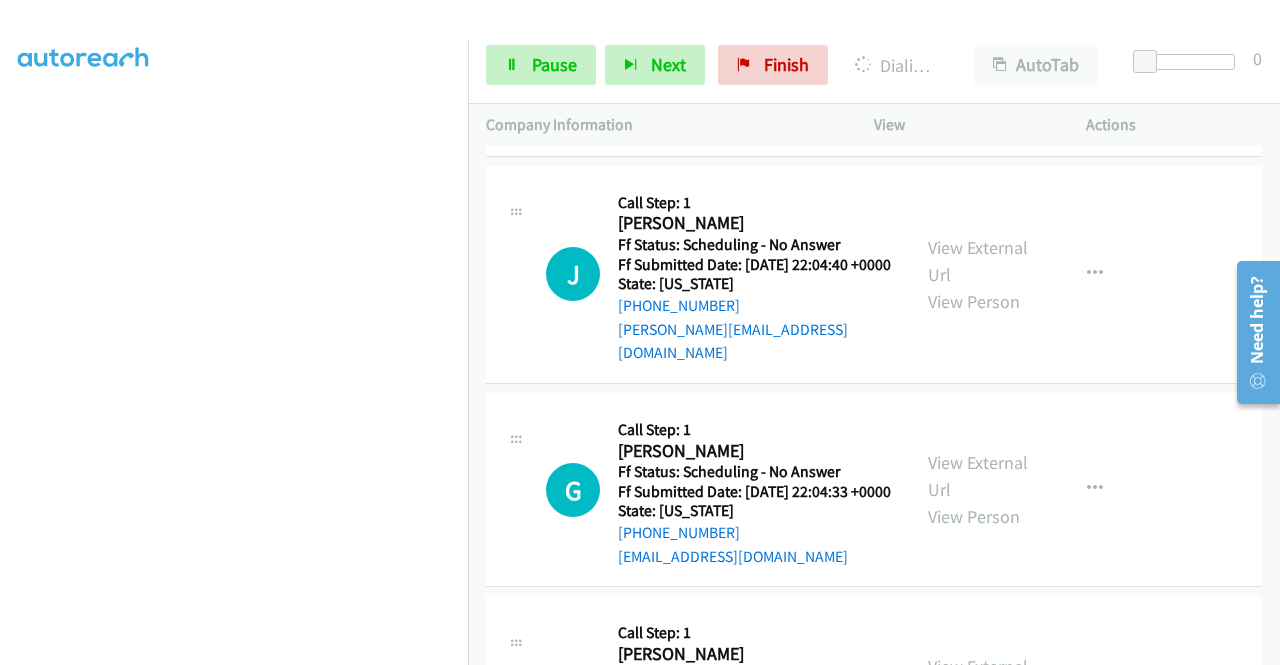 scroll, scrollTop: 18760, scrollLeft: 0, axis: vertical 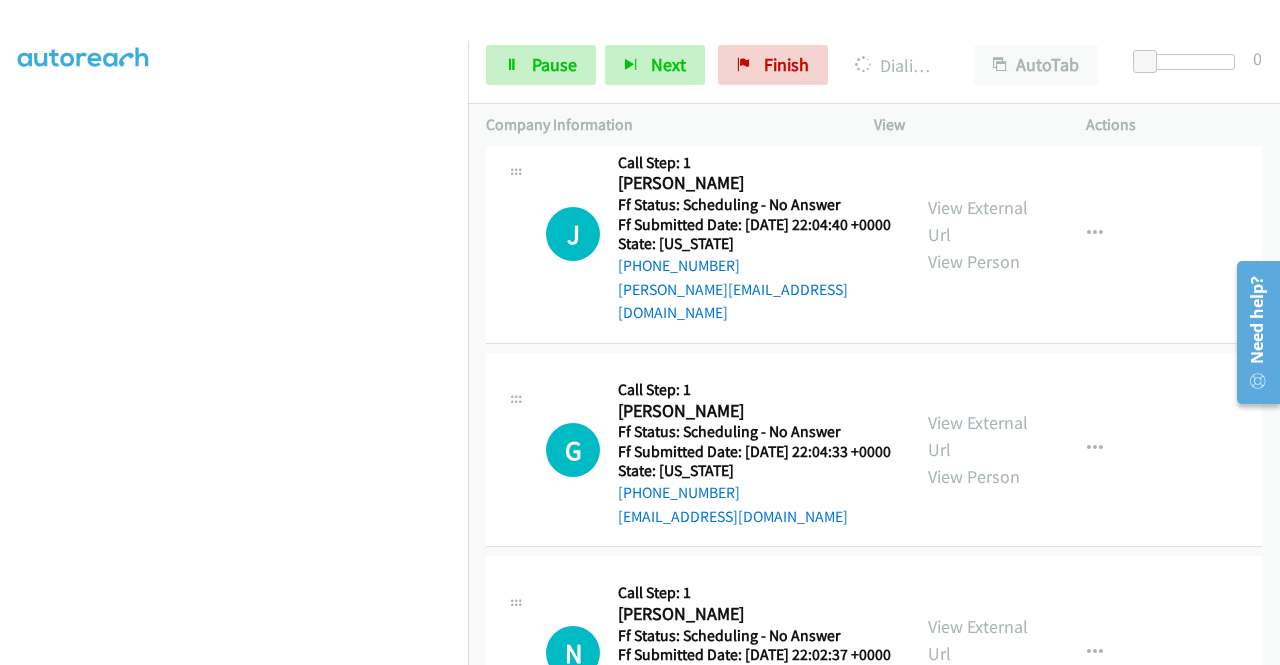 click on "View External Url" at bounding box center (978, -652) 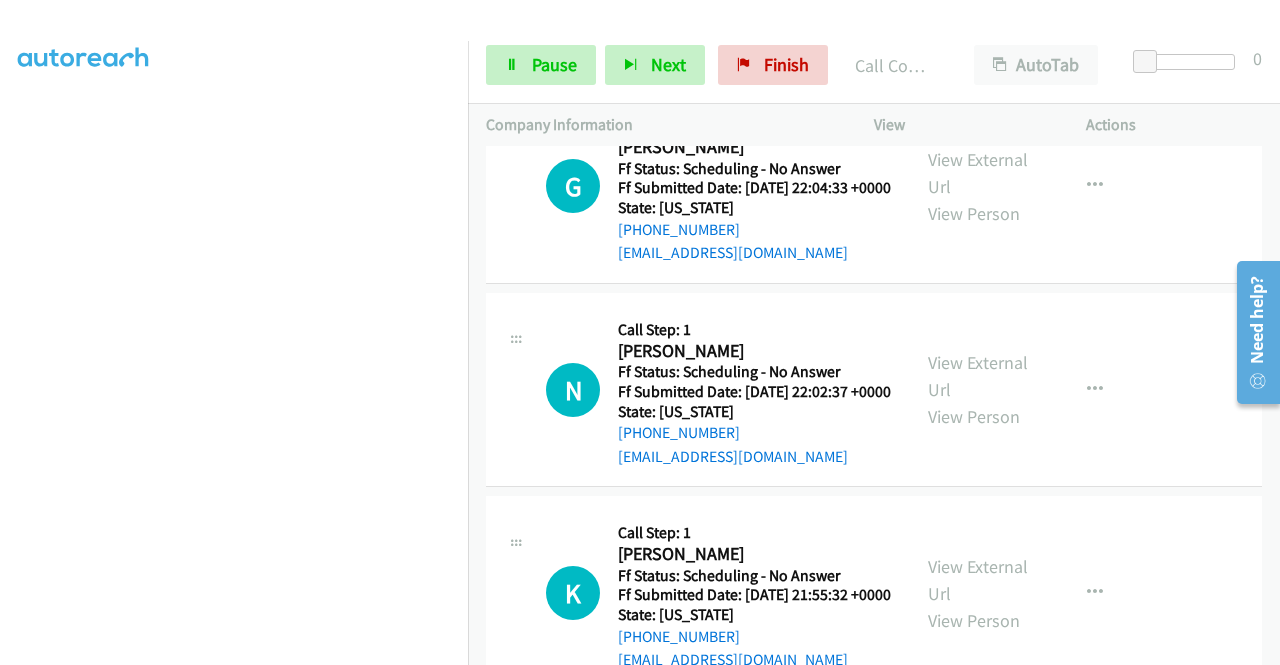 scroll, scrollTop: 19120, scrollLeft: 0, axis: vertical 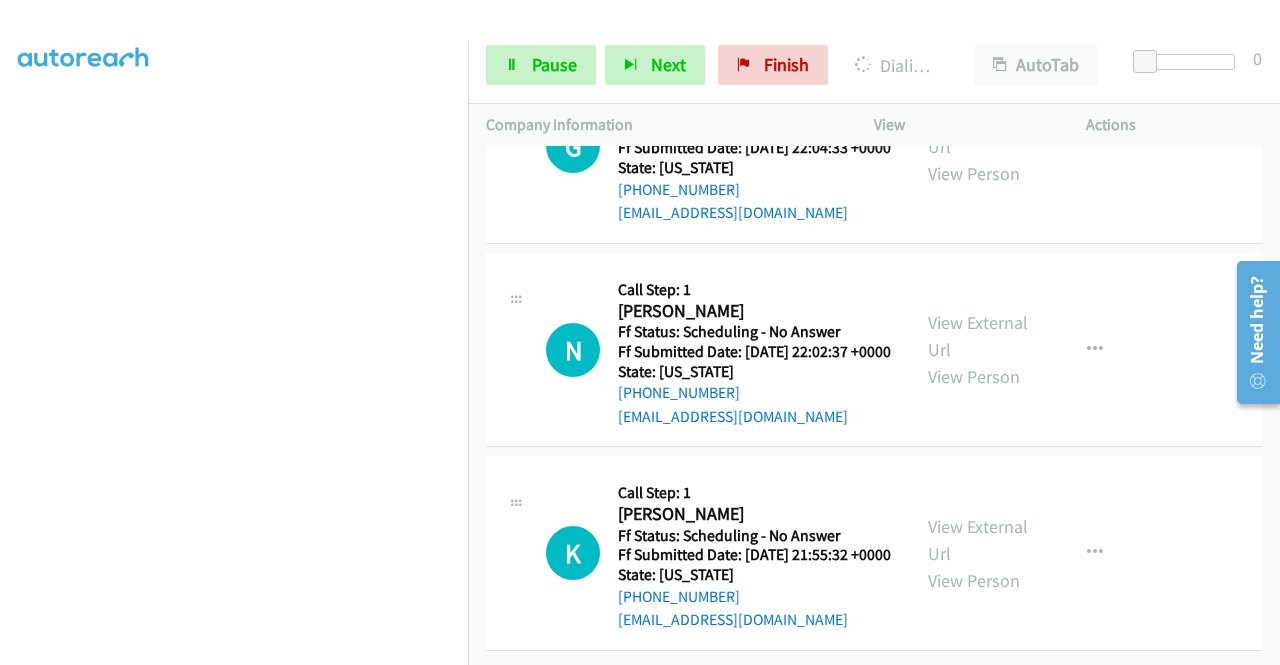 click on "View External Url" at bounding box center [978, -752] 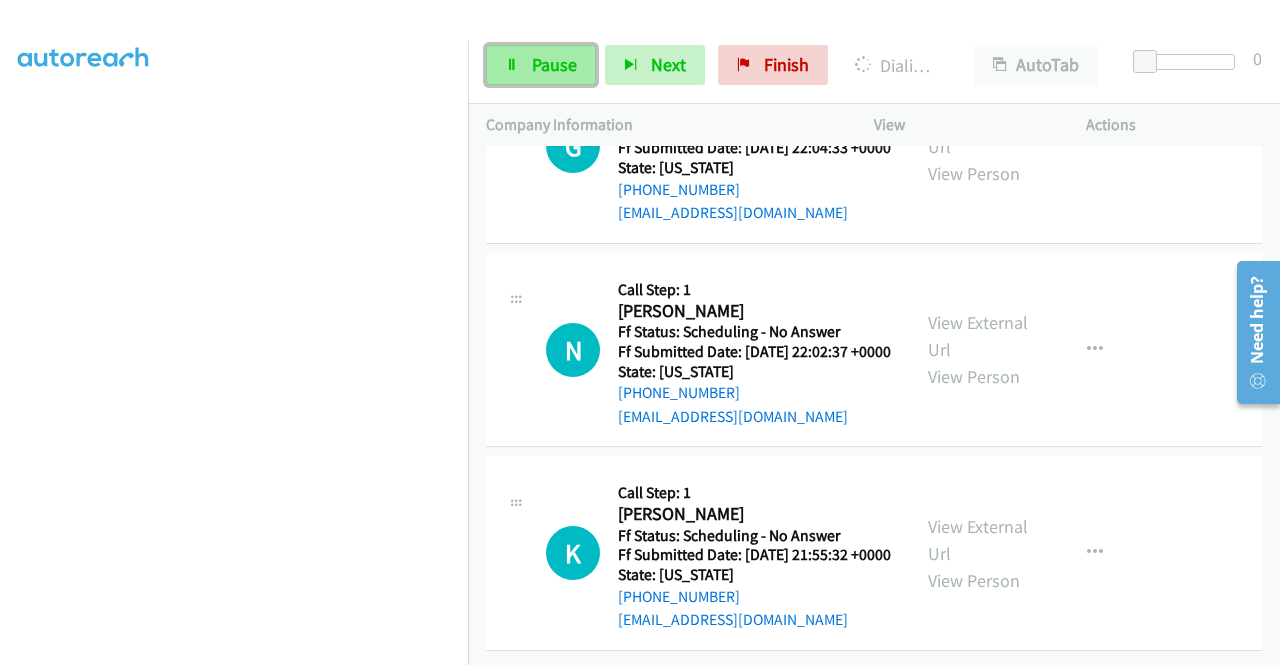 click on "Pause" at bounding box center [541, 65] 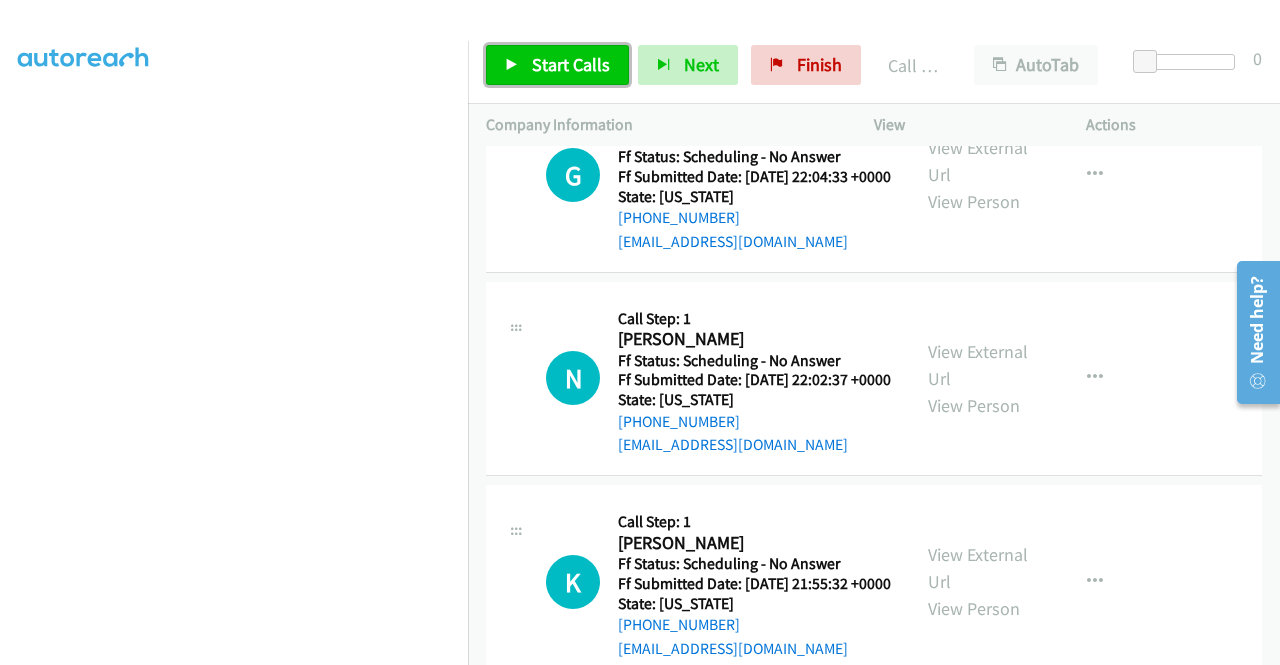 click on "Start Calls" at bounding box center [557, 65] 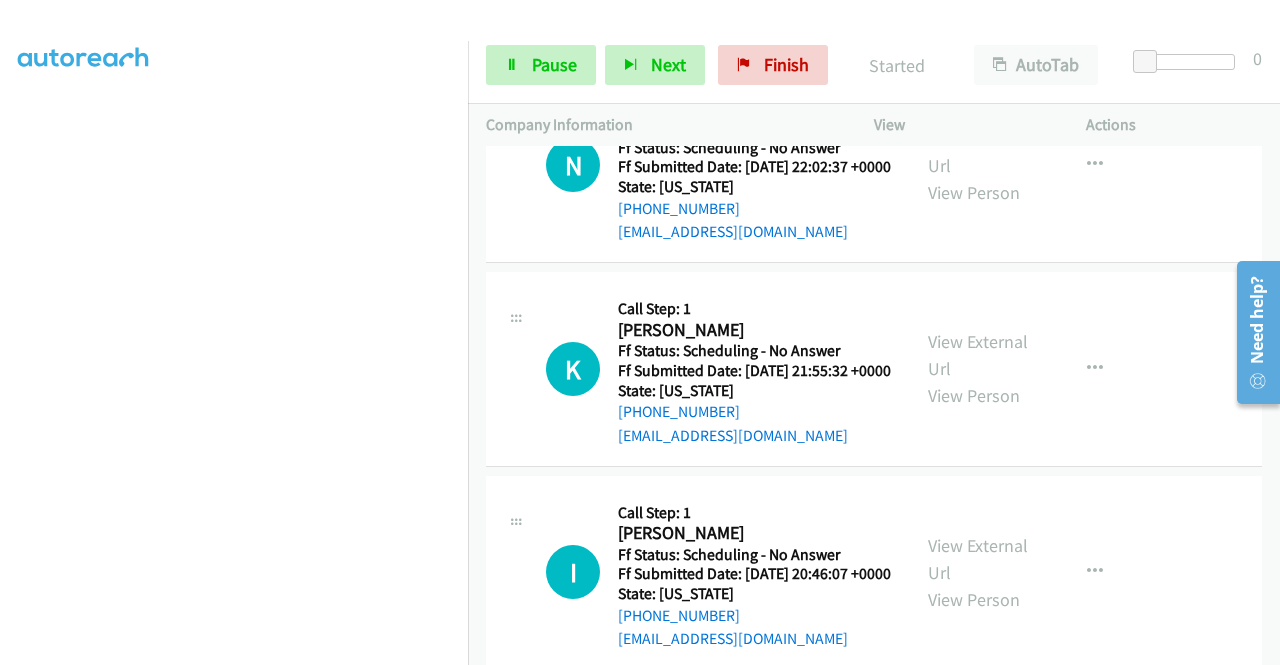scroll, scrollTop: 19386, scrollLeft: 0, axis: vertical 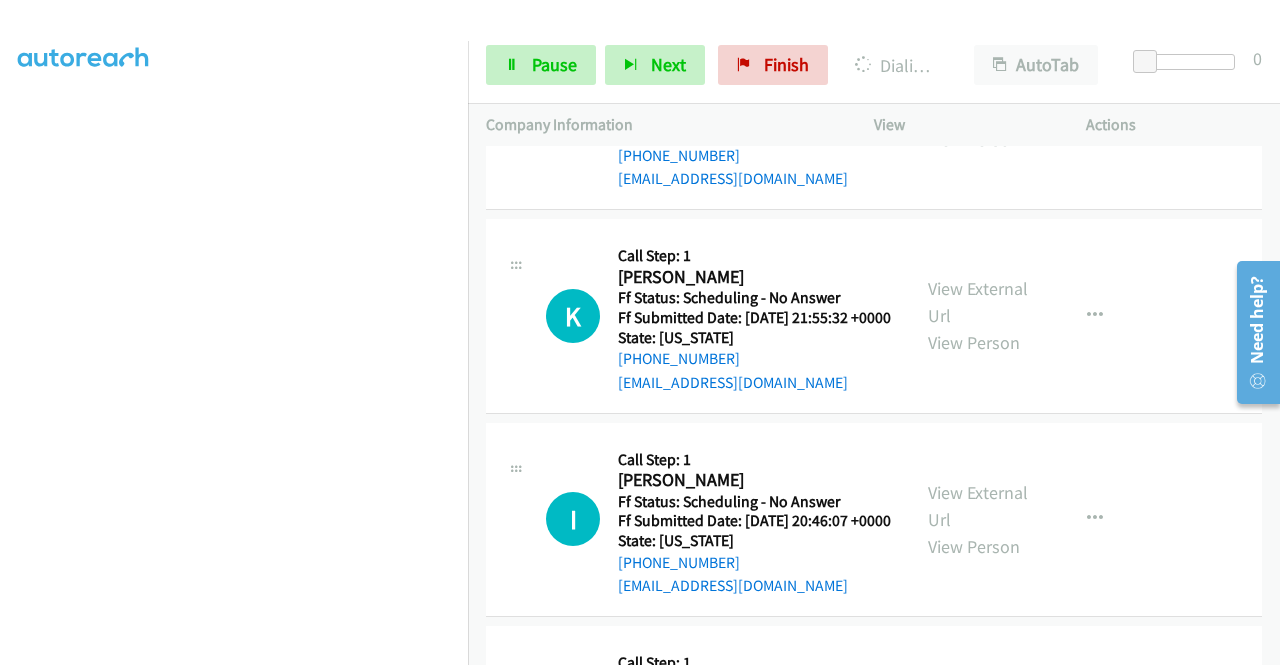 click on "View External Url" at bounding box center [978, -774] 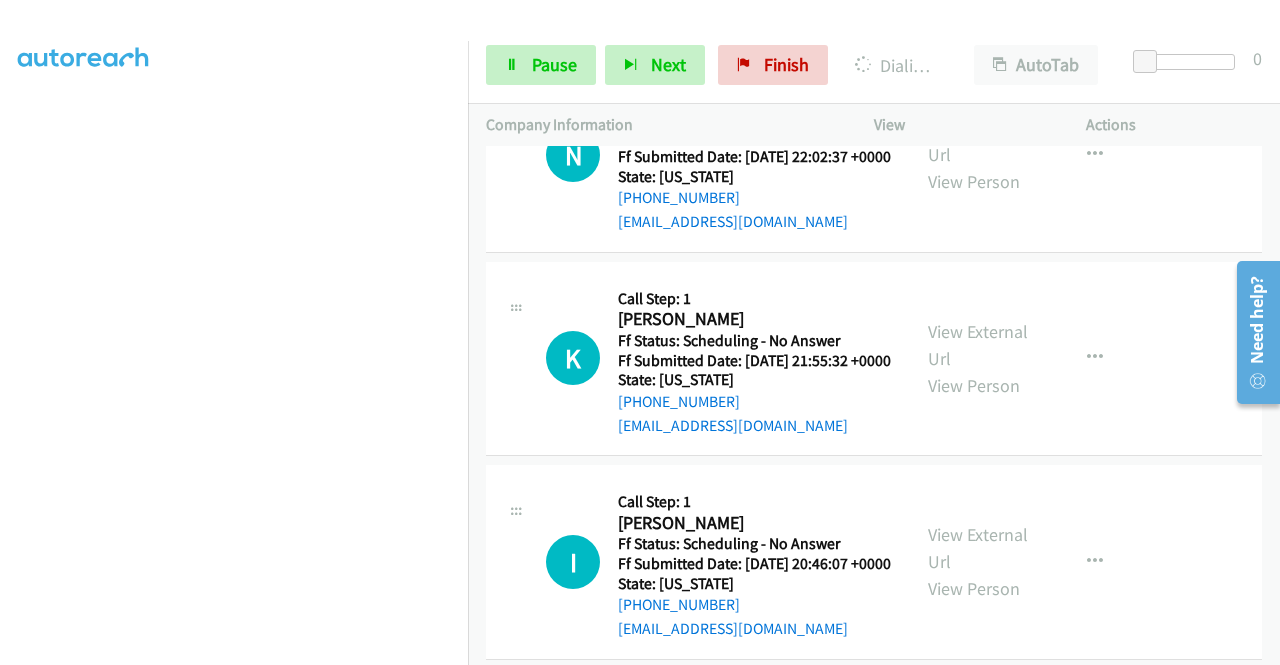 click on "View External Url" at bounding box center [978, -504] 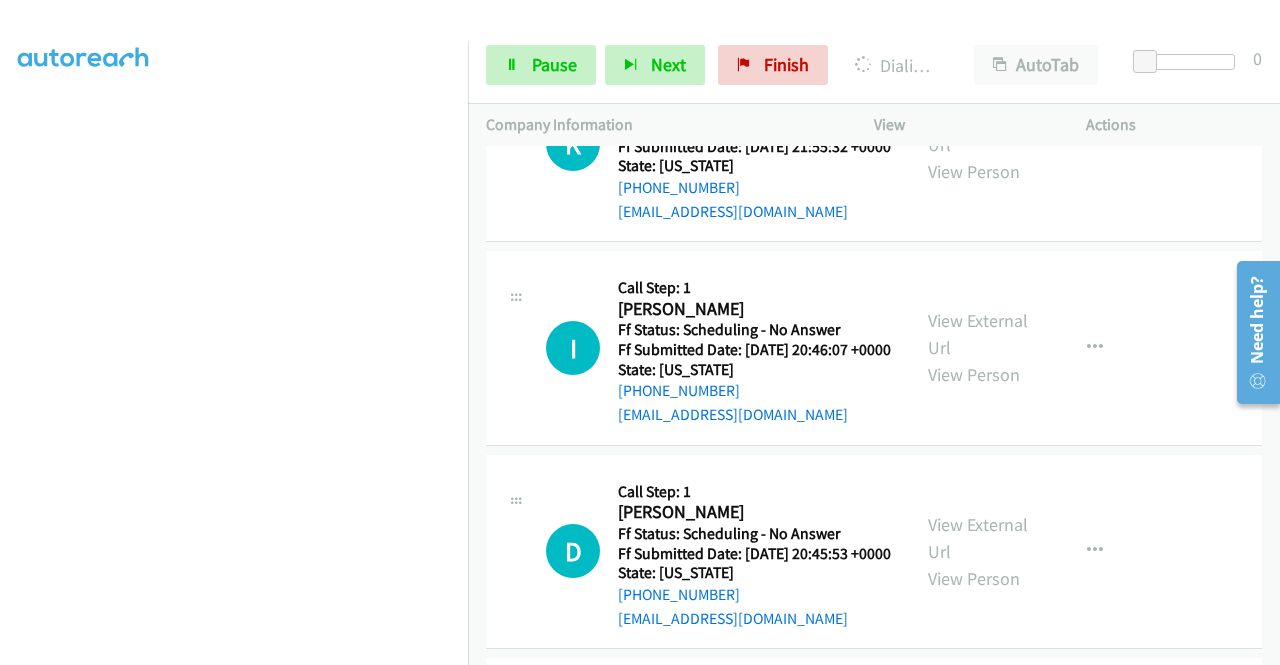 scroll, scrollTop: 19693, scrollLeft: 0, axis: vertical 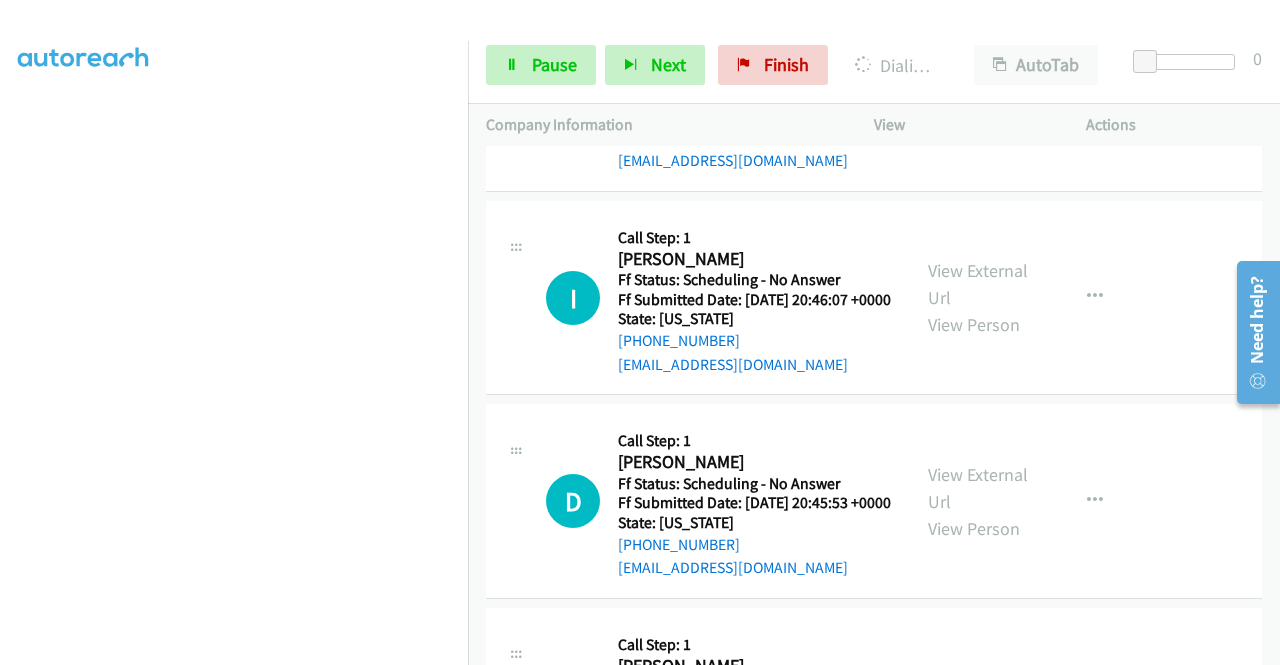 click on "View External Url" at bounding box center (978, -542) 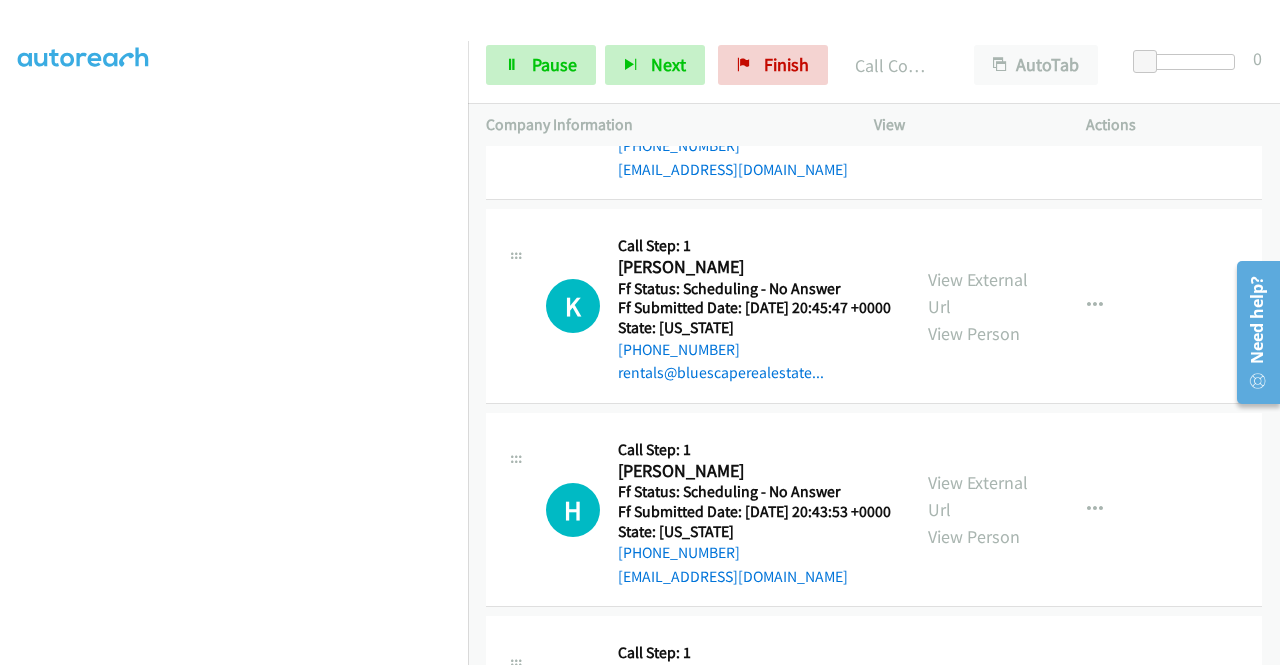 scroll, scrollTop: 20146, scrollLeft: 0, axis: vertical 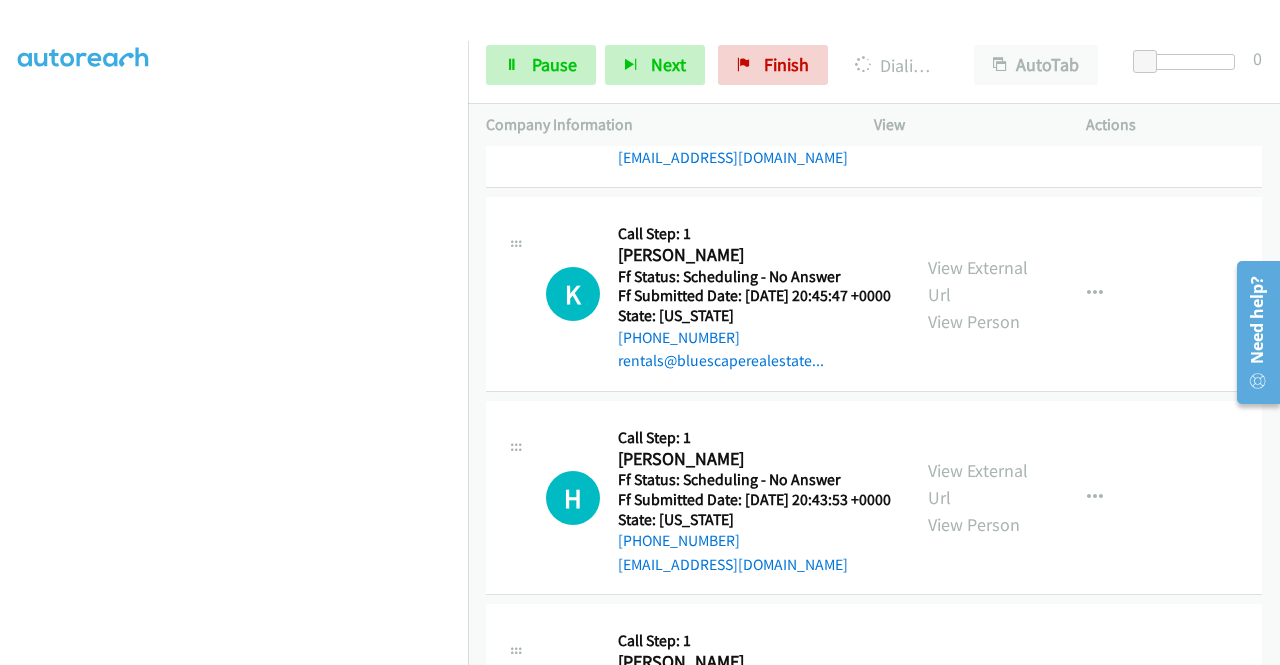 click on "View External Url" at bounding box center (978, -737) 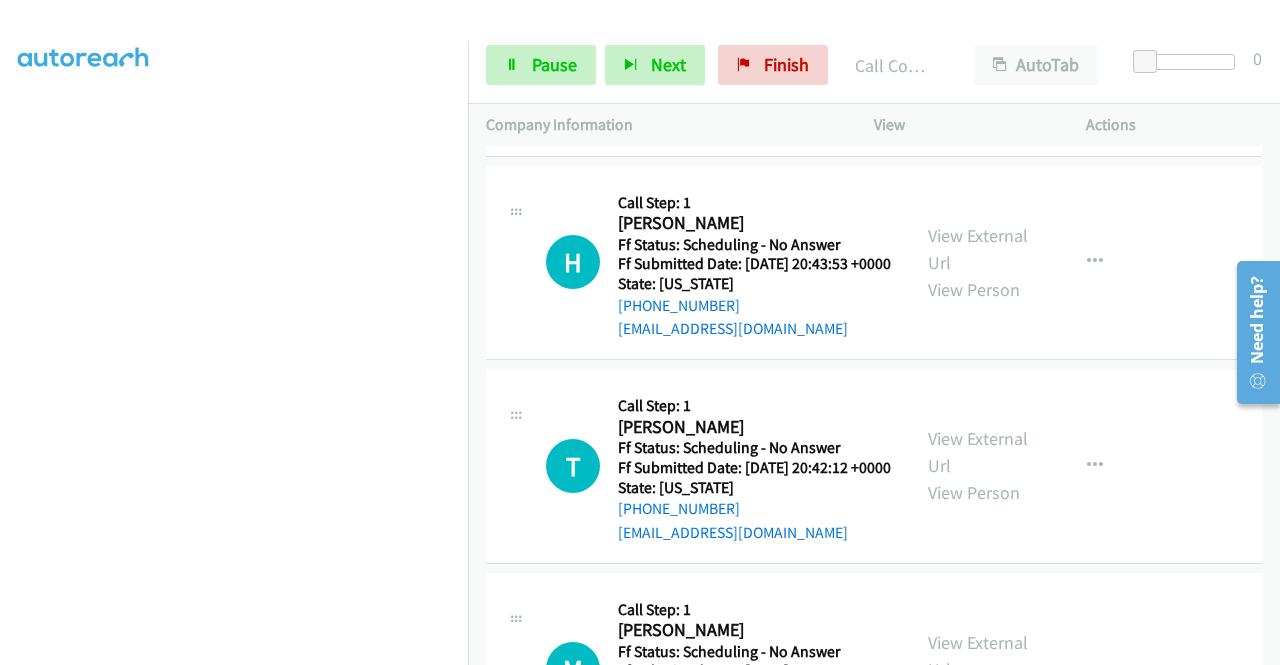 scroll, scrollTop: 20453, scrollLeft: 0, axis: vertical 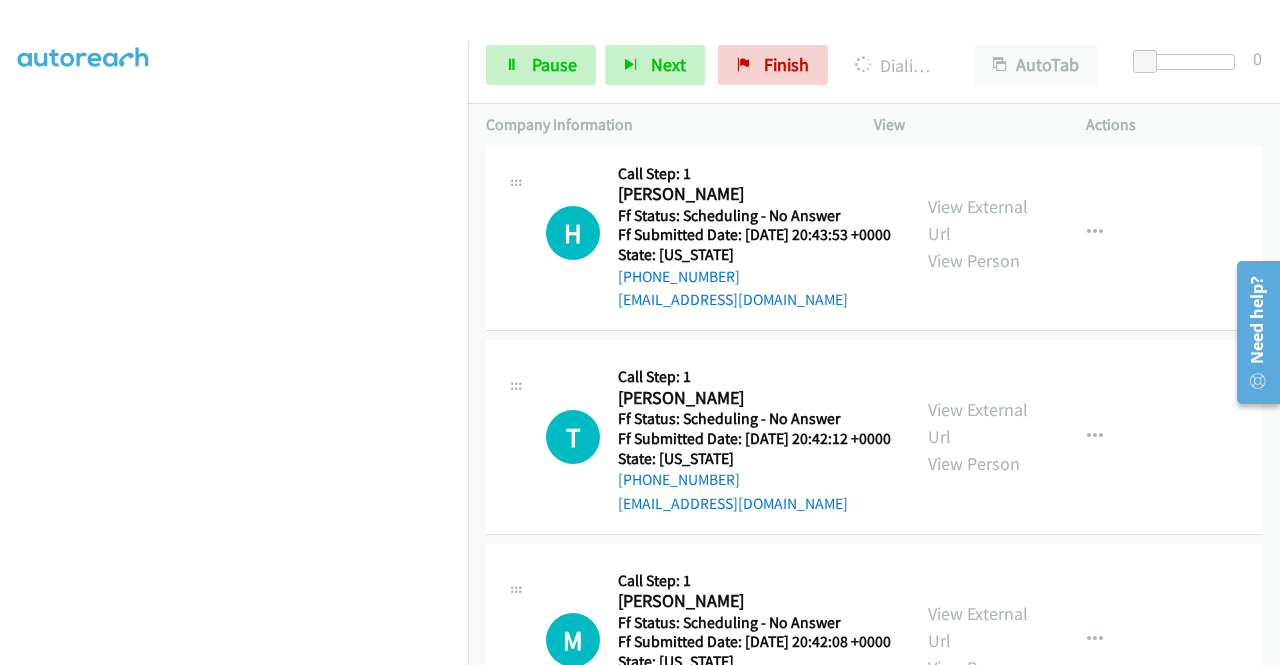 click on "View External Url" at bounding box center (978, -798) 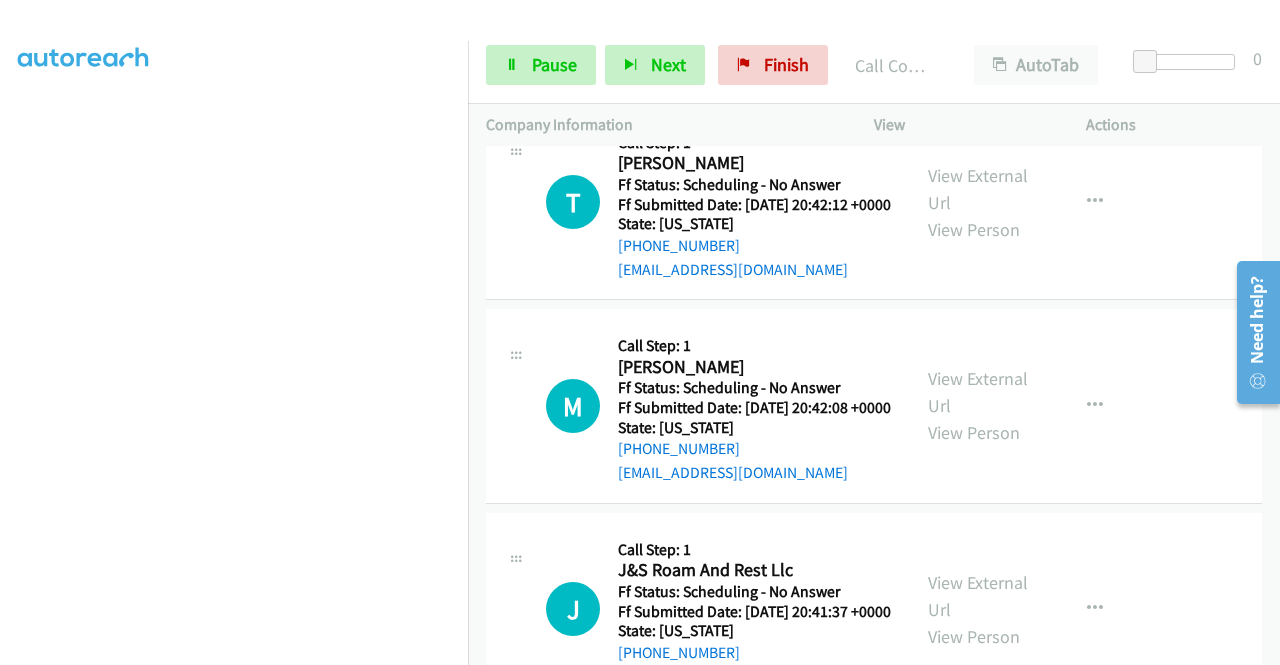 scroll, scrollTop: 20746, scrollLeft: 0, axis: vertical 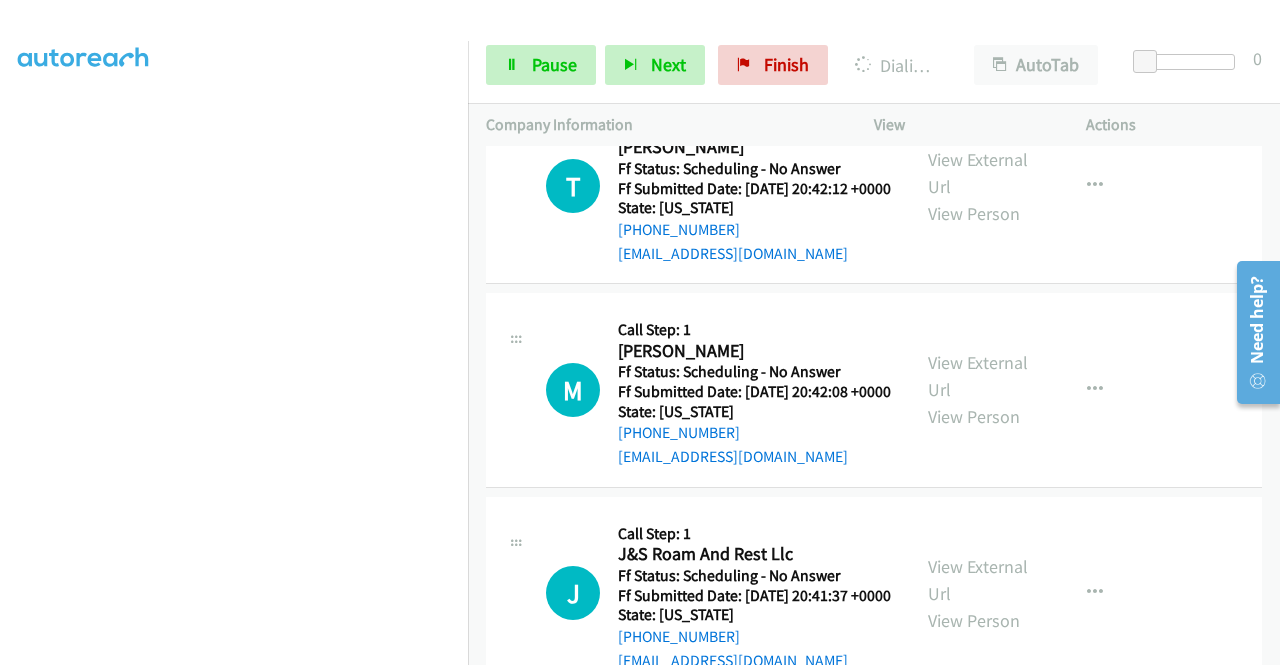 click on "View External Url" at bounding box center (978, -845) 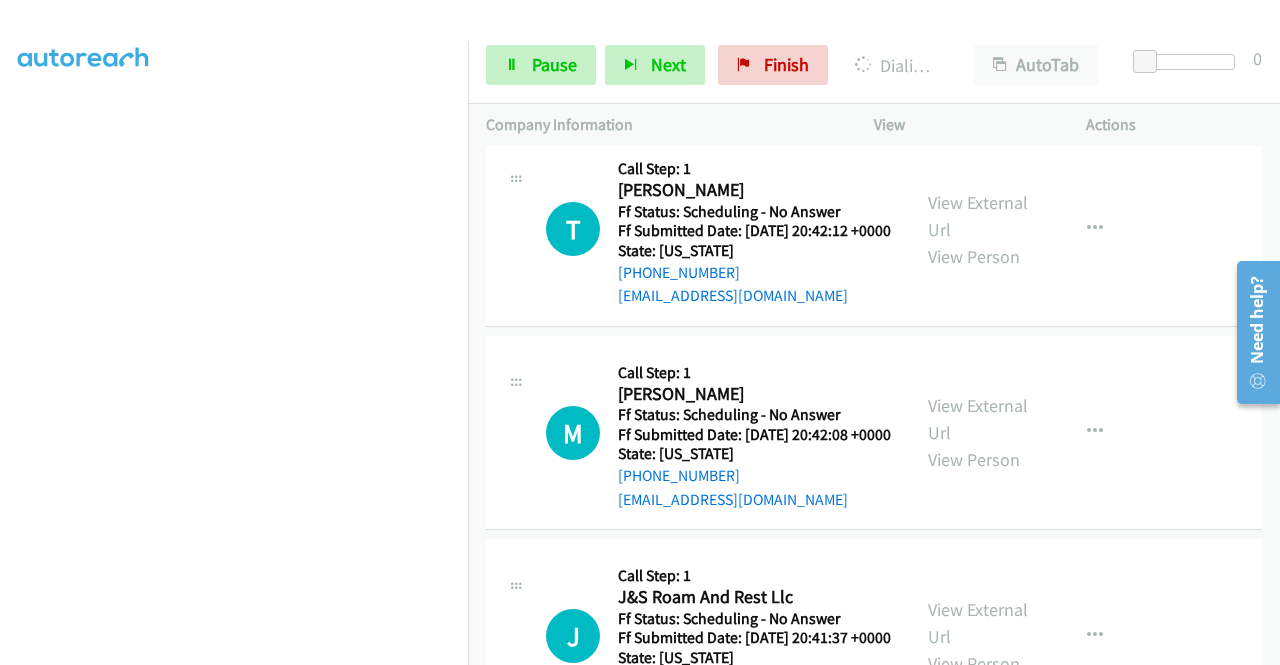 click on "View External Url" at bounding box center [978, -598] 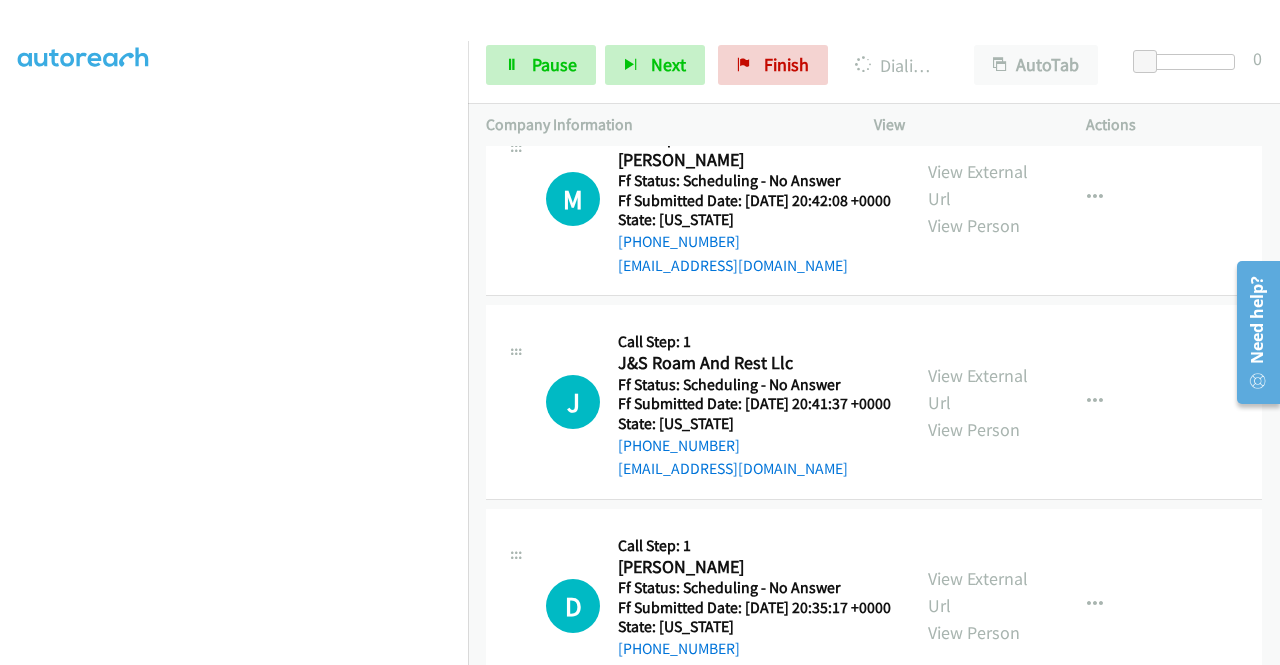 scroll, scrollTop: 21000, scrollLeft: 0, axis: vertical 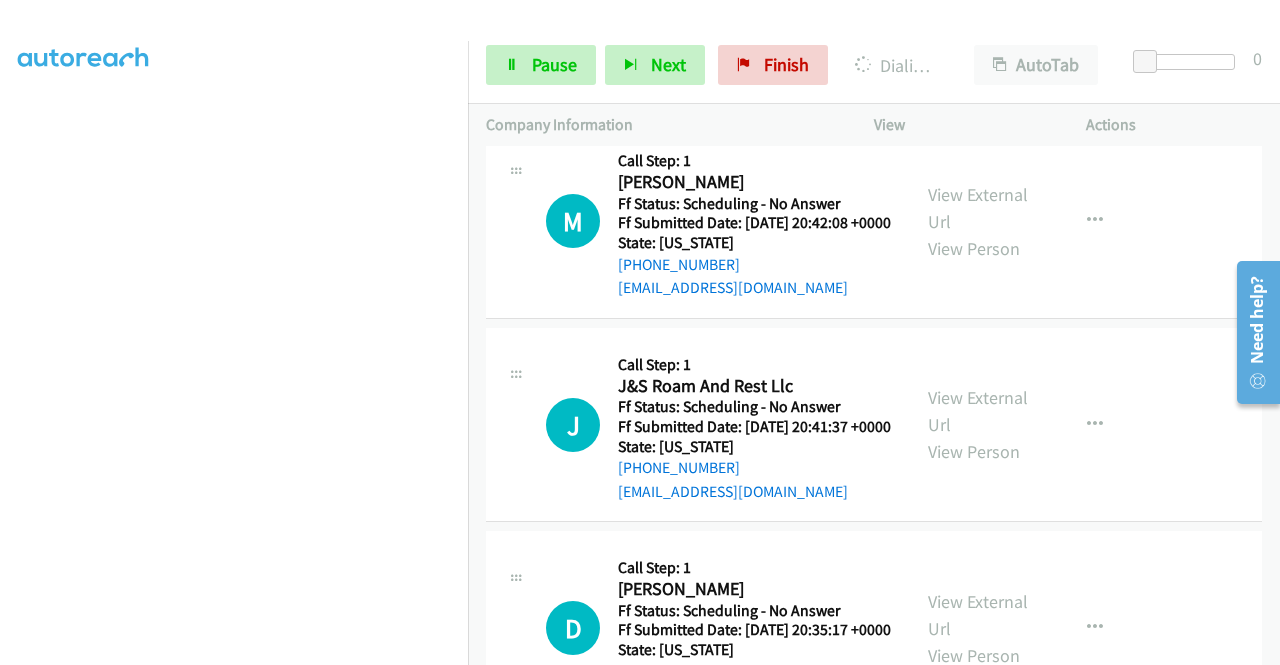 click on "View External Url" at bounding box center [978, -606] 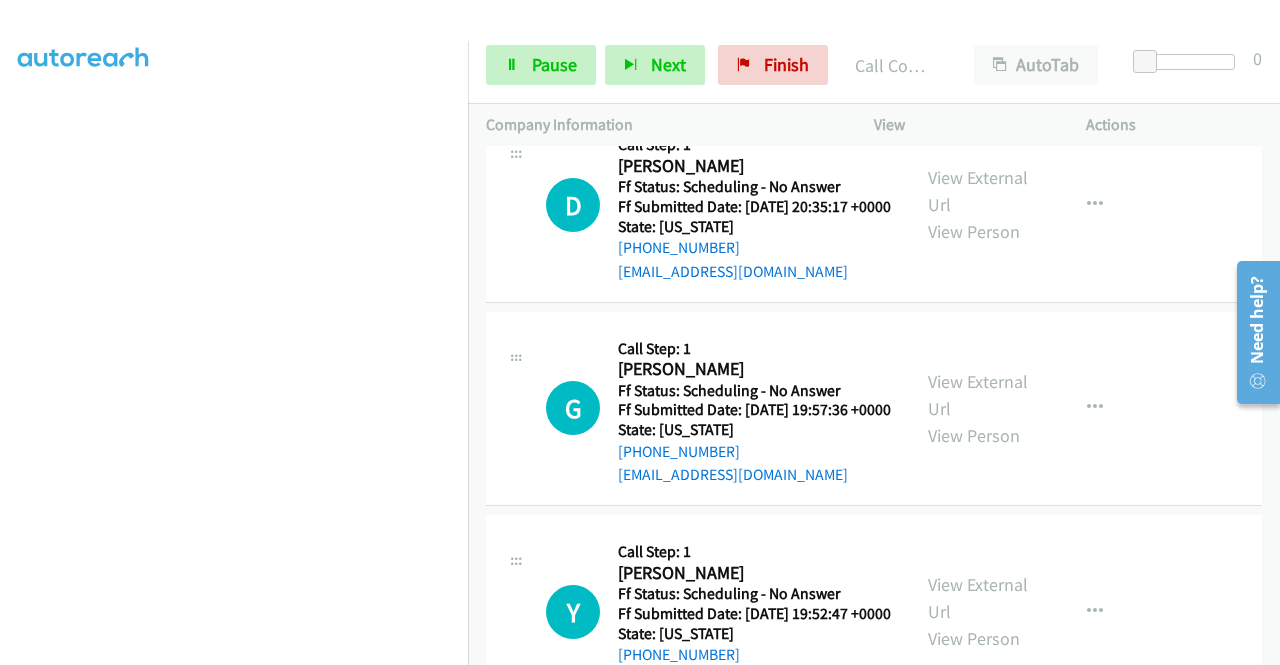 scroll, scrollTop: 21506, scrollLeft: 0, axis: vertical 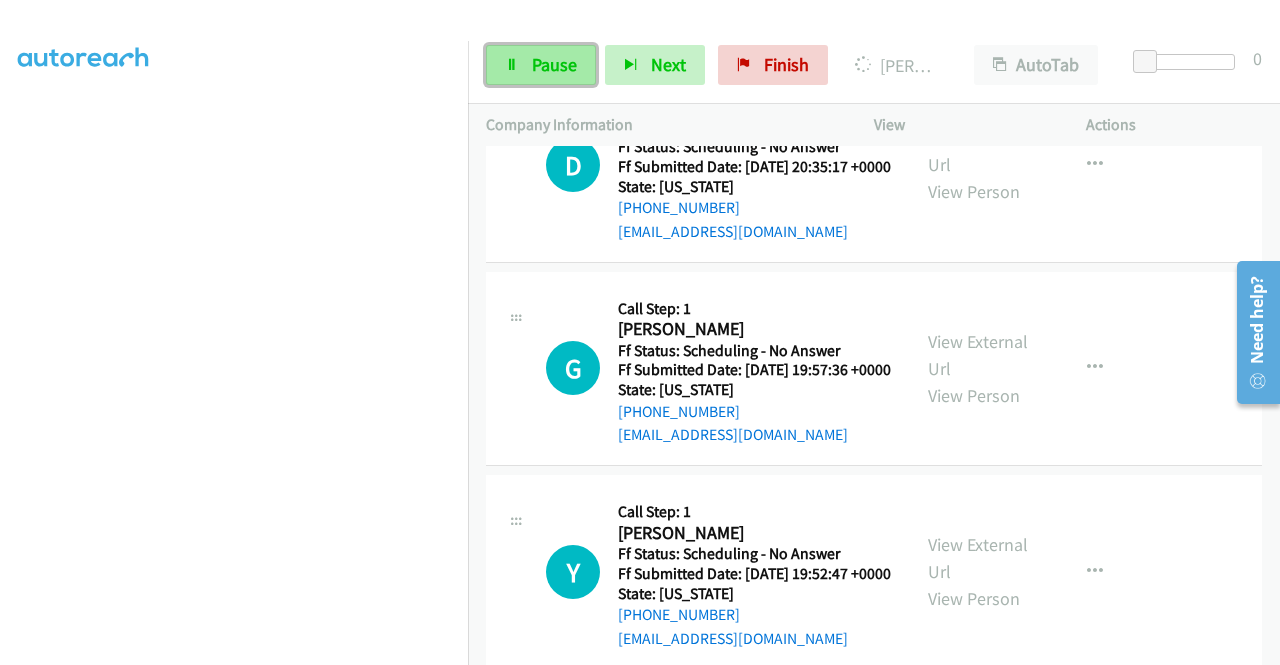 click on "Pause" at bounding box center (541, 65) 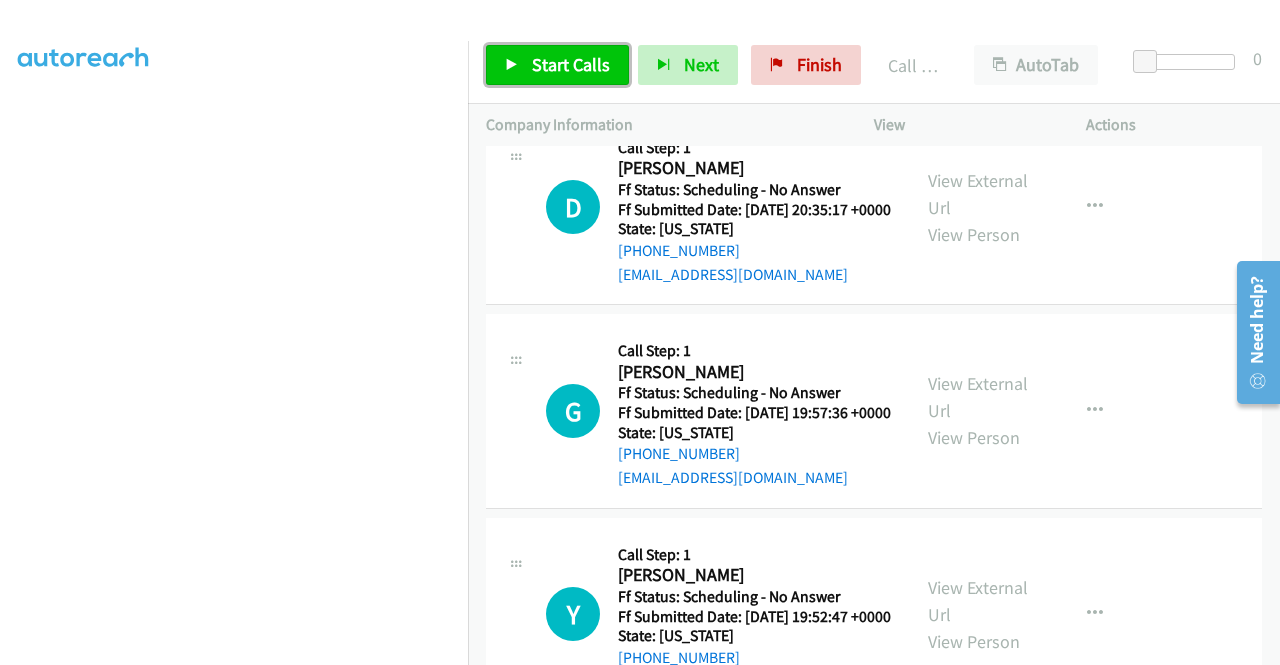 click on "Start Calls" at bounding box center (557, 65) 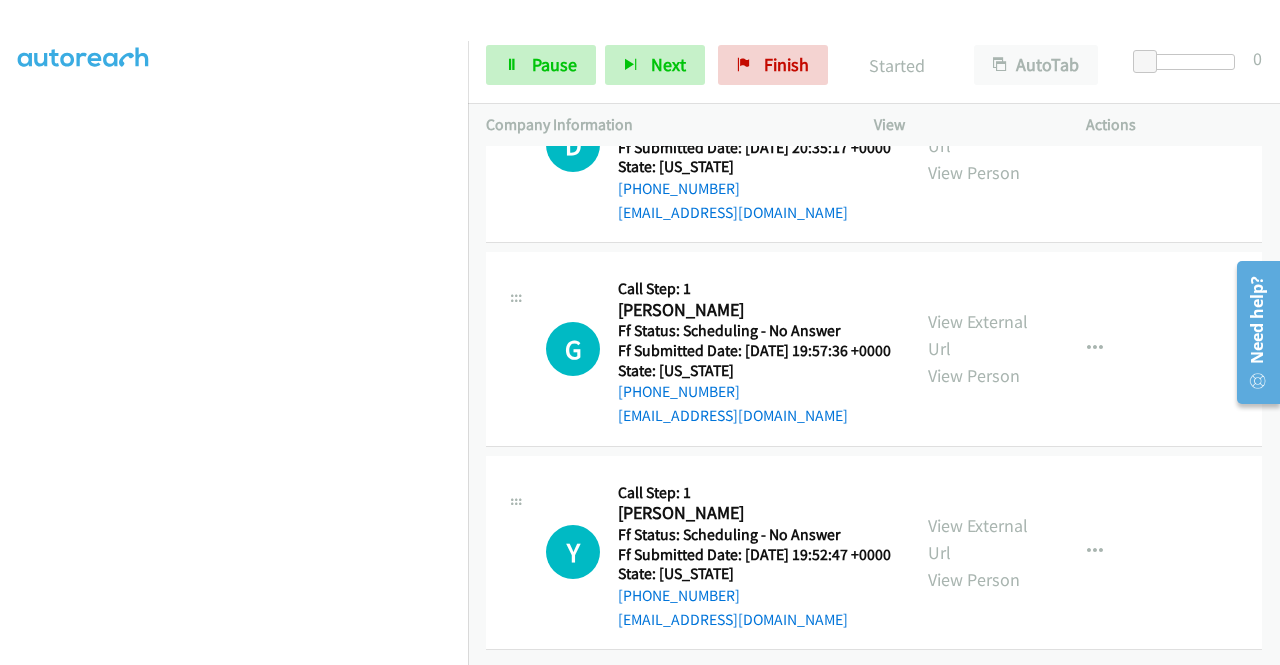 scroll, scrollTop: 21826, scrollLeft: 0, axis: vertical 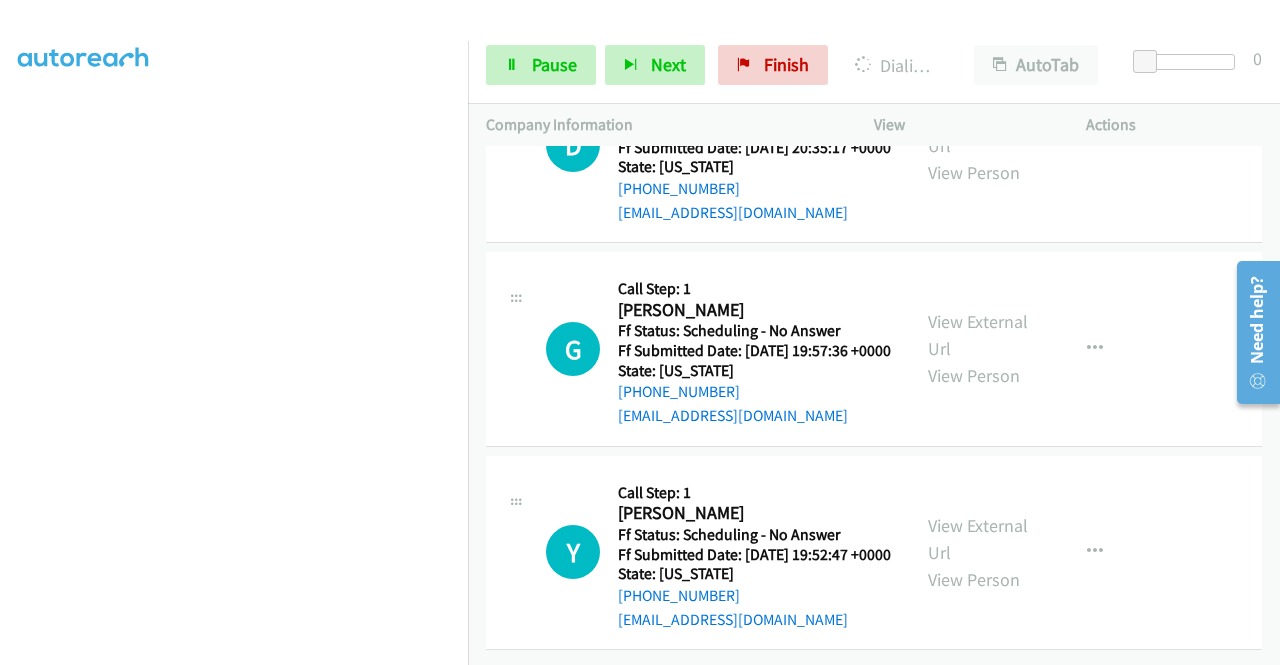 click on "View External Url
View Person" at bounding box center (980, -669) 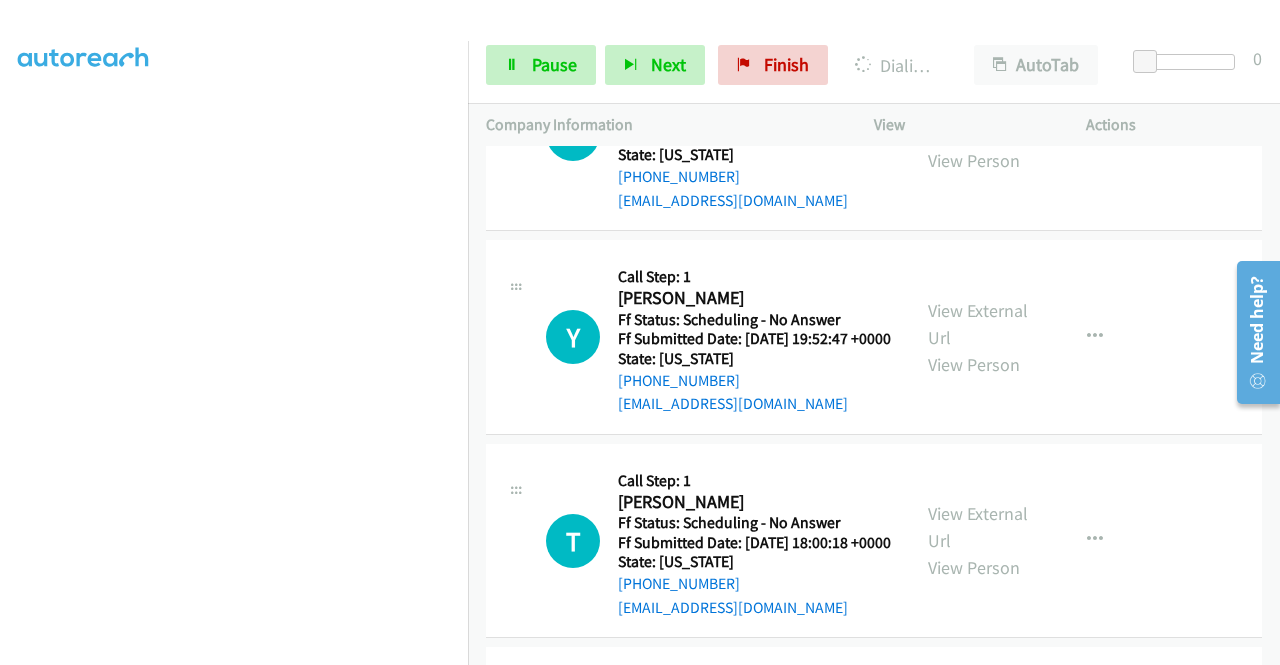 click on "View External Url" at bounding box center (978, -694) 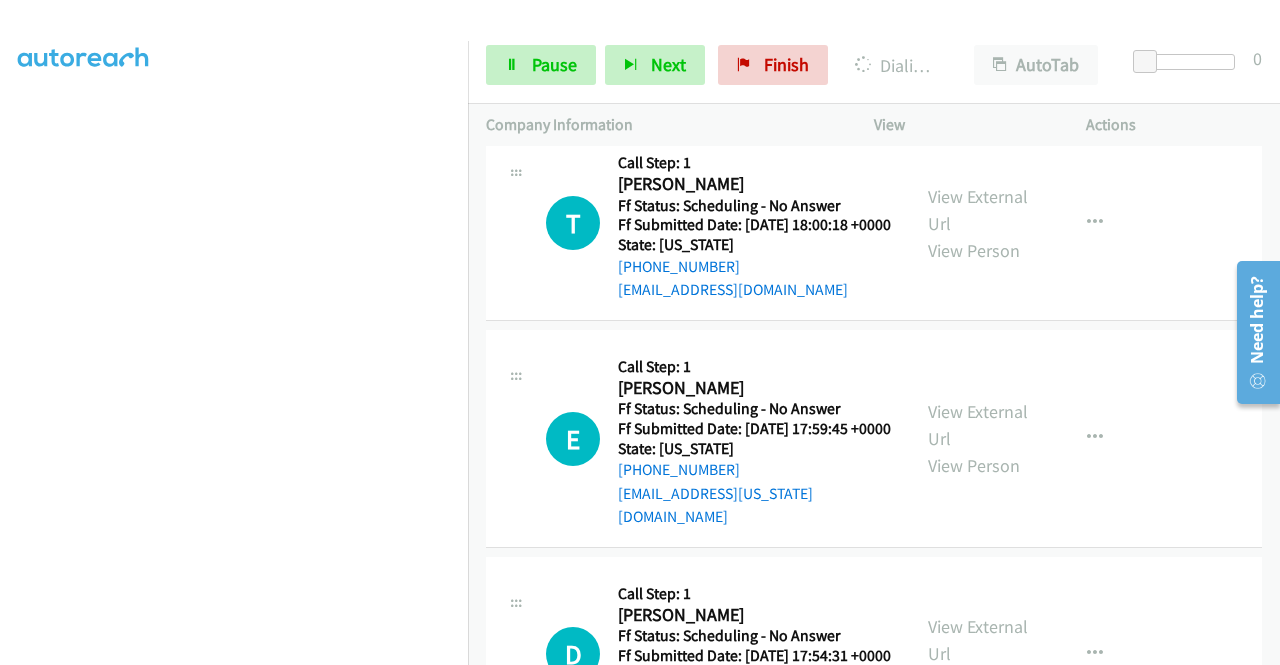 scroll, scrollTop: 22360, scrollLeft: 0, axis: vertical 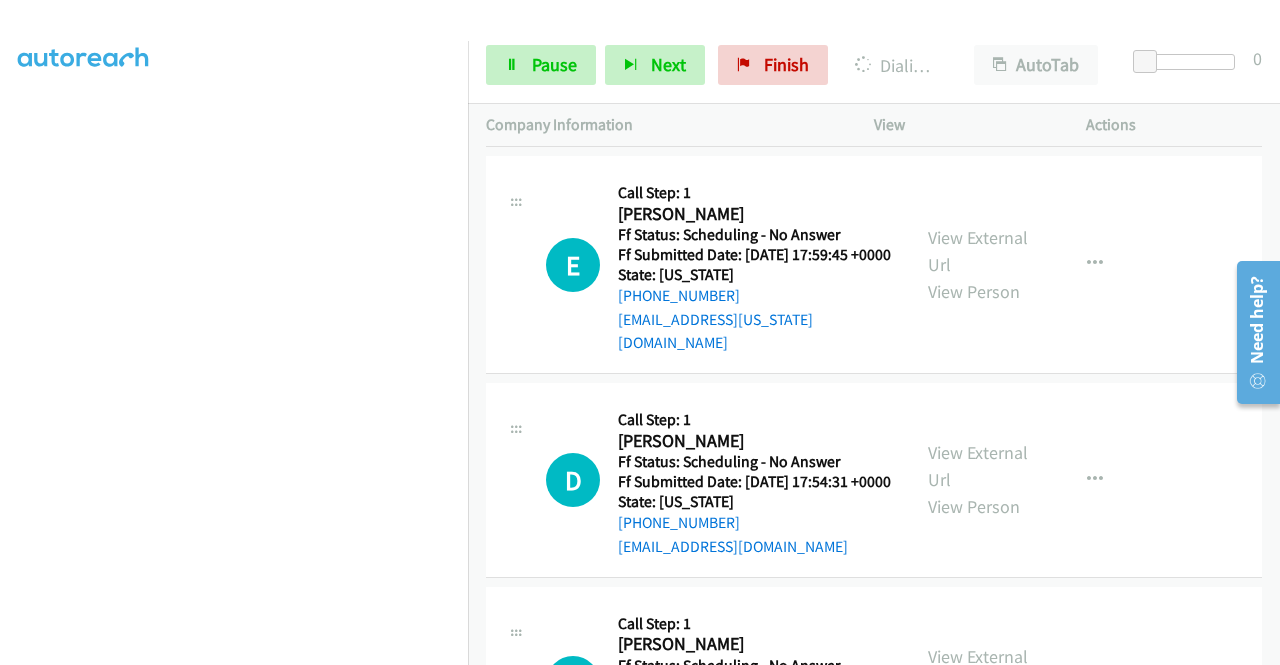 click on "View External Url" at bounding box center (978, -982) 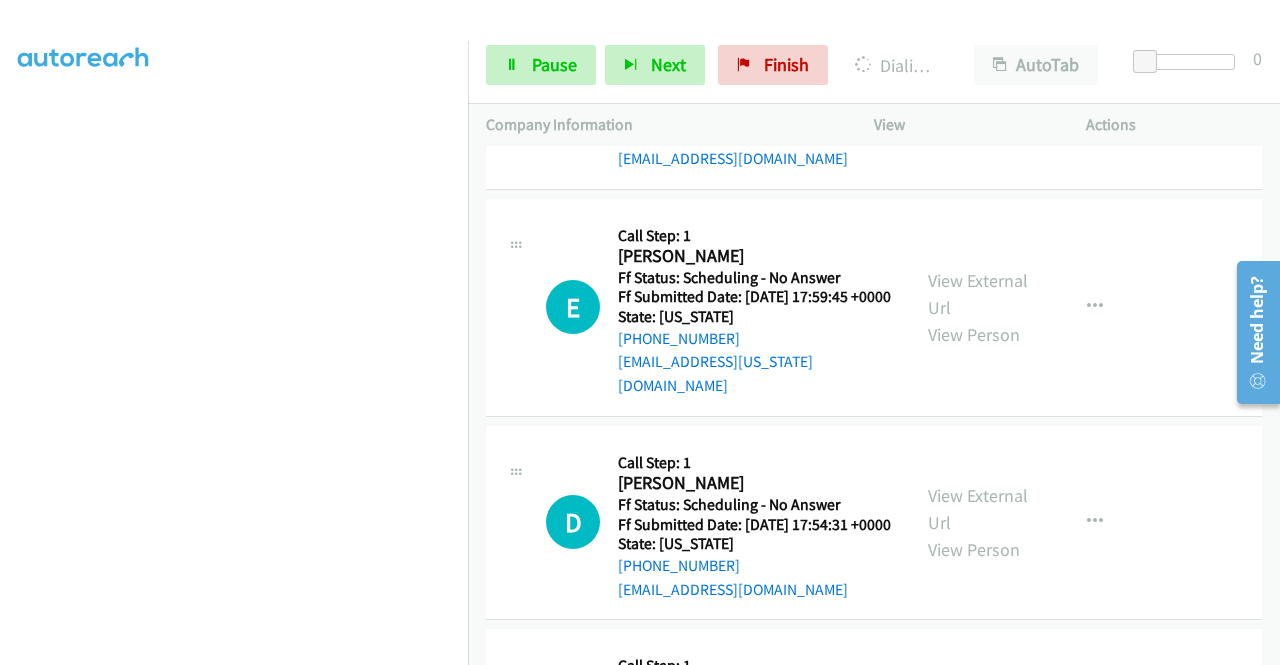 click on "View External Url
View Person
View External Url
Email
Schedule/Manage Callback
Skip Call
Add to do not call list" at bounding box center (1025, -722) 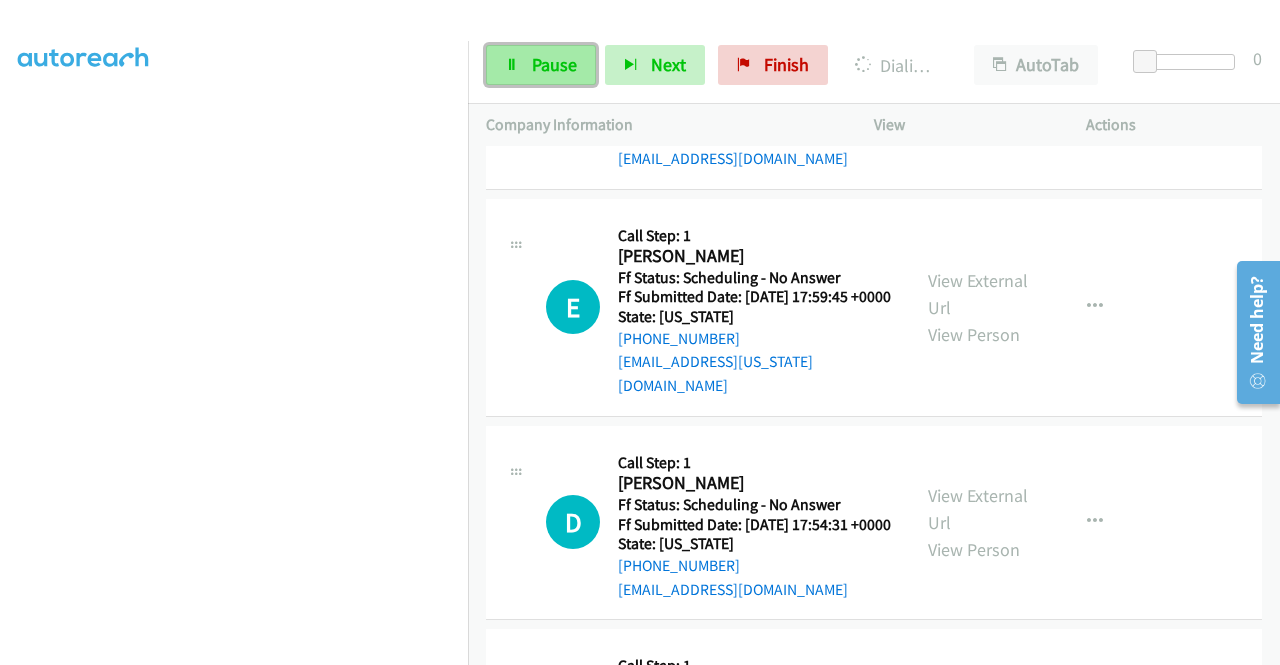 click on "Pause" at bounding box center [541, 65] 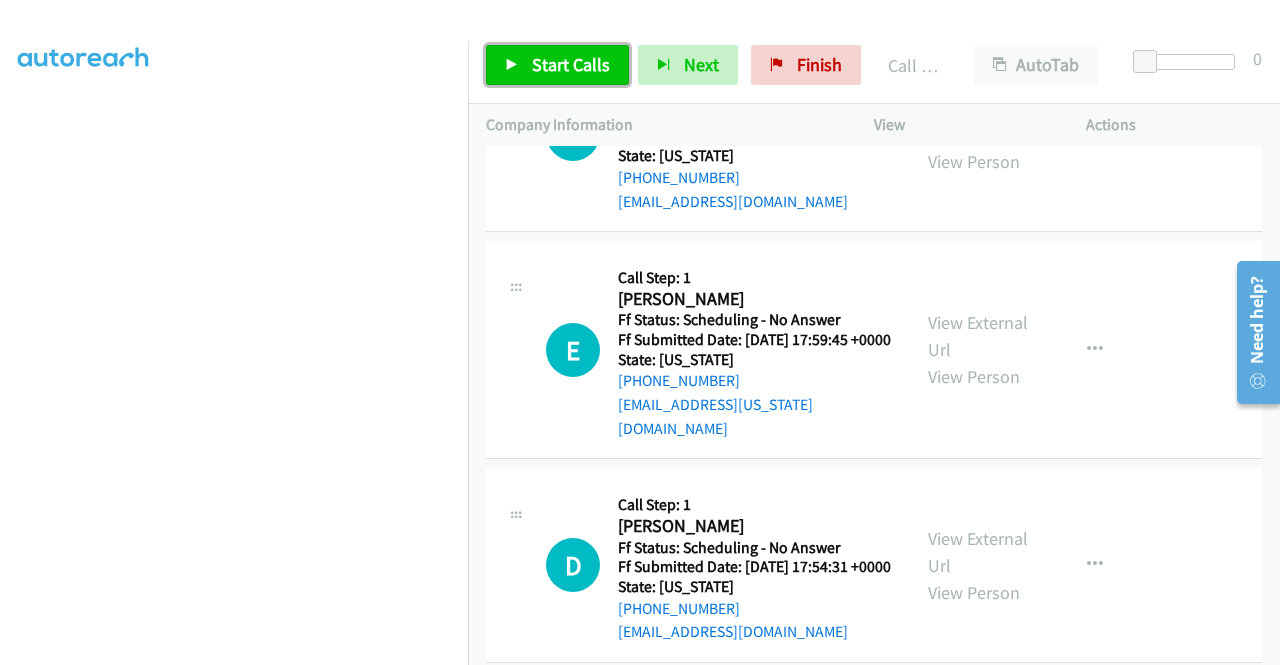 click on "Start Calls" at bounding box center [571, 64] 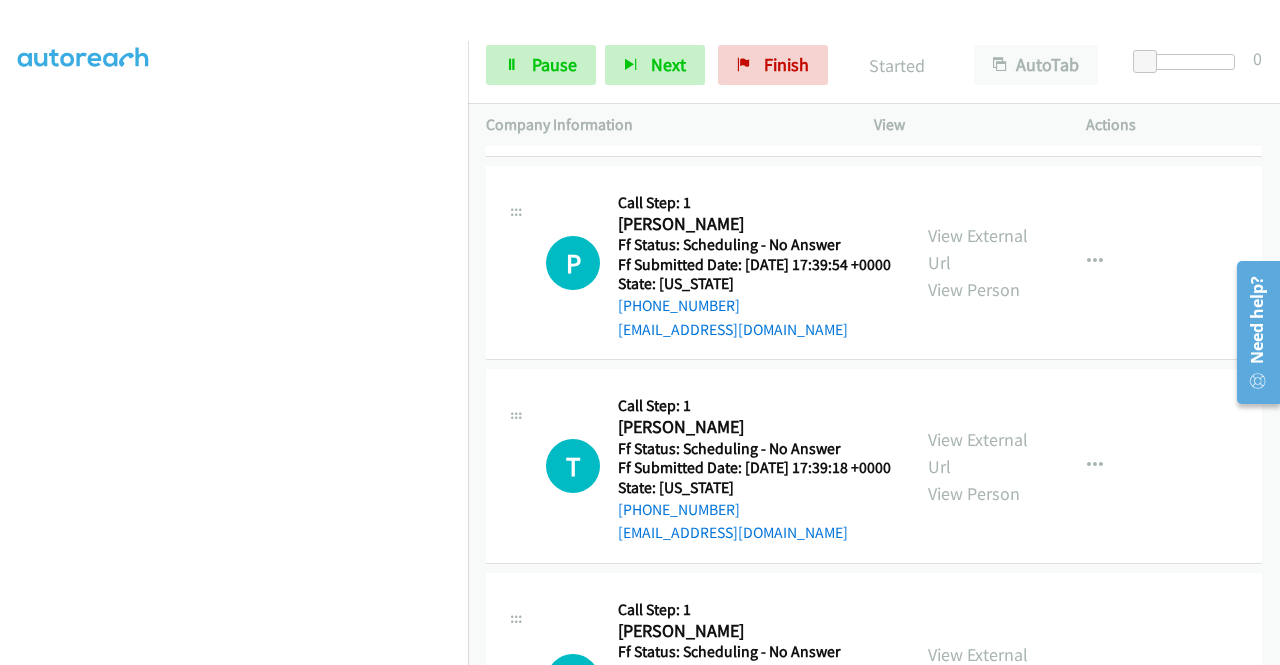 scroll, scrollTop: 22906, scrollLeft: 0, axis: vertical 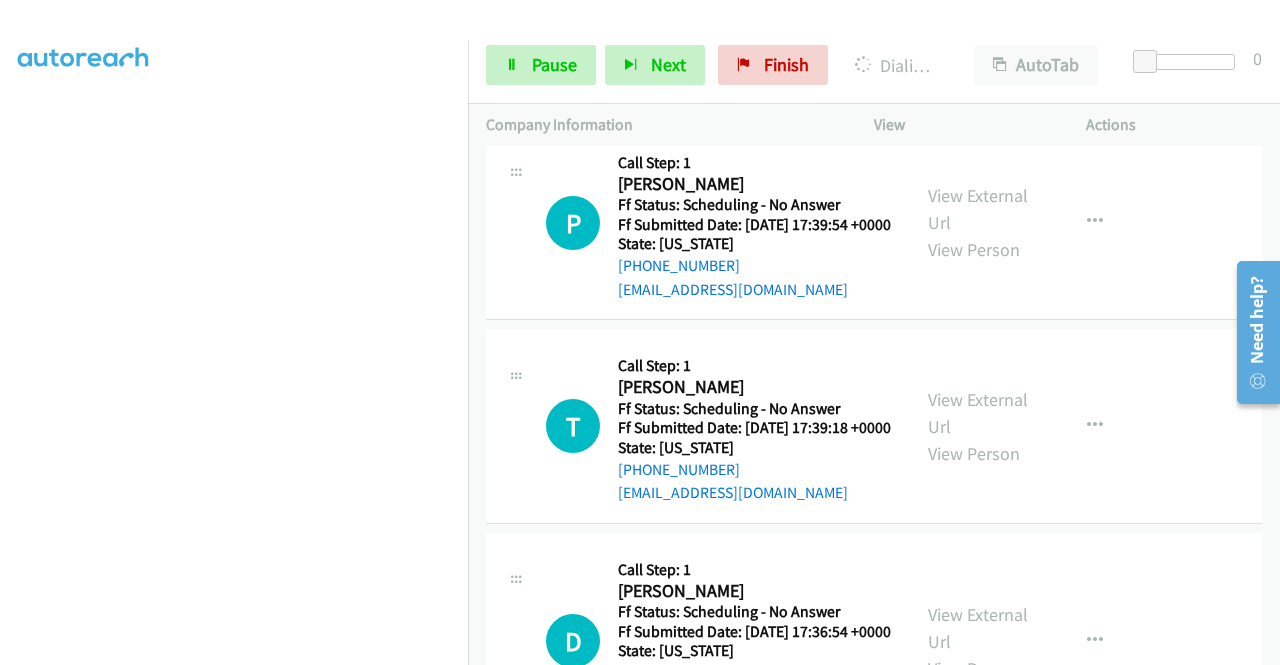 click on "View External Url" at bounding box center [978, -1036] 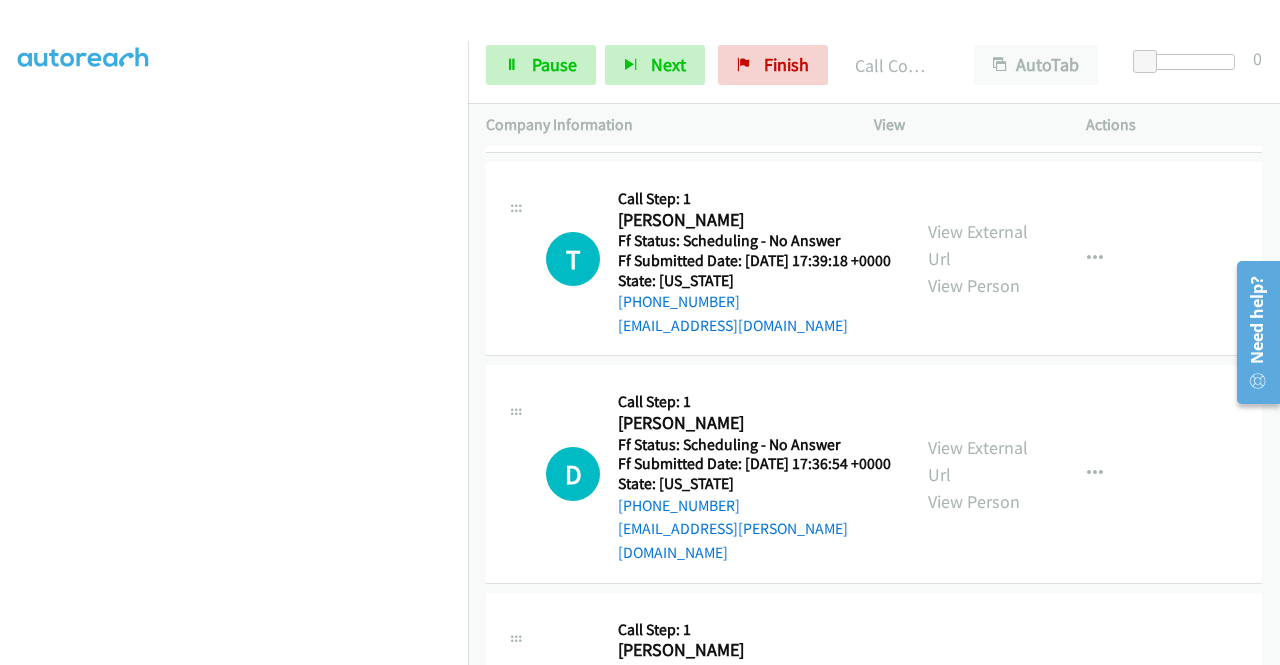 scroll, scrollTop: 23133, scrollLeft: 0, axis: vertical 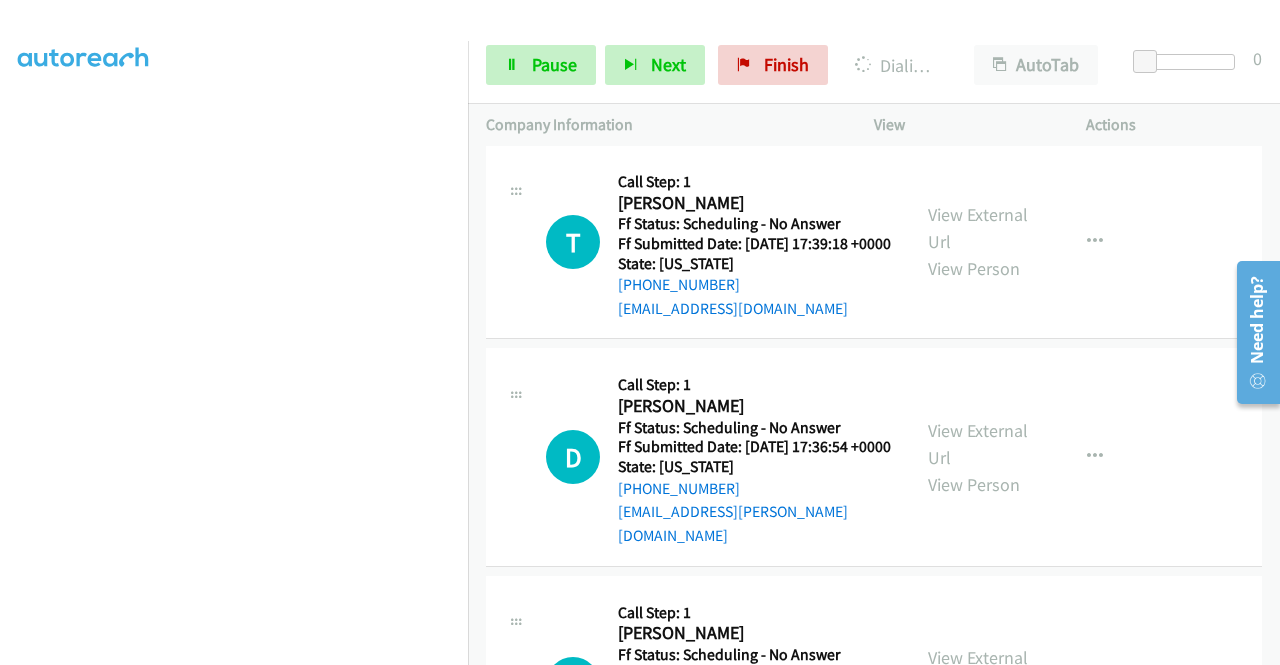 click on "View External Url" at bounding box center [978, -1016] 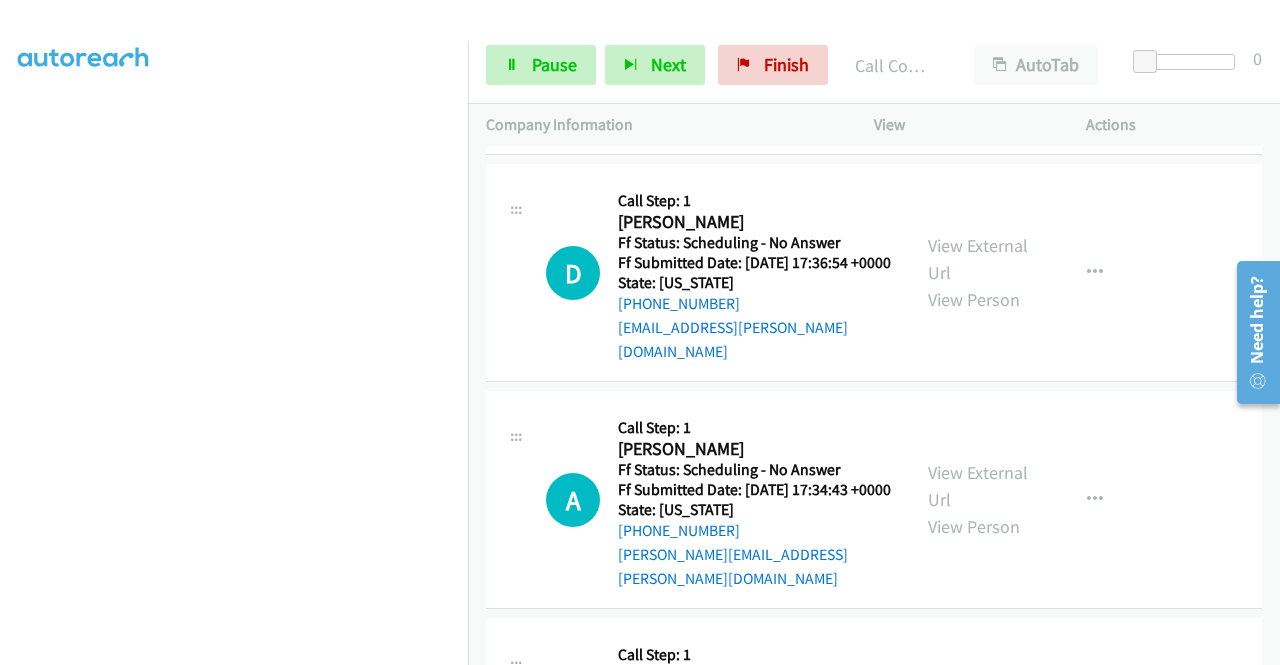 scroll, scrollTop: 23440, scrollLeft: 0, axis: vertical 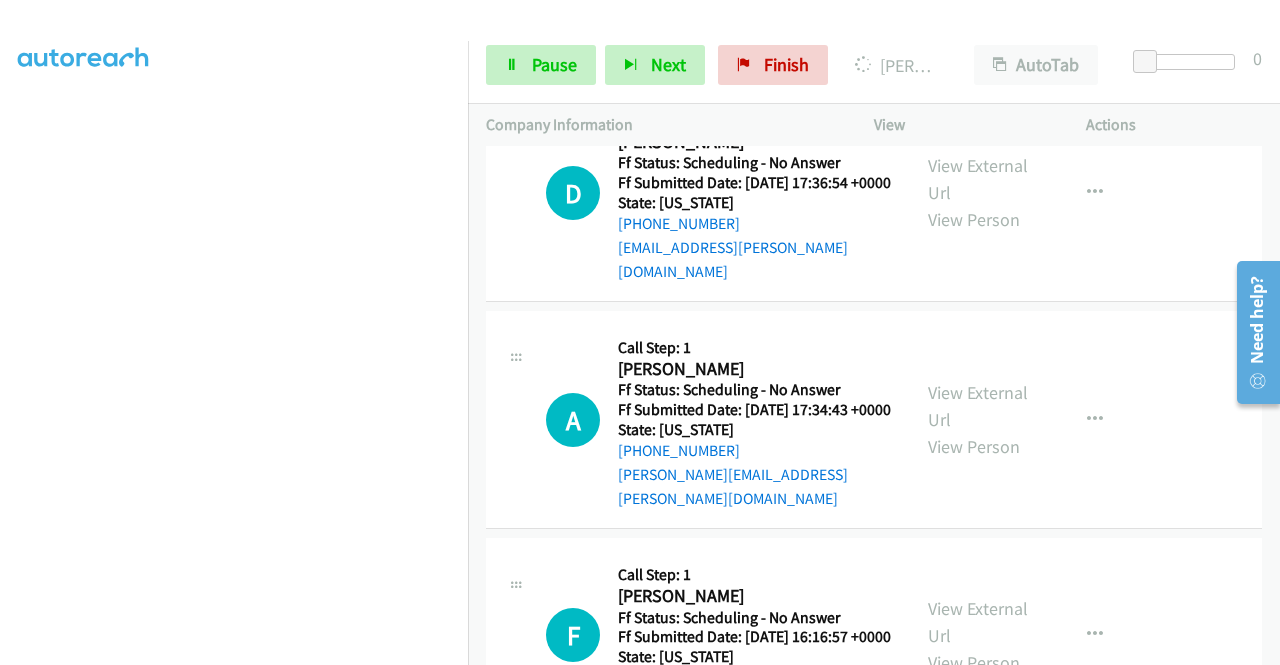 click on "View External Url" at bounding box center [978, -1077] 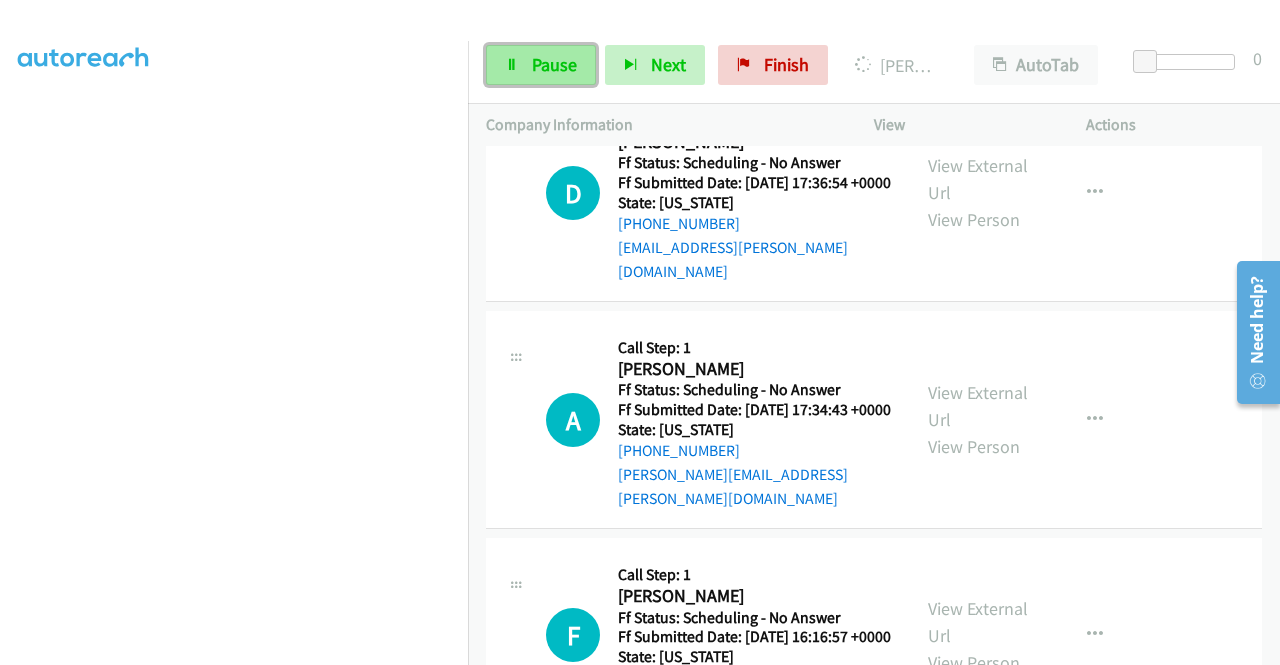 click at bounding box center (512, 66) 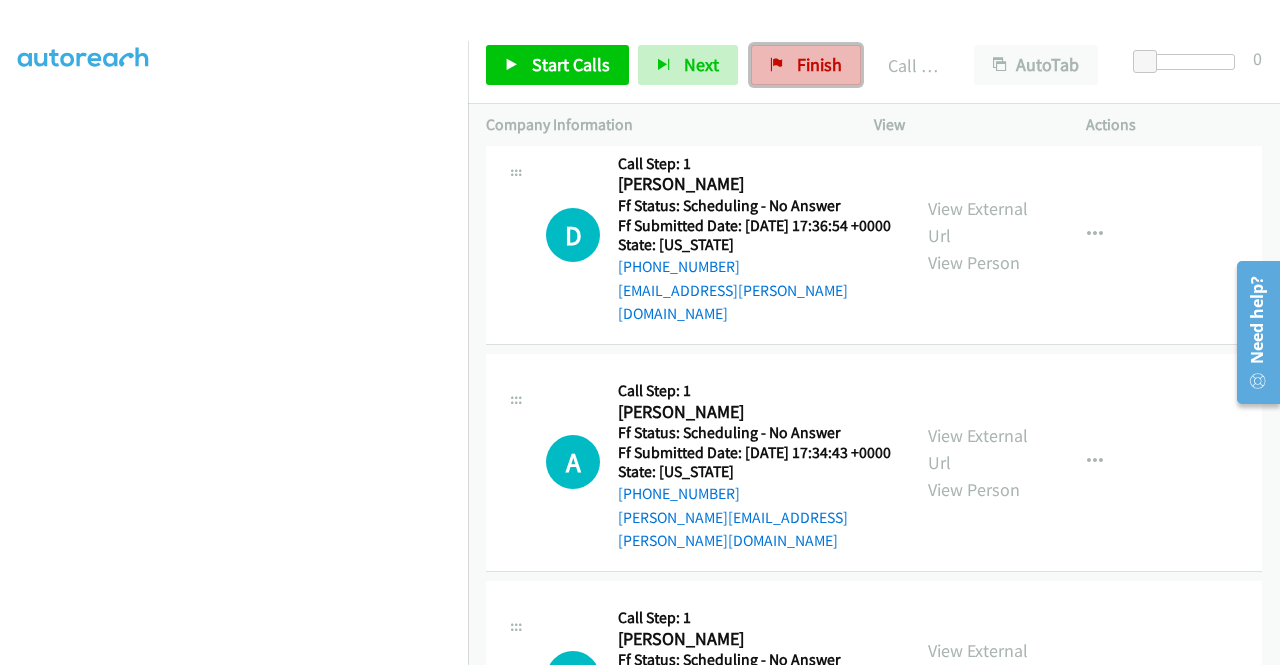 click on "Finish" at bounding box center [819, 64] 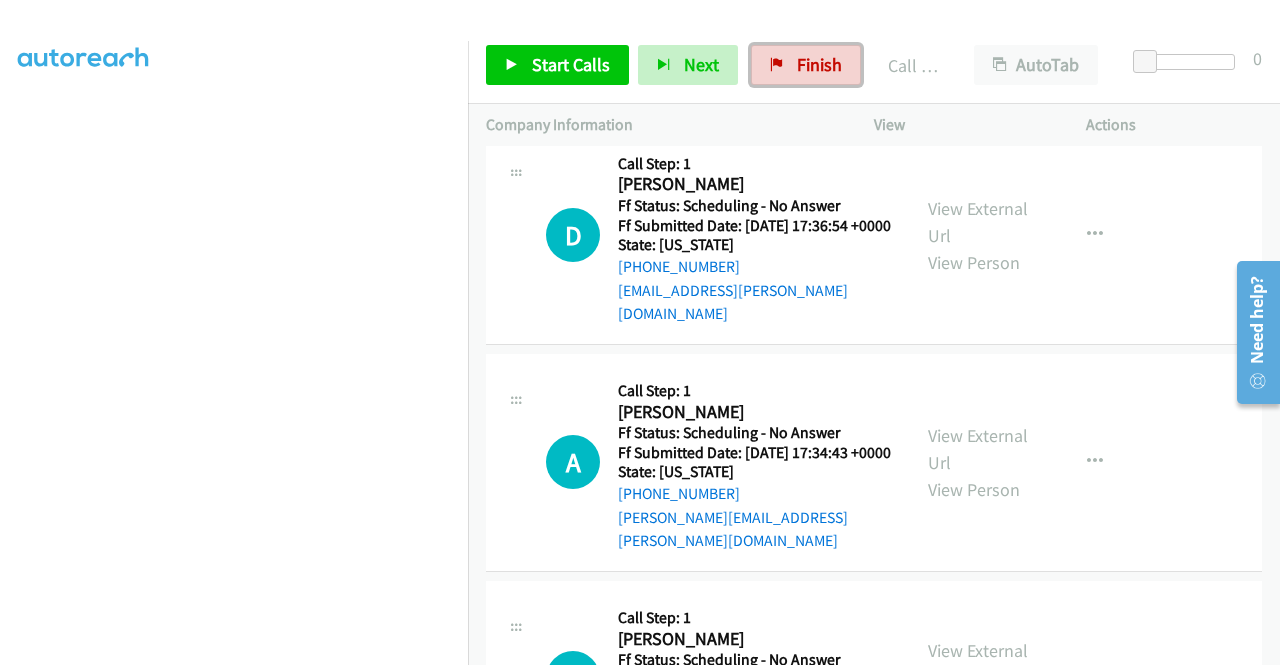click on "Y
Callback Scheduled
Call Step: 1
Yinqing Quan
America/New_York
Ff Status: Scheduling - No Answer
Ff Submitted Date: 2025-07-26 19:52:47 +0000
State: North Carolina
+1 971-222-4878
pomplemousse05@gmail.com
Call was successful?
View External Url
View Person
View External Url
Email
Schedule/Manage Callback
Skip Call
Add to do not call list" at bounding box center (874, -1043) 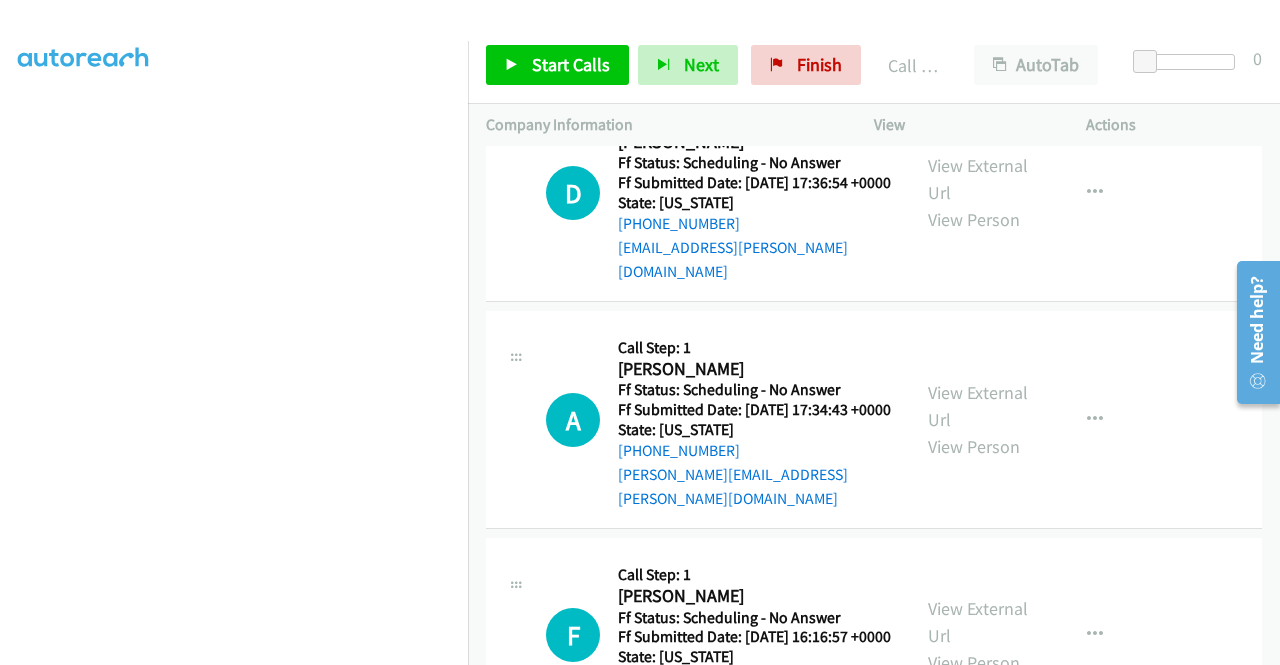 click on "Start Calls
Pause
Next
Finish
Call Completed
AutoTab
AutoTab
0" at bounding box center [874, 65] 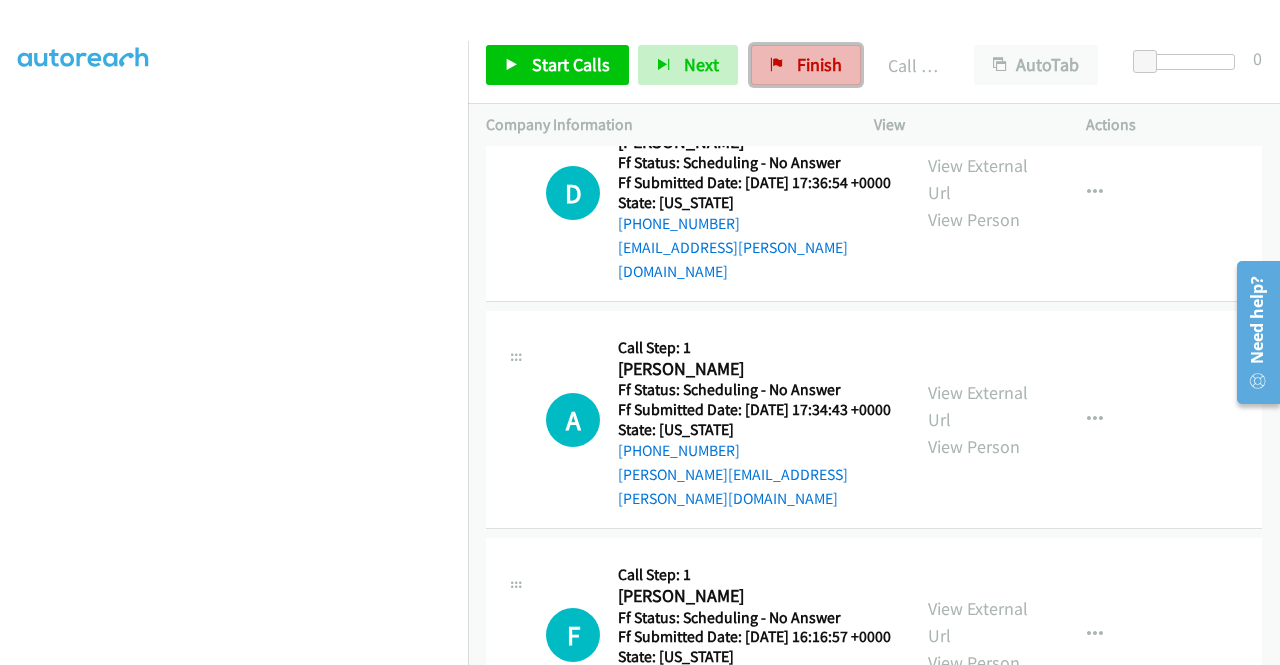click on "Finish" at bounding box center (819, 64) 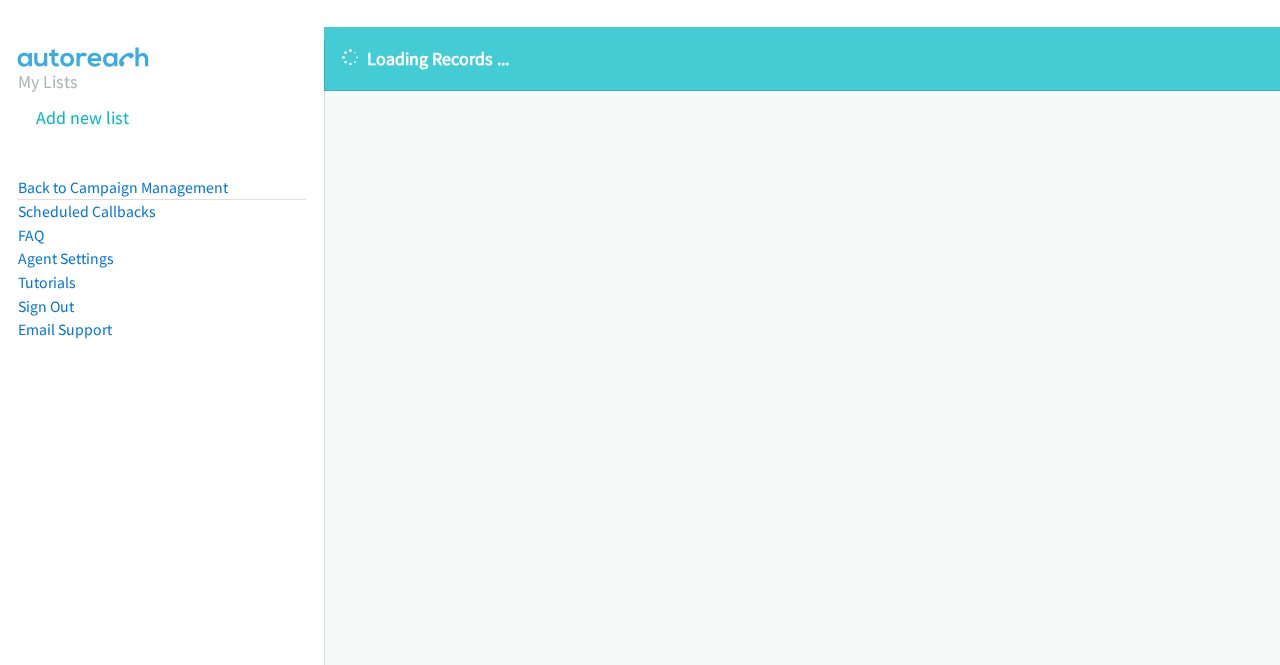 scroll, scrollTop: 0, scrollLeft: 0, axis: both 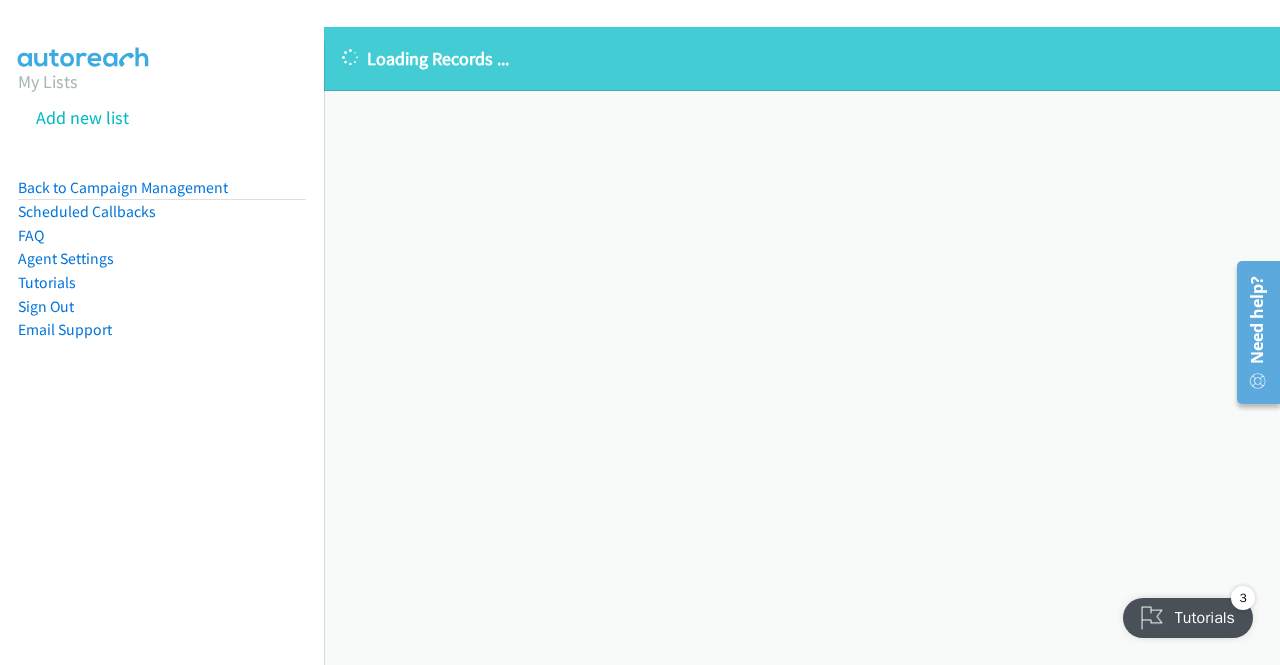 click on "Loading Records ...
Sorry, something went wrong please try again." at bounding box center (802, 346) 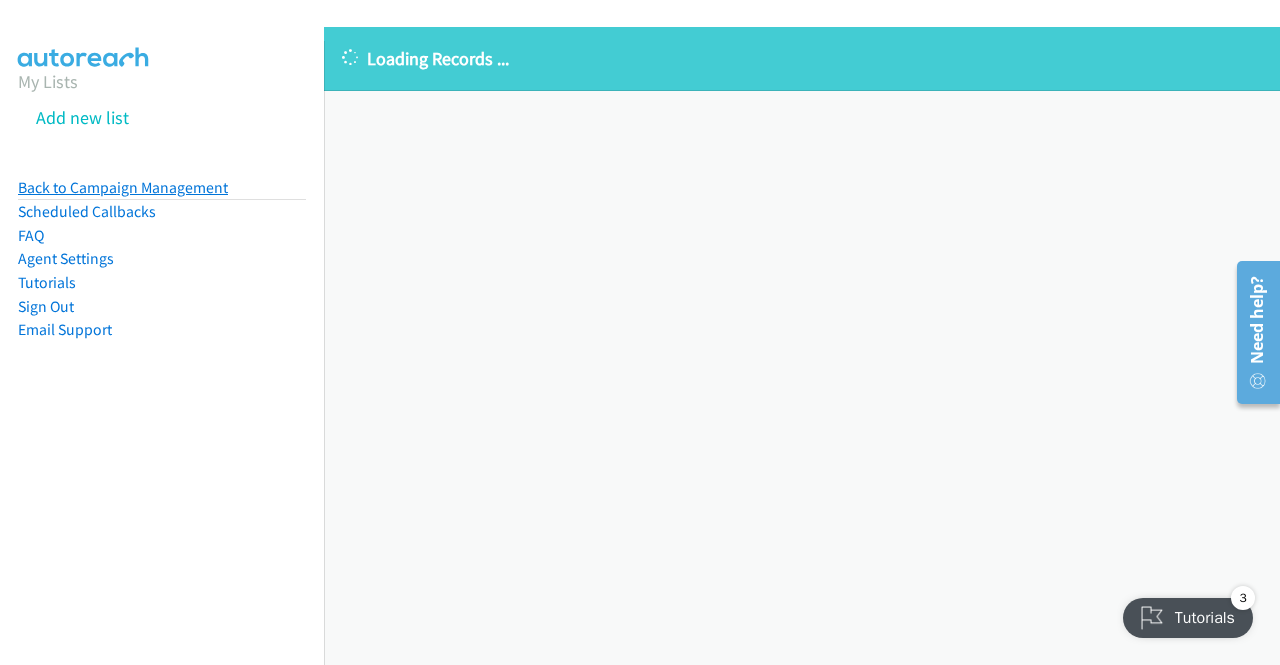 click on "Back to Campaign Management" at bounding box center [123, 187] 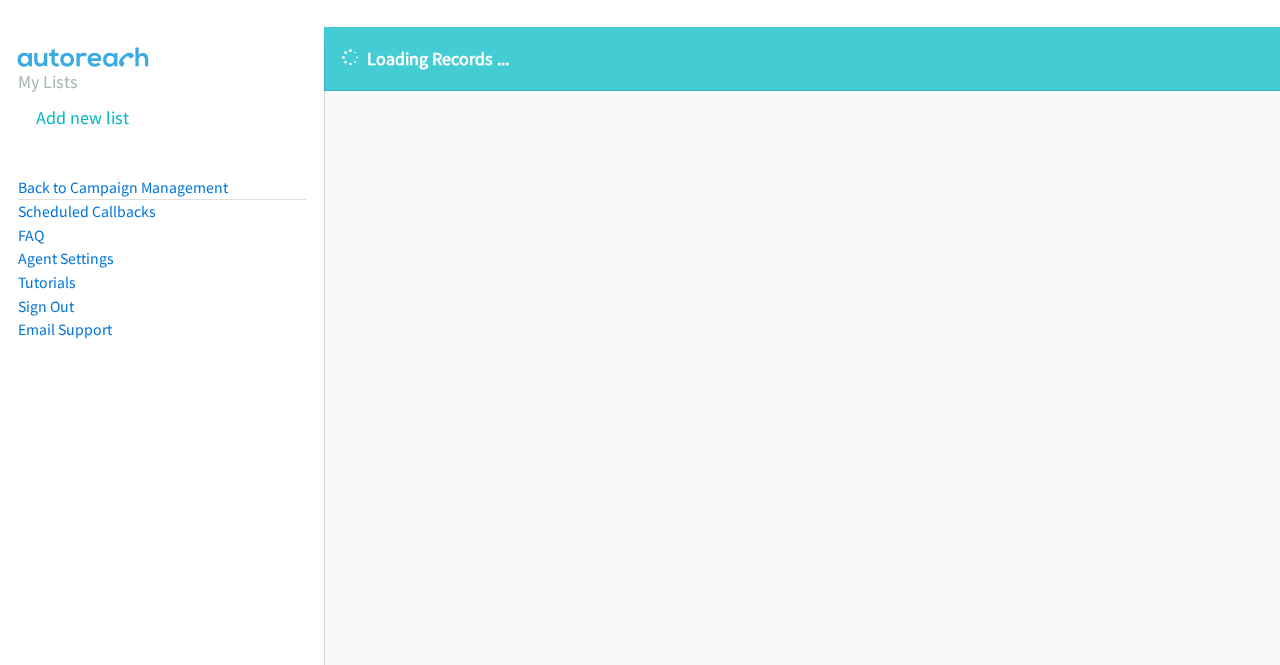 scroll, scrollTop: 0, scrollLeft: 0, axis: both 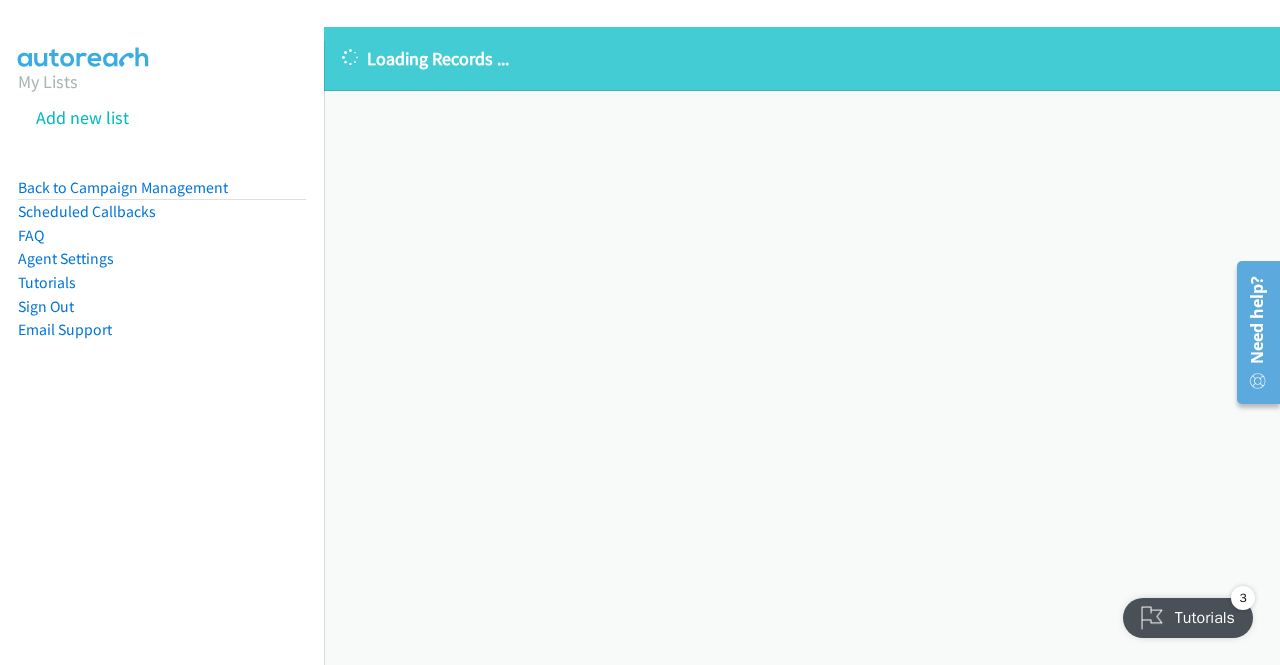 click on "Loading Records ...
Sorry, something went wrong please try again." at bounding box center (802, 346) 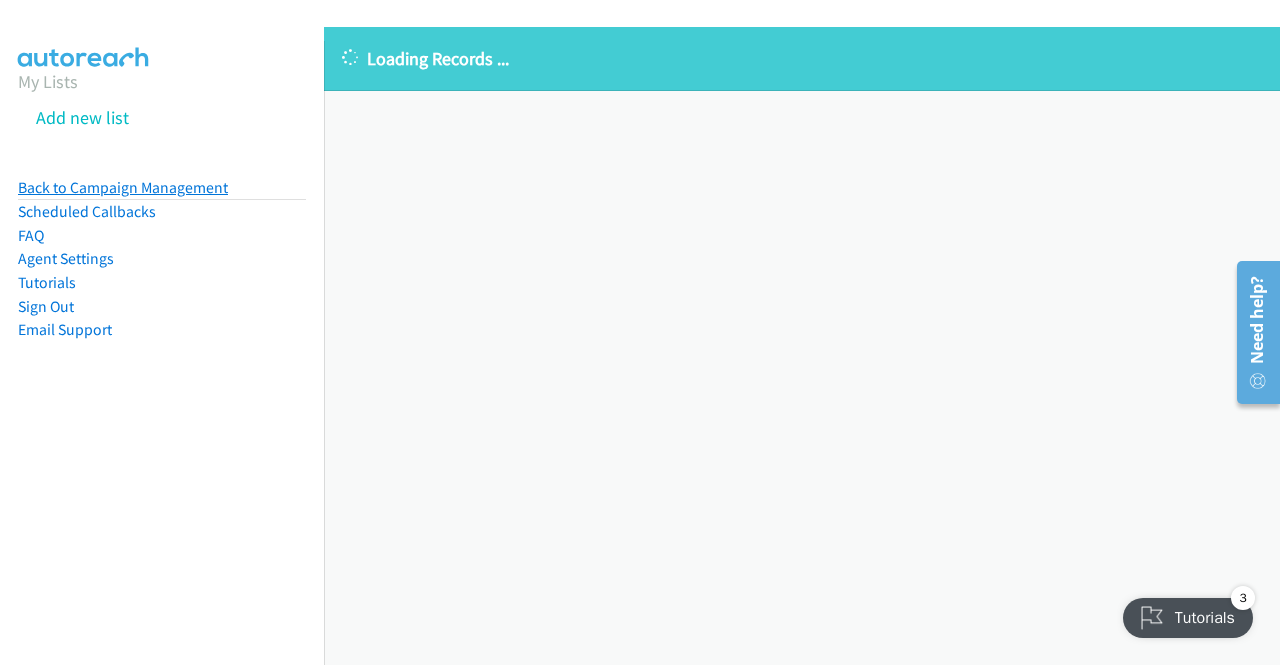 click on "Back to Campaign Management" at bounding box center (123, 187) 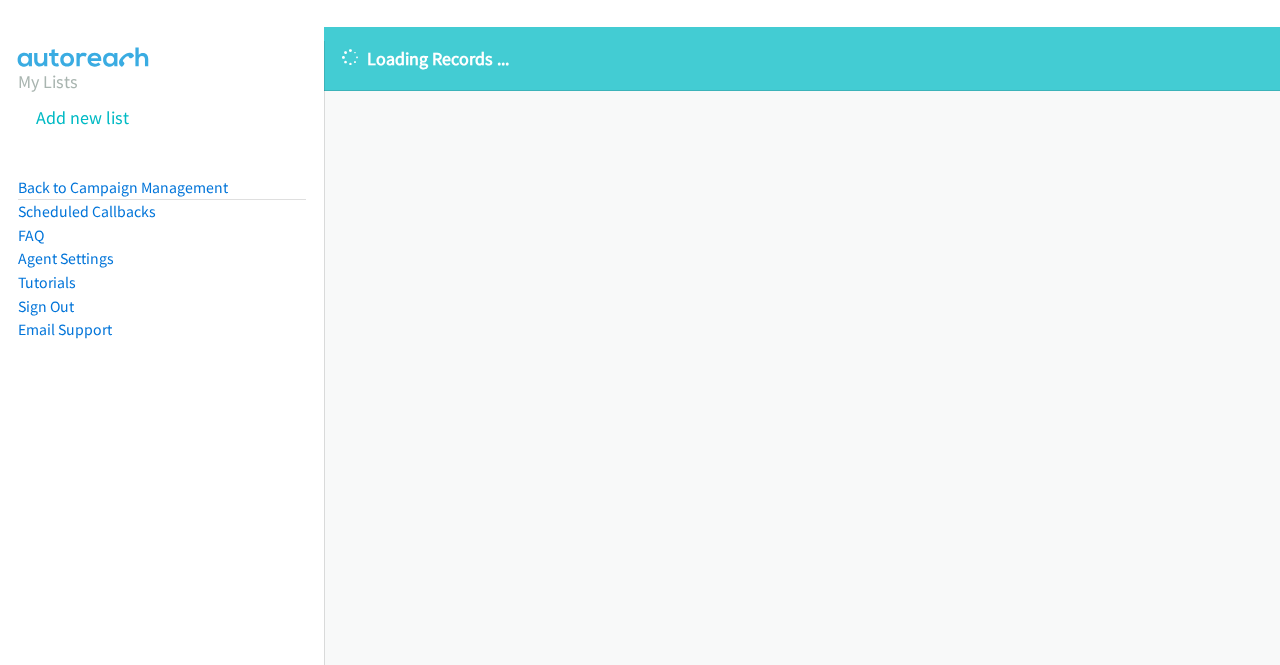 scroll, scrollTop: 0, scrollLeft: 0, axis: both 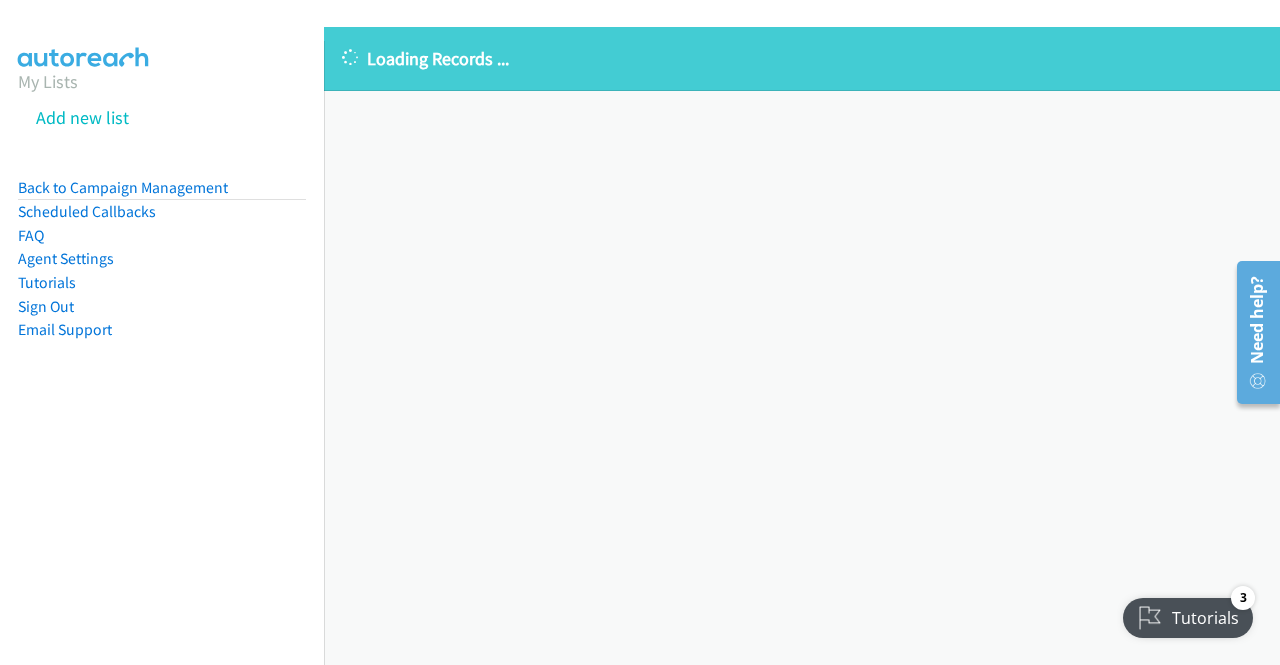 click on "Loading Records ...
Sorry, something went wrong please try again." at bounding box center (802, 346) 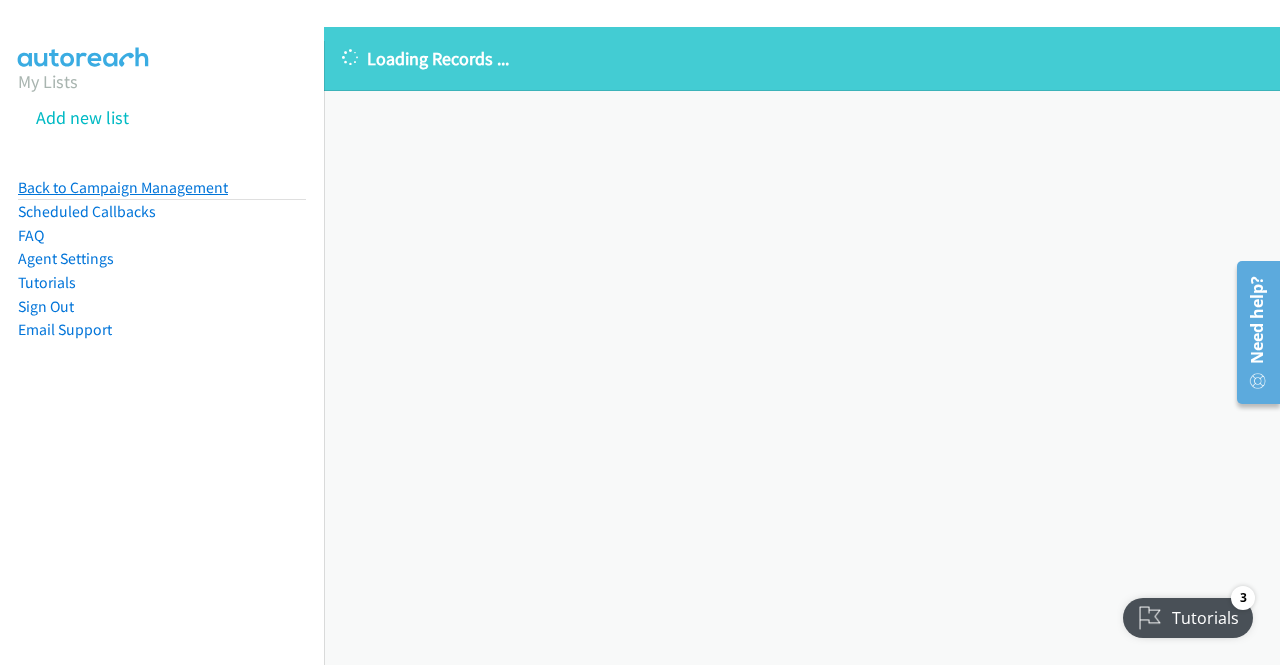 click on "Back to Campaign Management" at bounding box center (123, 187) 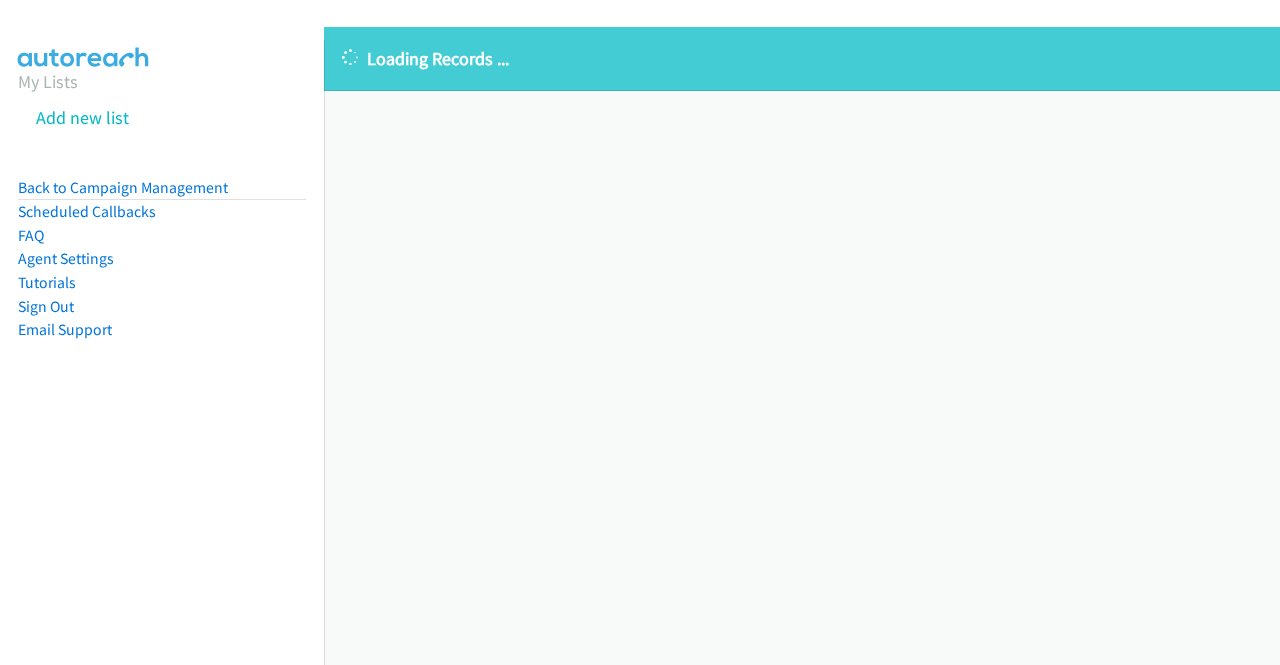 scroll, scrollTop: 0, scrollLeft: 0, axis: both 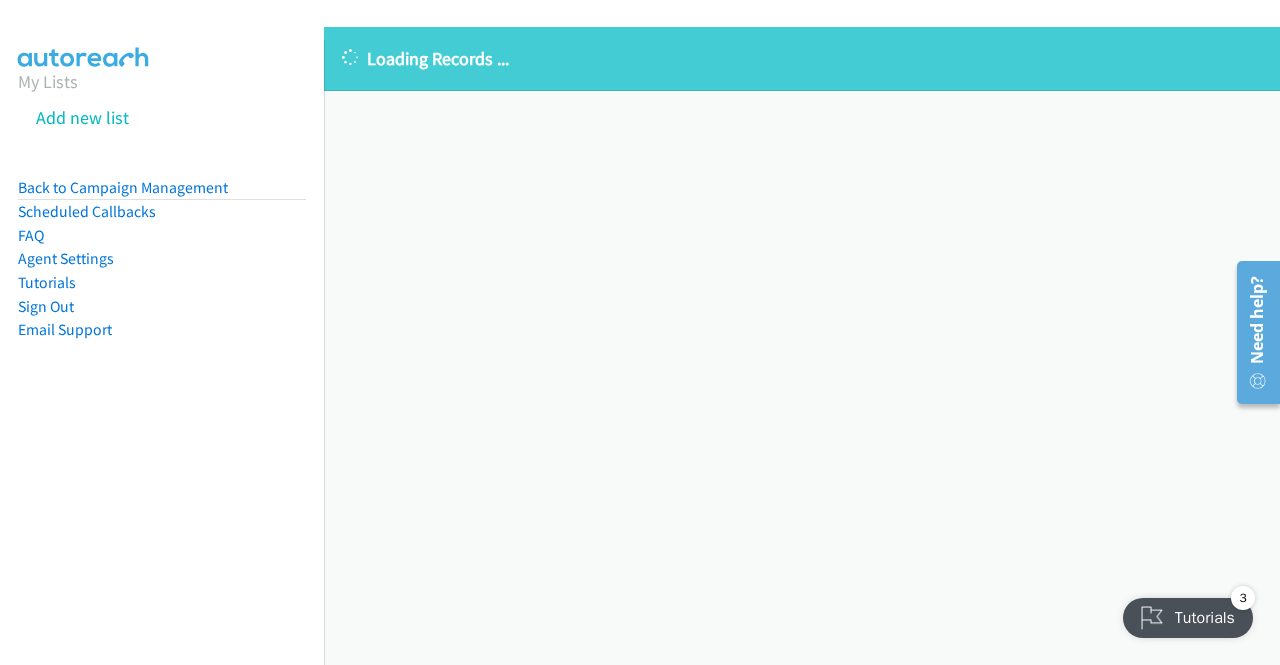 click on "Loading Records ...
Sorry, something went wrong please try again." at bounding box center (802, 346) 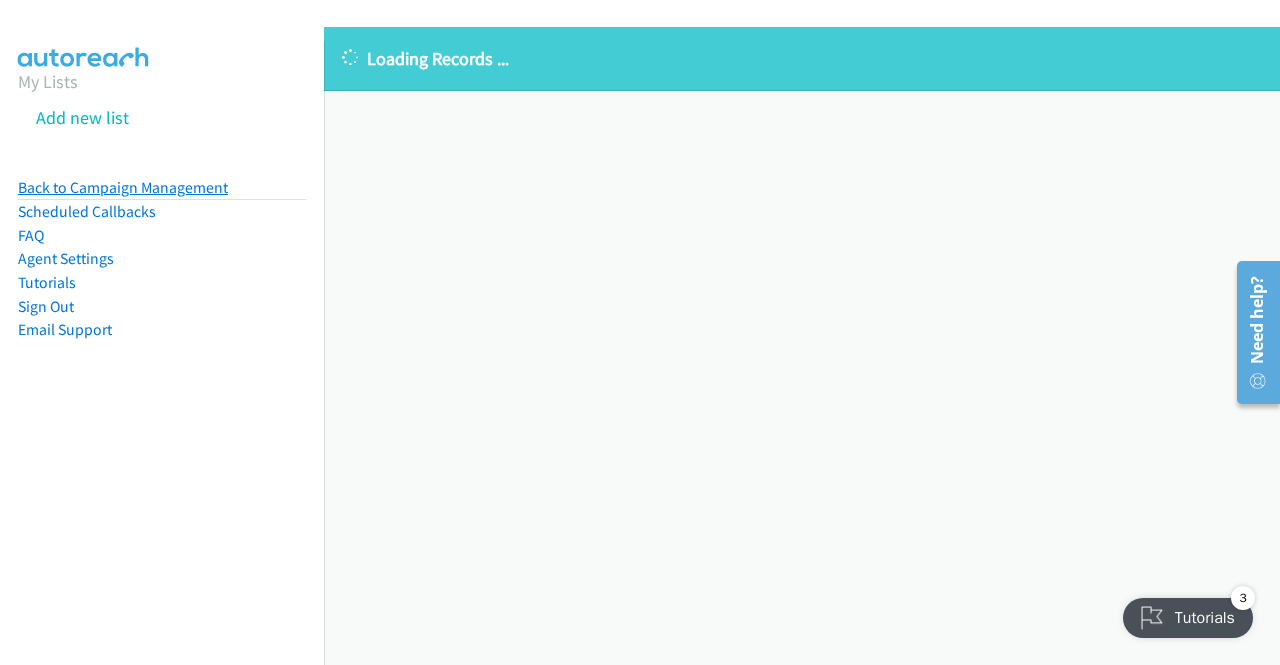 click on "Back to Campaign Management" at bounding box center (123, 187) 